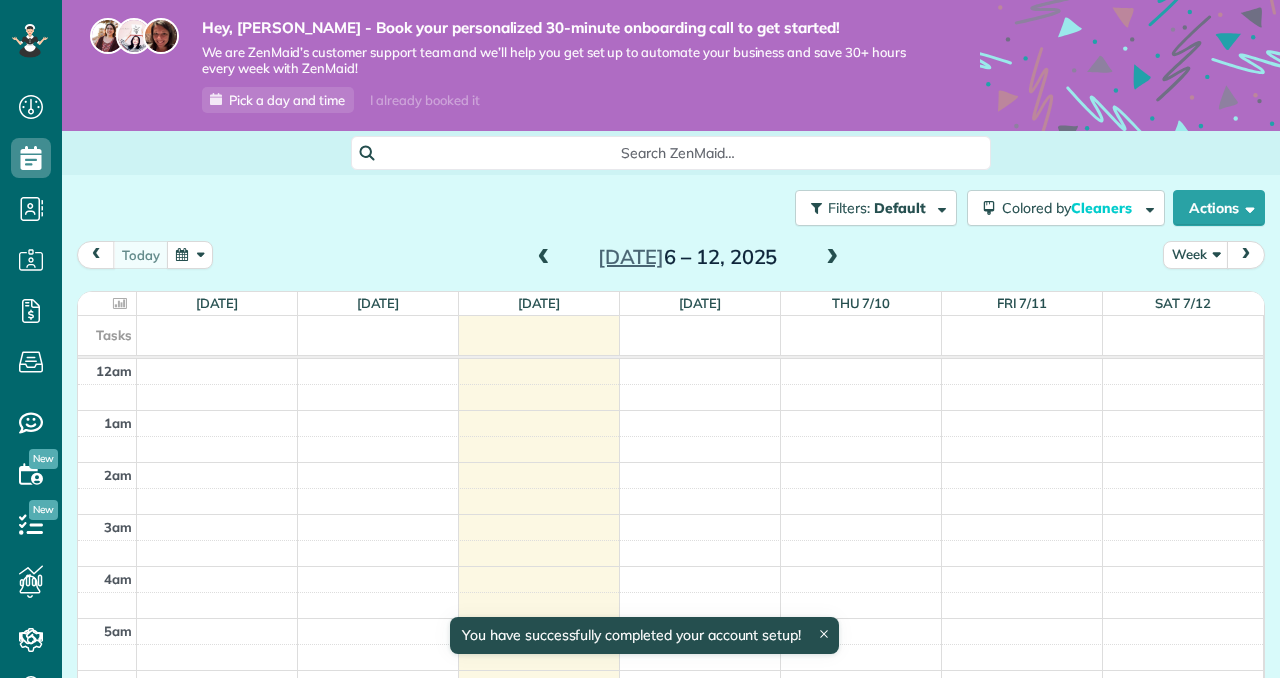 scroll, scrollTop: 0, scrollLeft: 0, axis: both 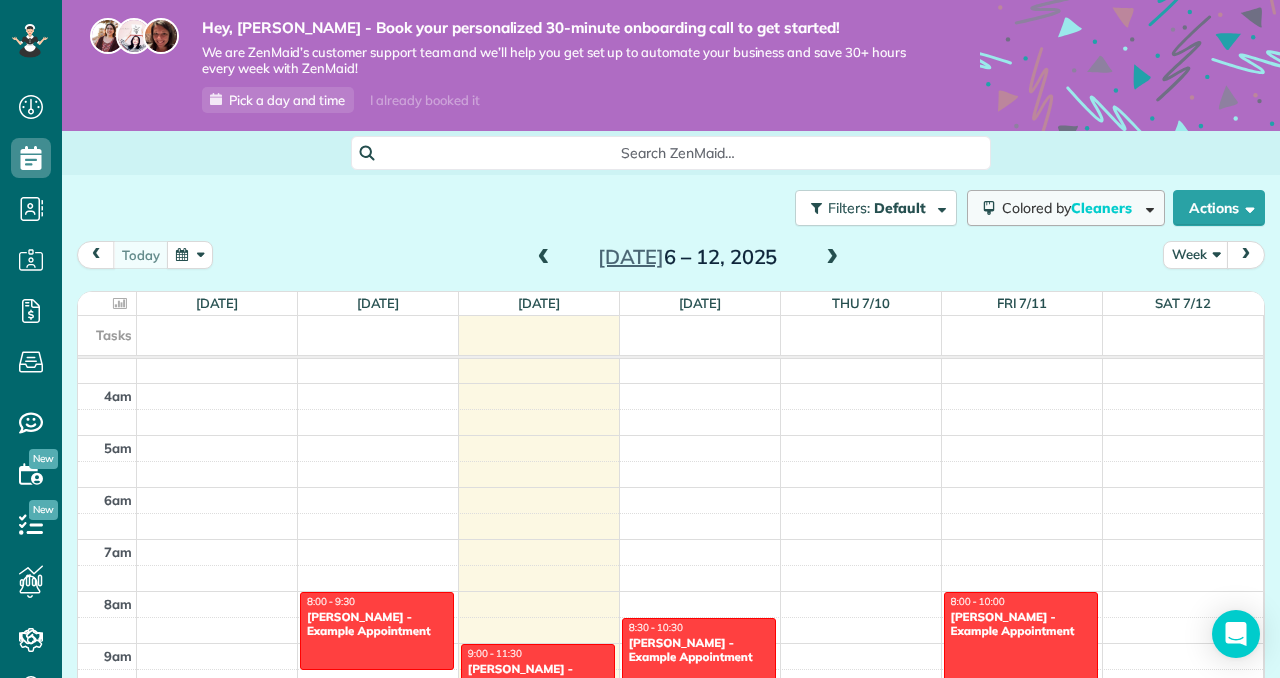 click on "Cleaners" at bounding box center (1103, 208) 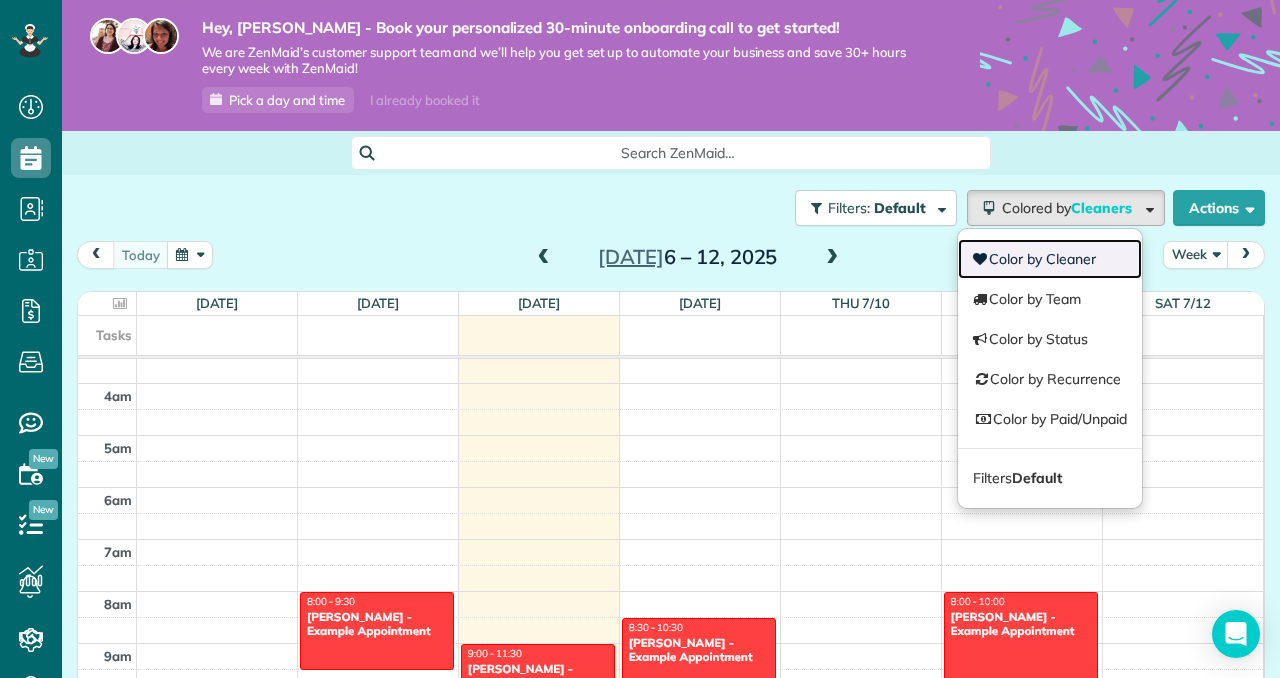 click on "Color by Cleaner" at bounding box center [1050, 259] 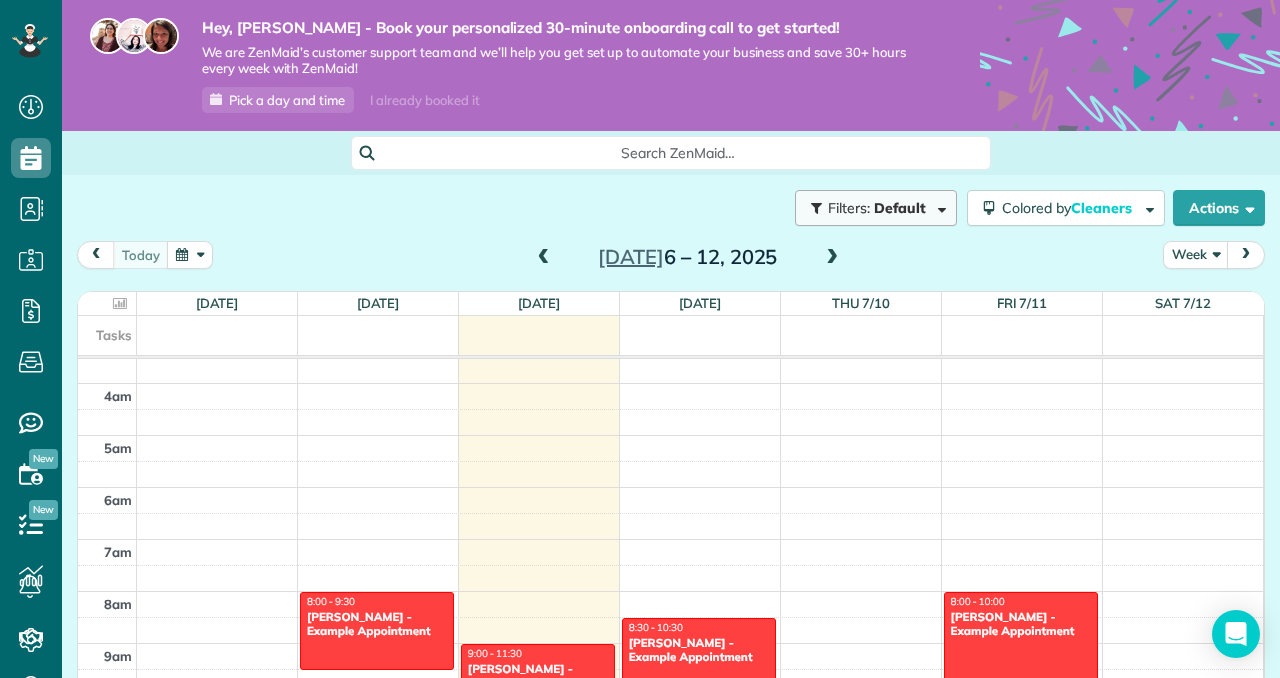 click on "Default" at bounding box center (900, 208) 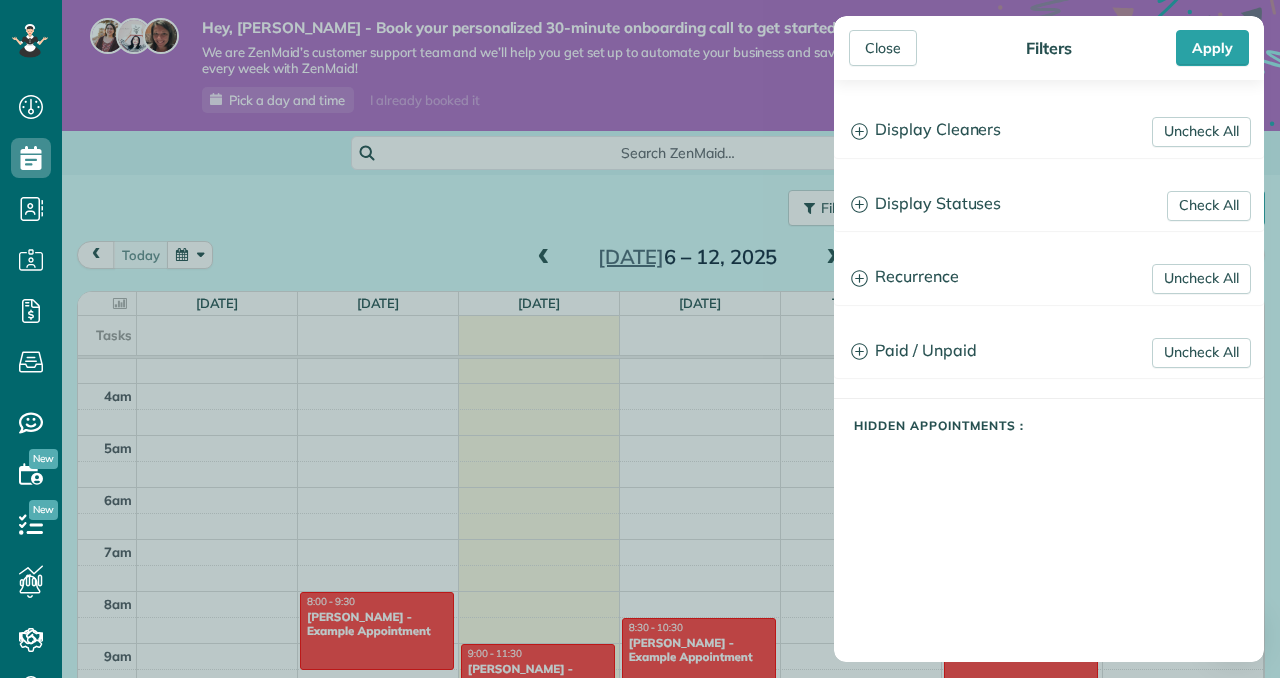 click on "Close
Filters
Apply
Uncheck All
Display Cleaners
Yvonne Afriyie
No Cleaners Assigned
Check All
Display Statuses
Active
Estimate
Stand-By" at bounding box center (640, 339) 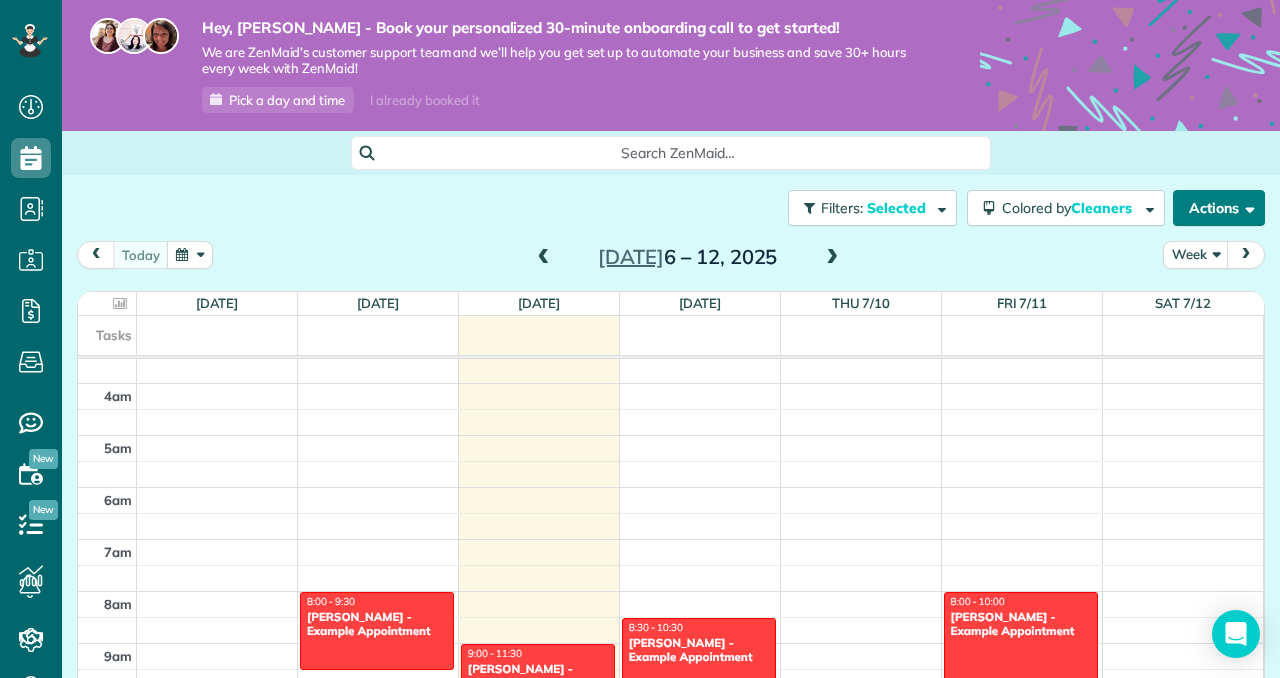 click on "Actions" at bounding box center [1219, 208] 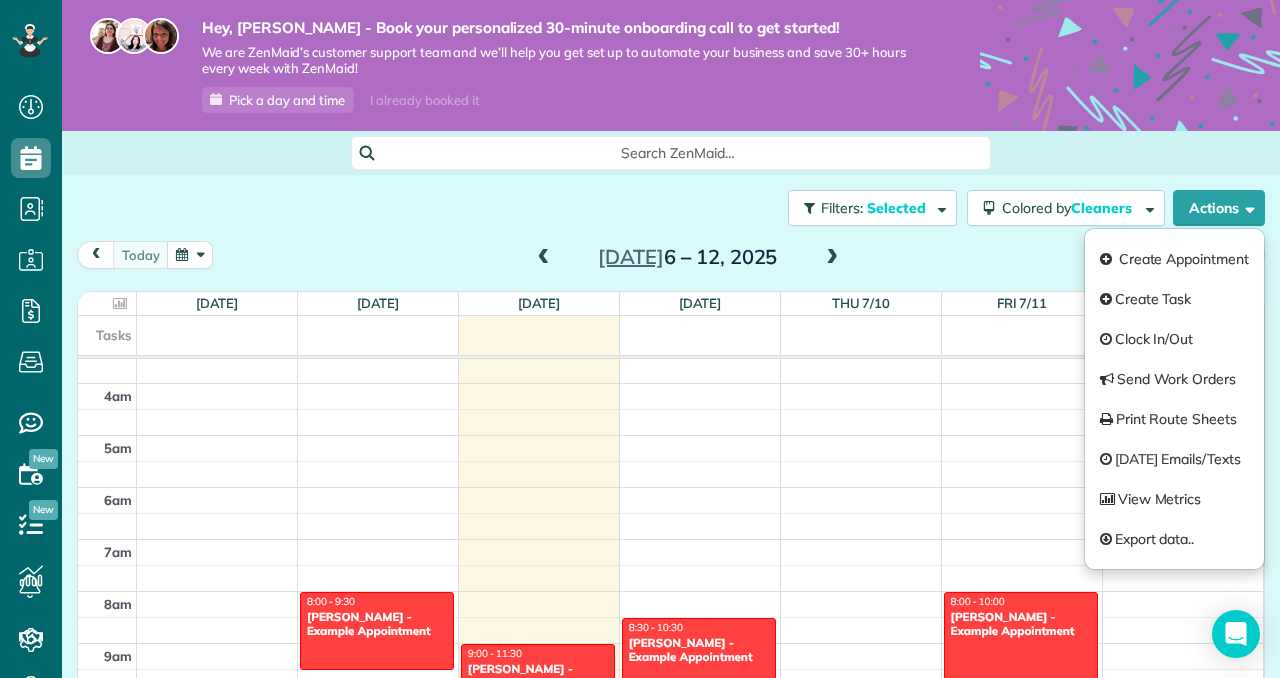 click on "Search ZenMaid…" at bounding box center (671, 153) 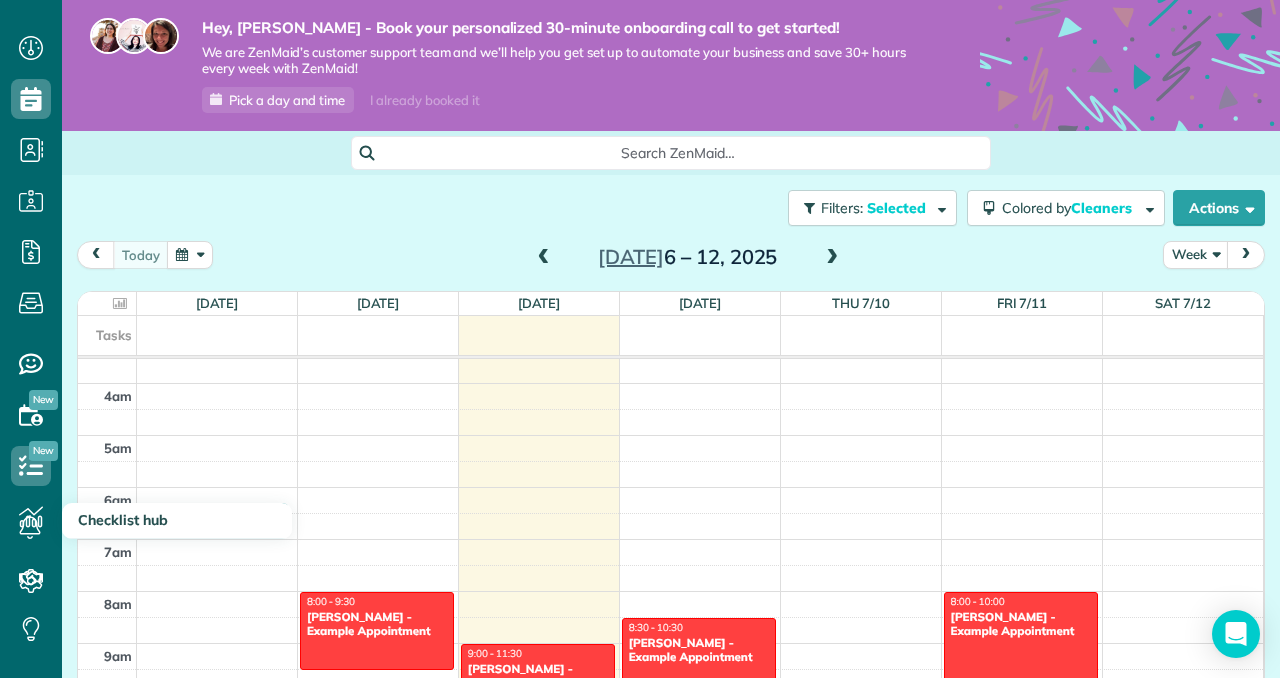 scroll, scrollTop: 96, scrollLeft: 0, axis: vertical 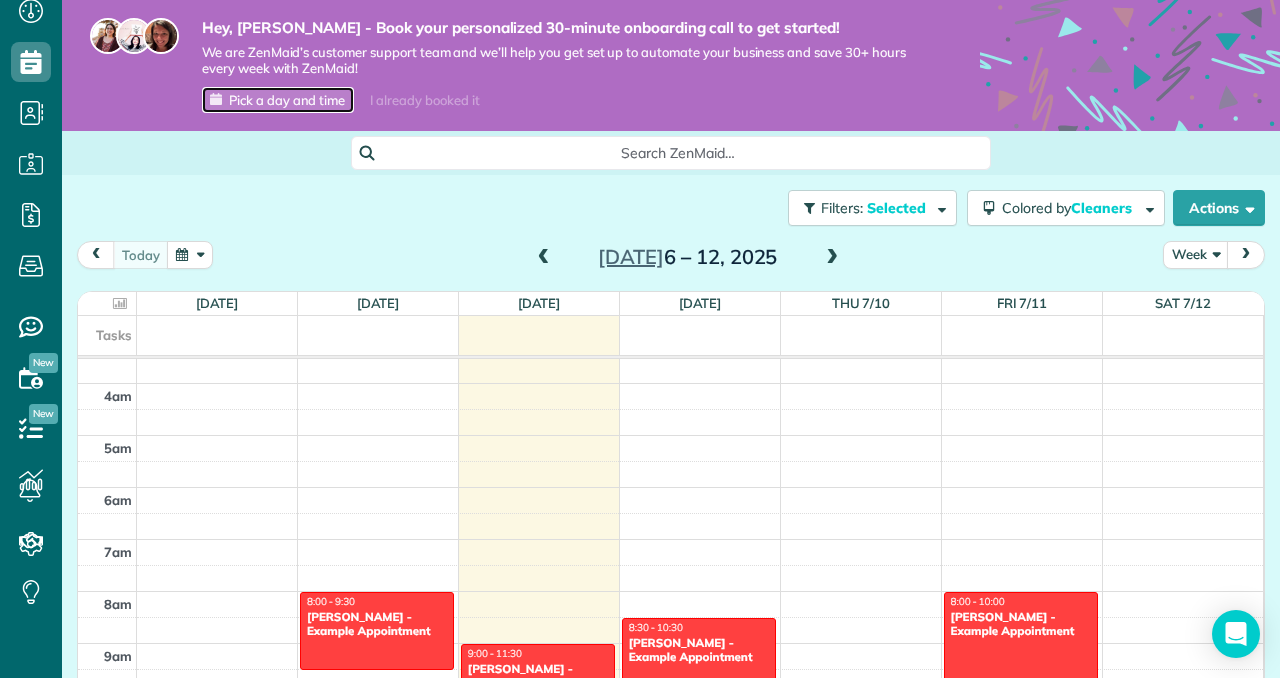 click on "Pick a day and time" at bounding box center (287, 100) 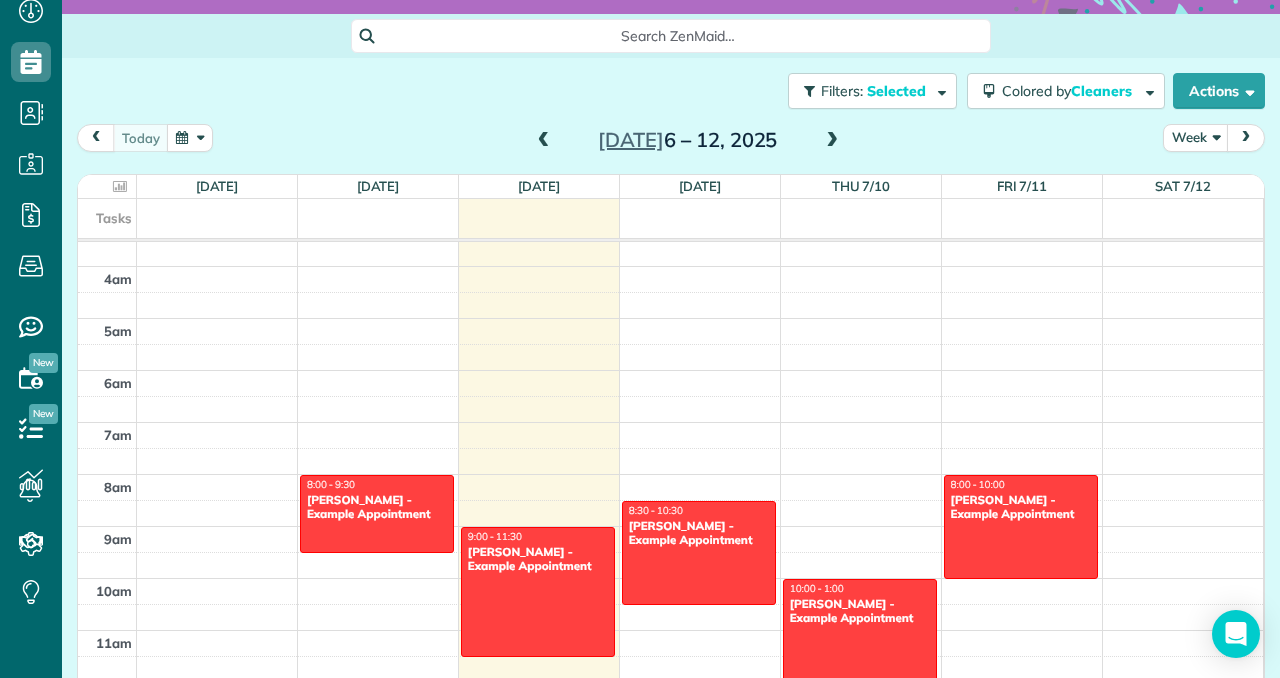 scroll, scrollTop: 131, scrollLeft: 0, axis: vertical 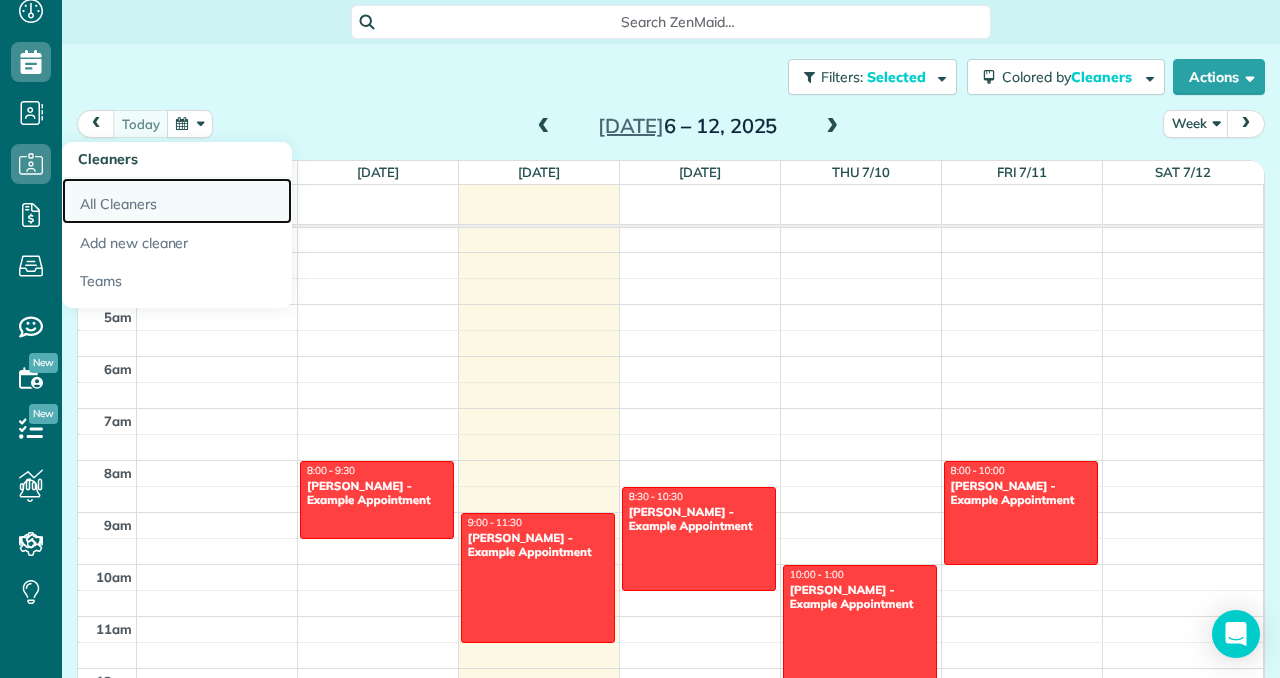 click on "All Cleaners" at bounding box center (177, 201) 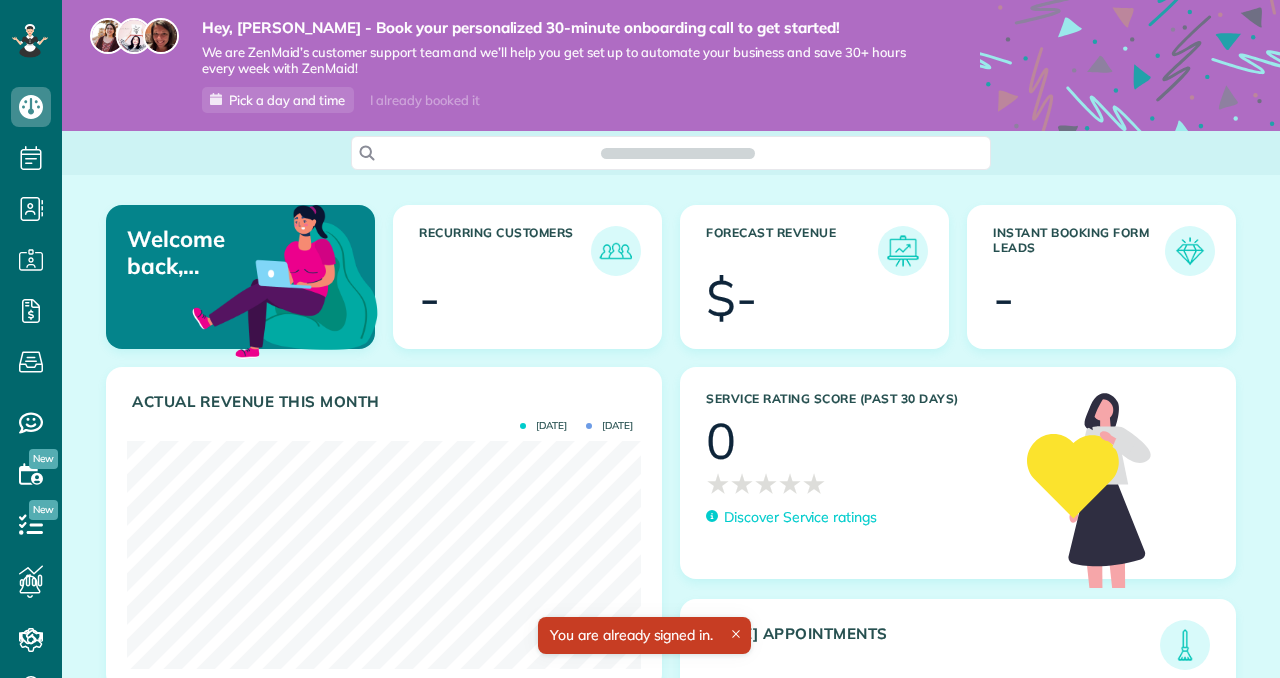 scroll, scrollTop: 0, scrollLeft: 0, axis: both 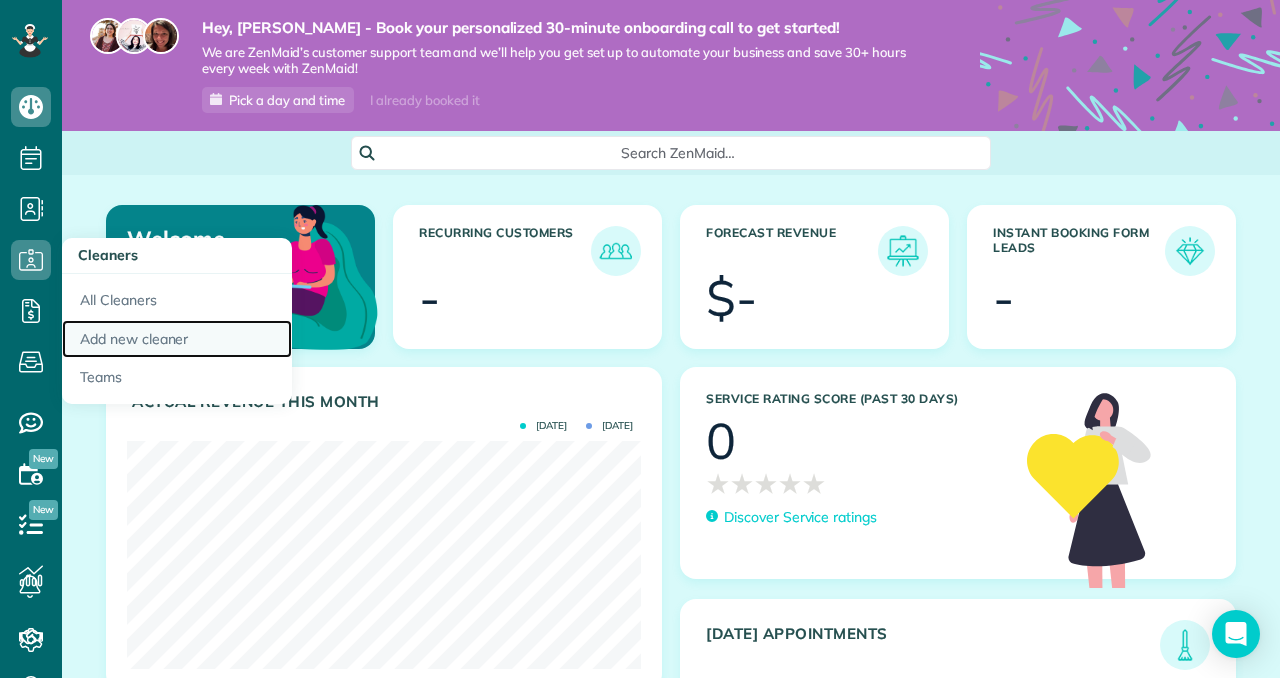 click on "Add new cleaner" at bounding box center [177, 339] 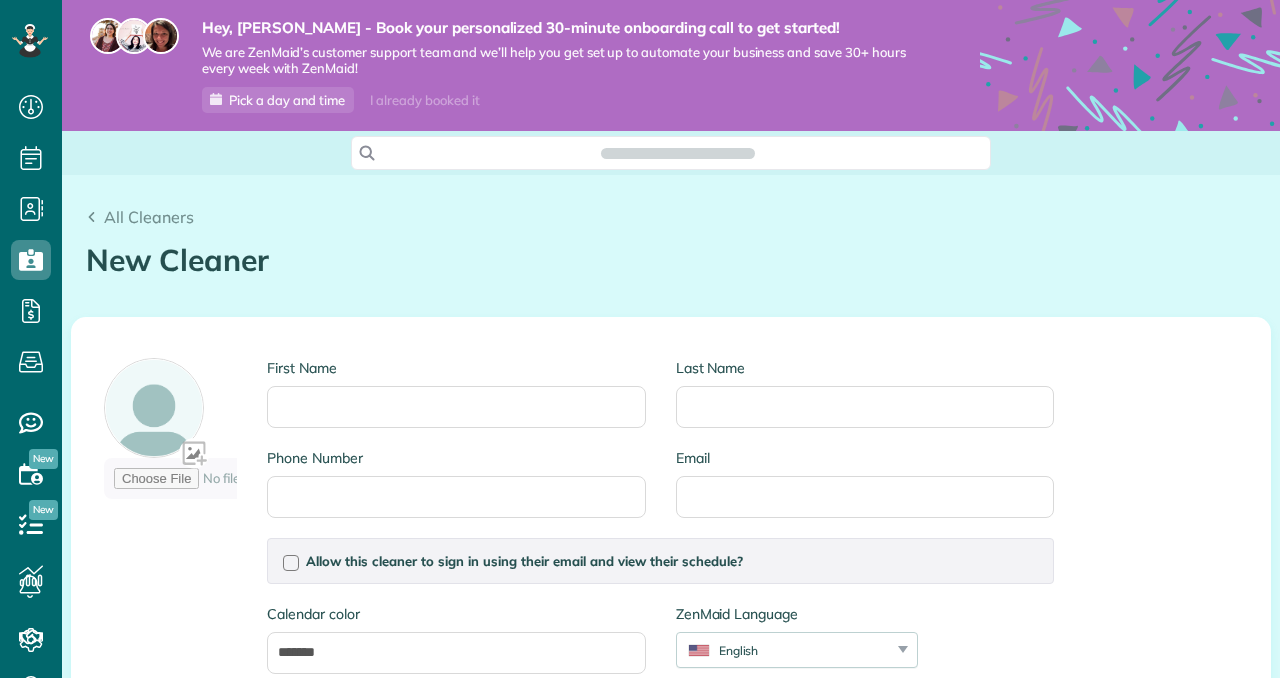 scroll, scrollTop: 0, scrollLeft: 0, axis: both 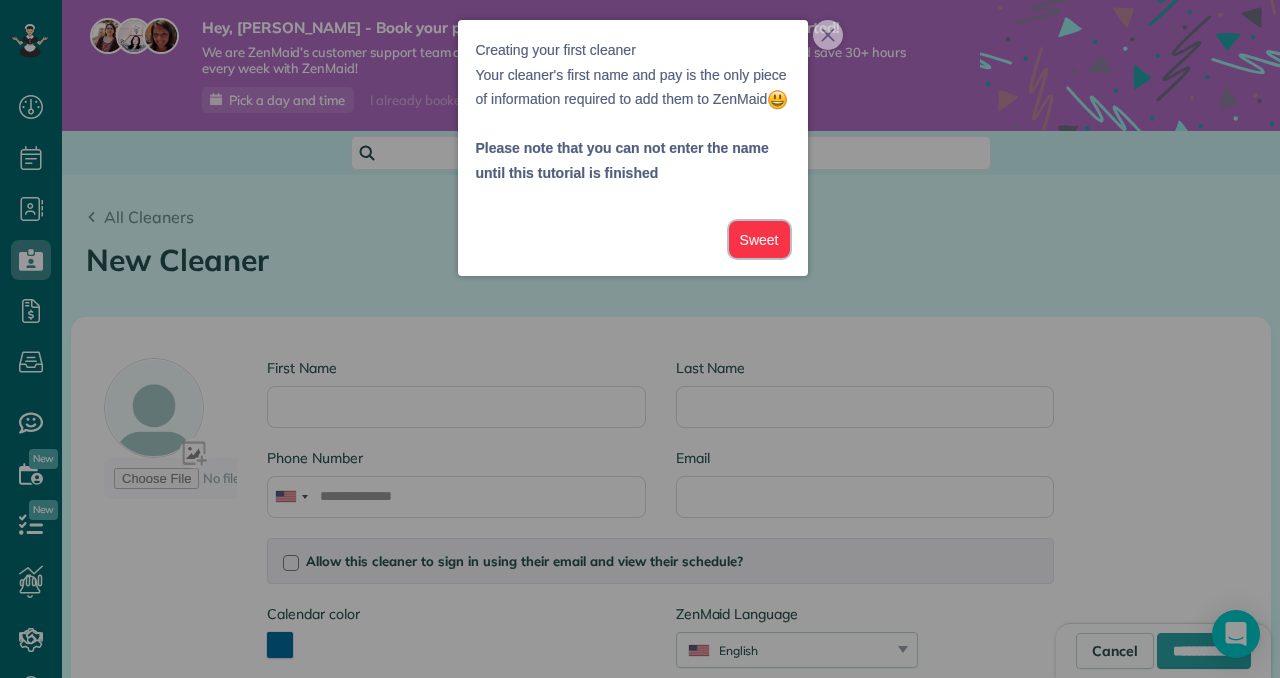 click on "Sweet" at bounding box center (759, 239) 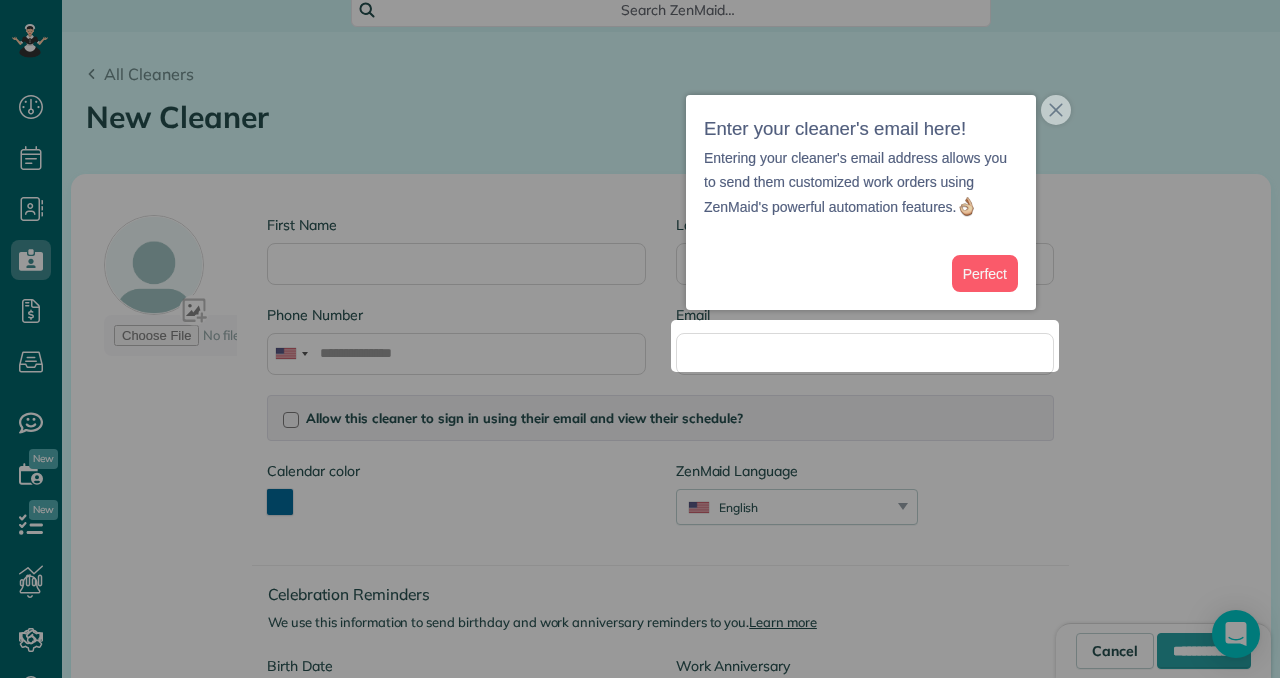 scroll, scrollTop: 157, scrollLeft: 0, axis: vertical 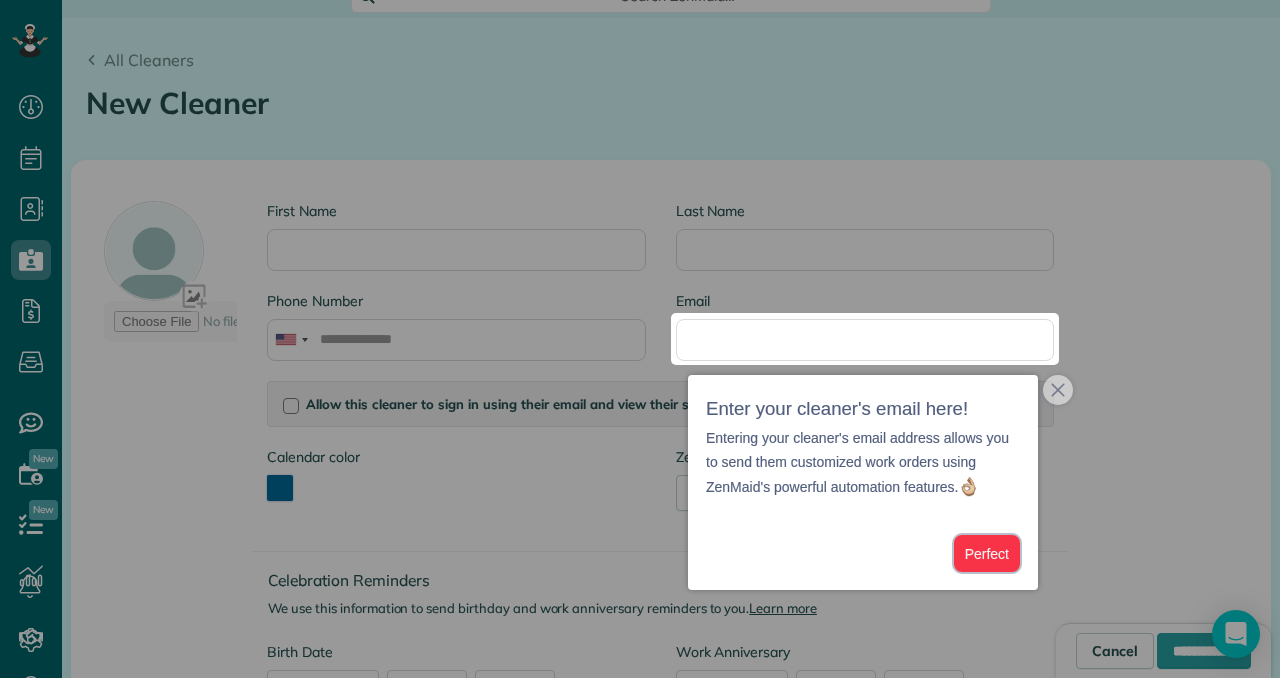 click on "Perfect" at bounding box center (987, 553) 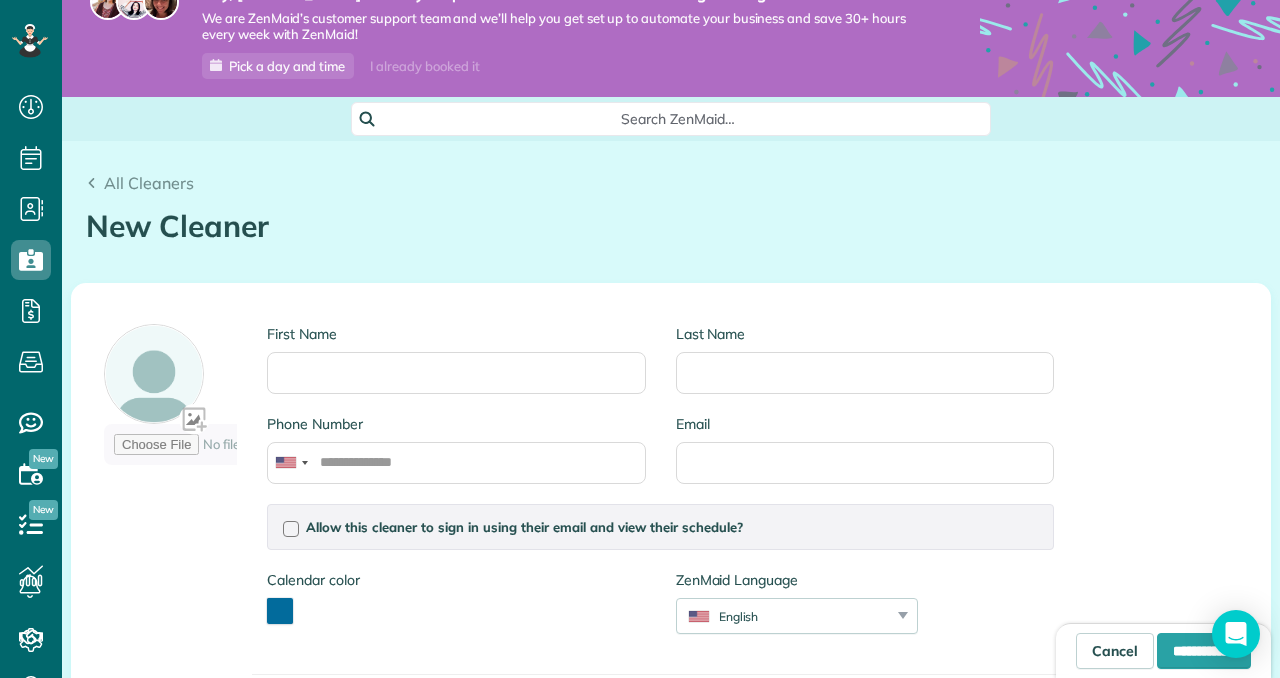 scroll, scrollTop: 42, scrollLeft: 0, axis: vertical 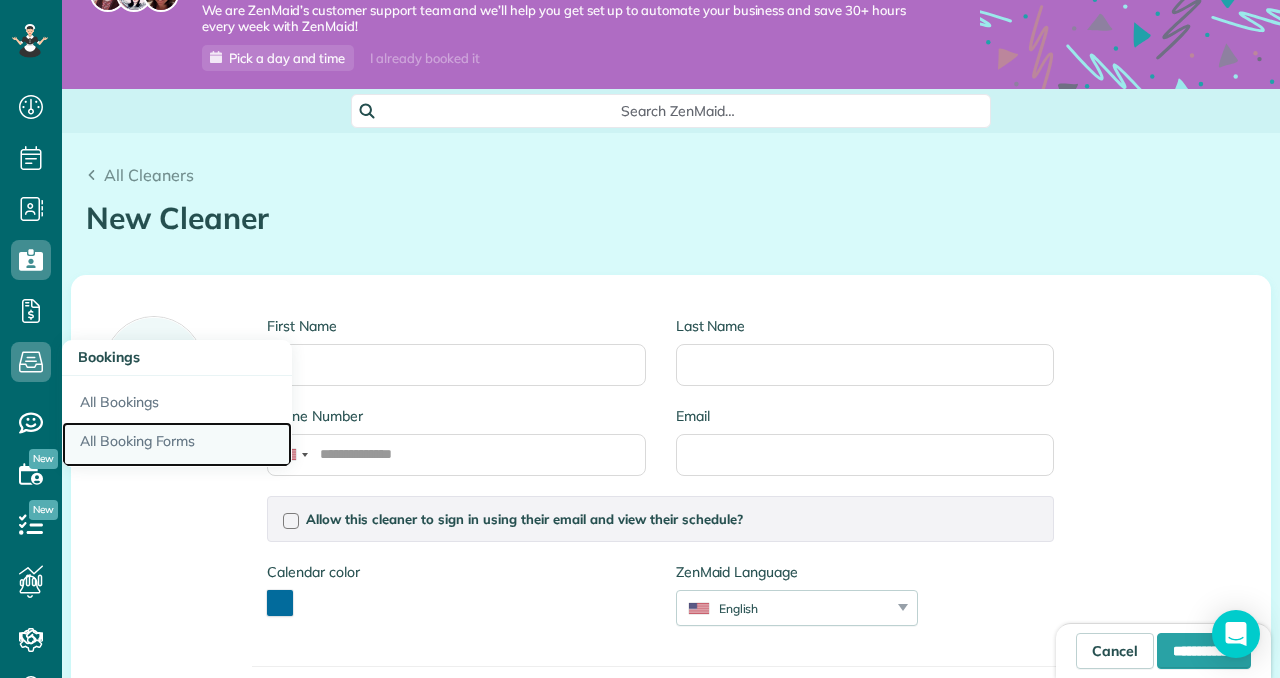 click on "All Booking Forms" at bounding box center [177, 445] 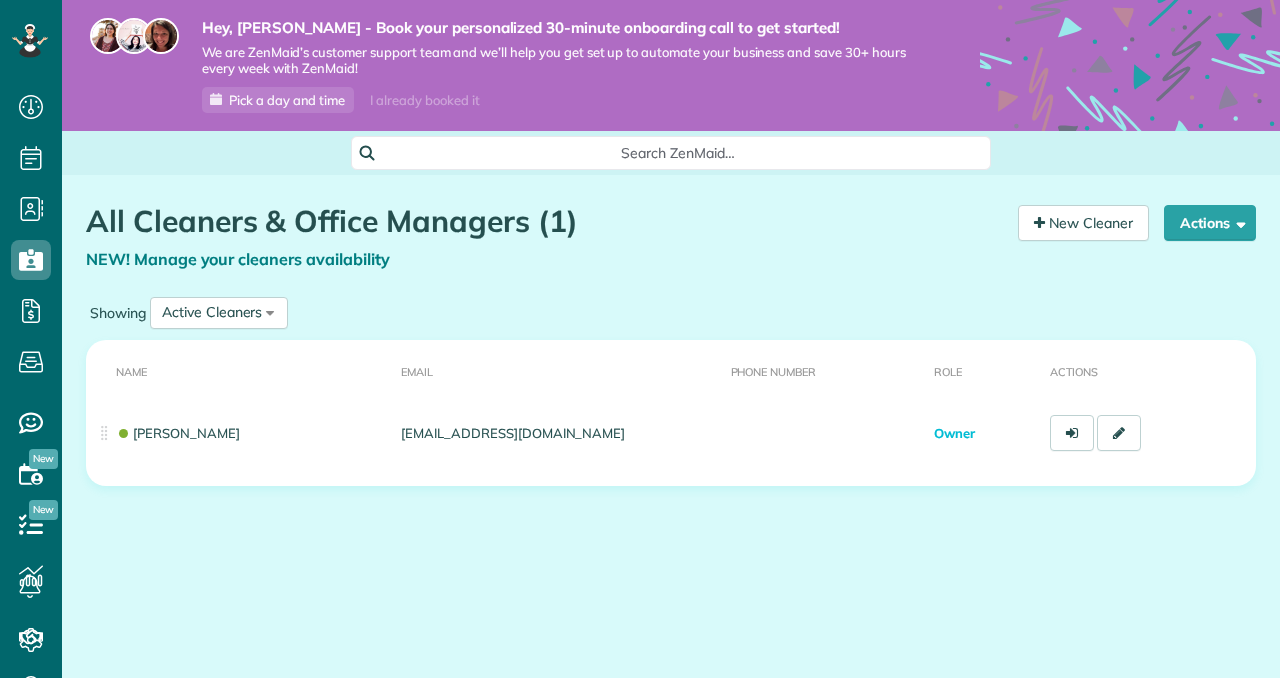 scroll, scrollTop: 0, scrollLeft: 0, axis: both 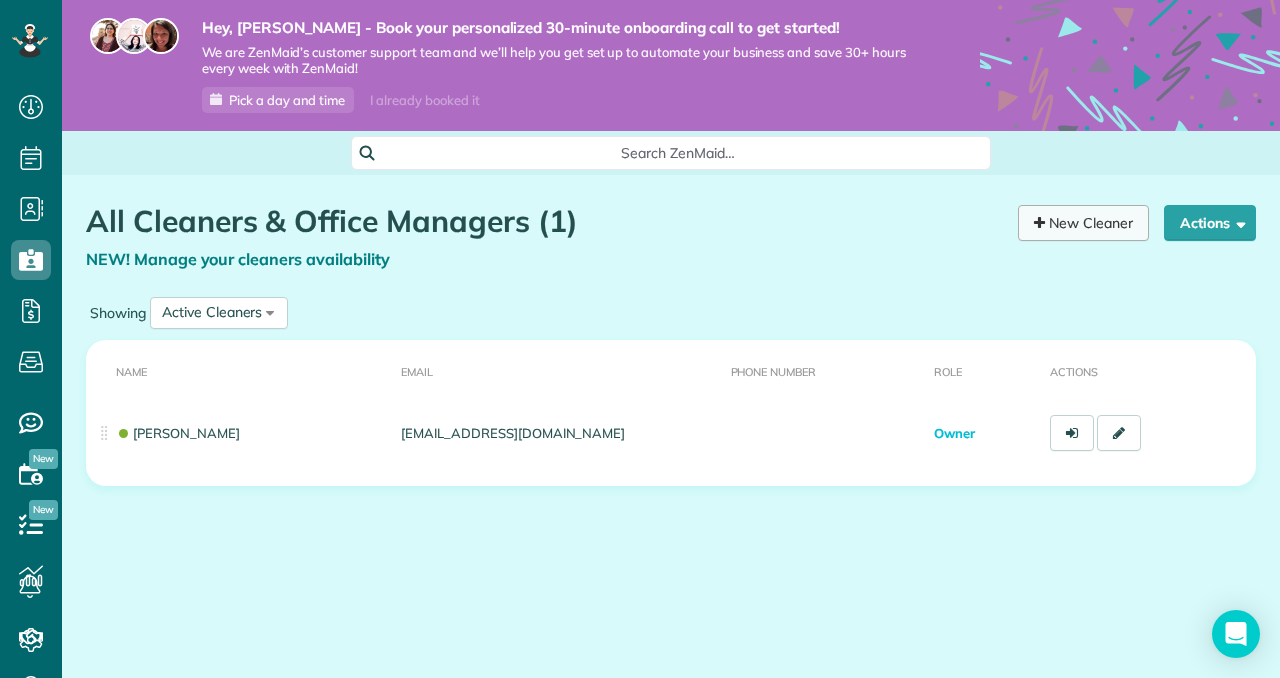 click on "New Cleaner" at bounding box center (1083, 223) 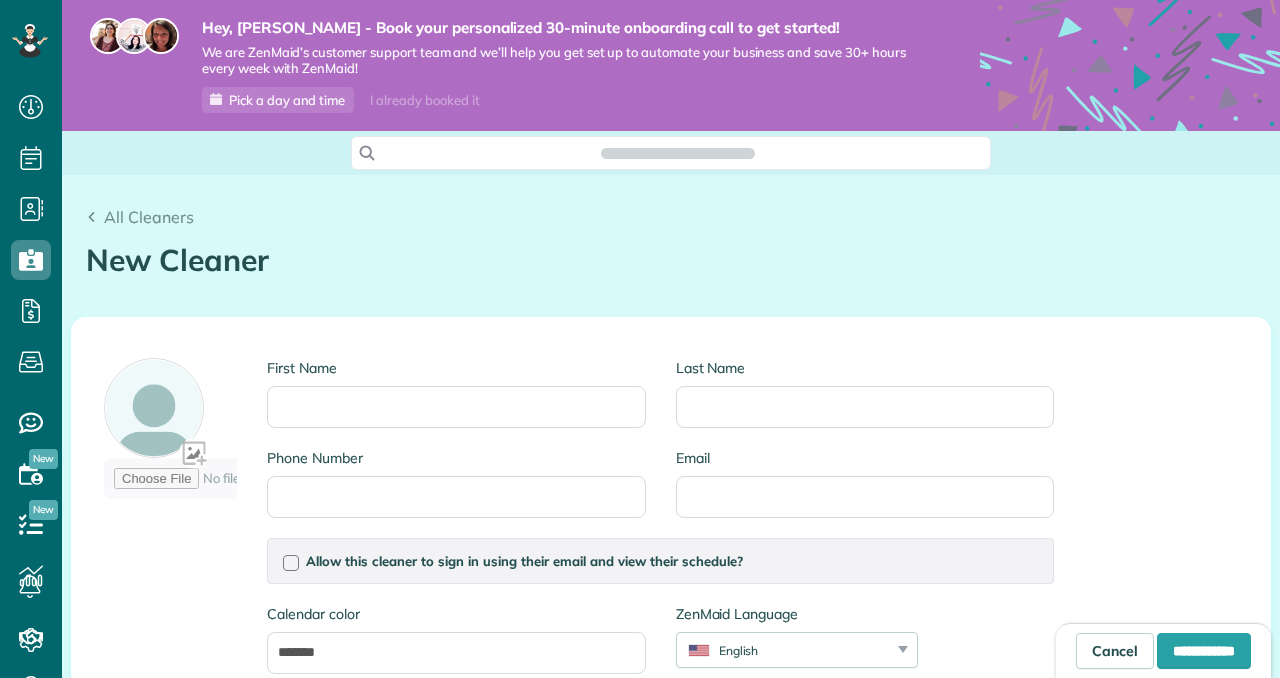 scroll, scrollTop: 0, scrollLeft: 0, axis: both 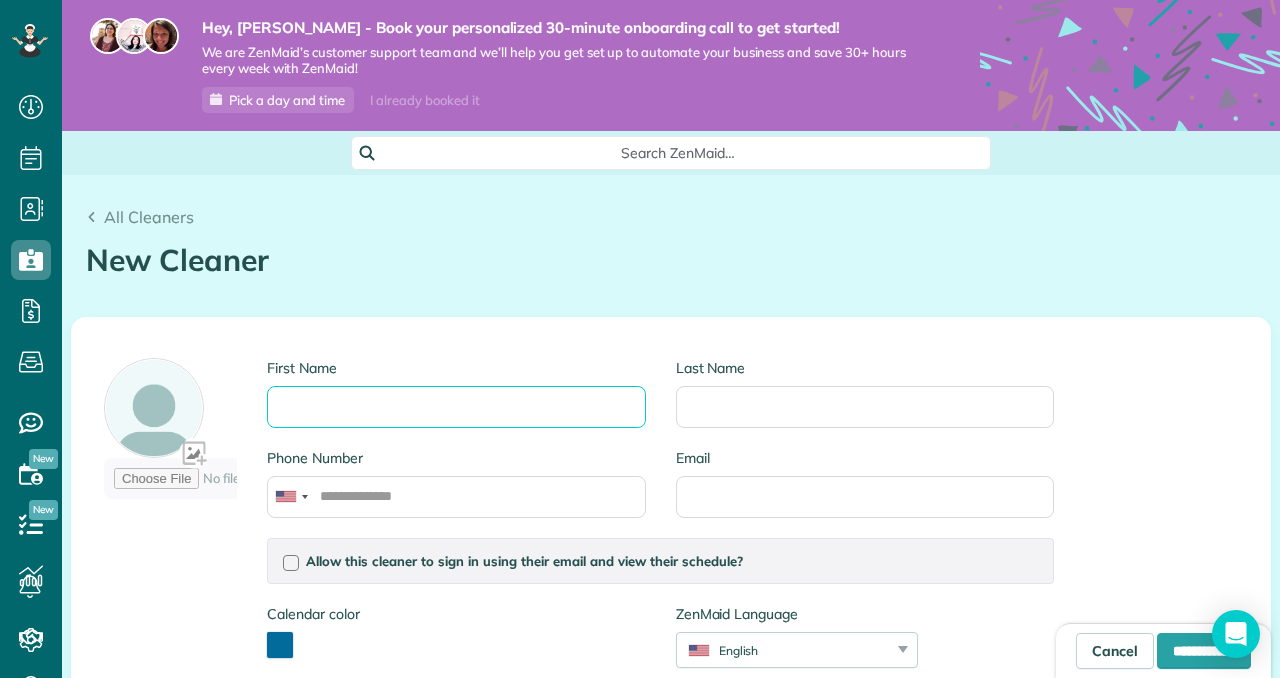 click on "First Name" at bounding box center (456, 407) 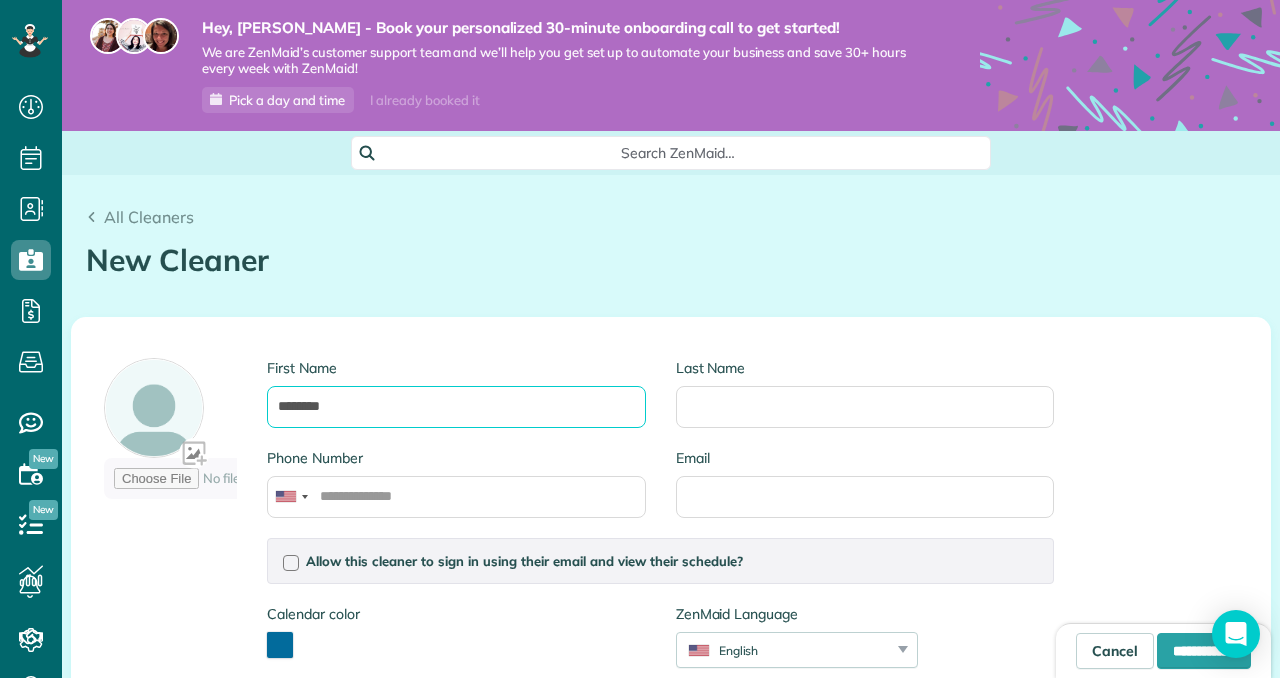 type on "********" 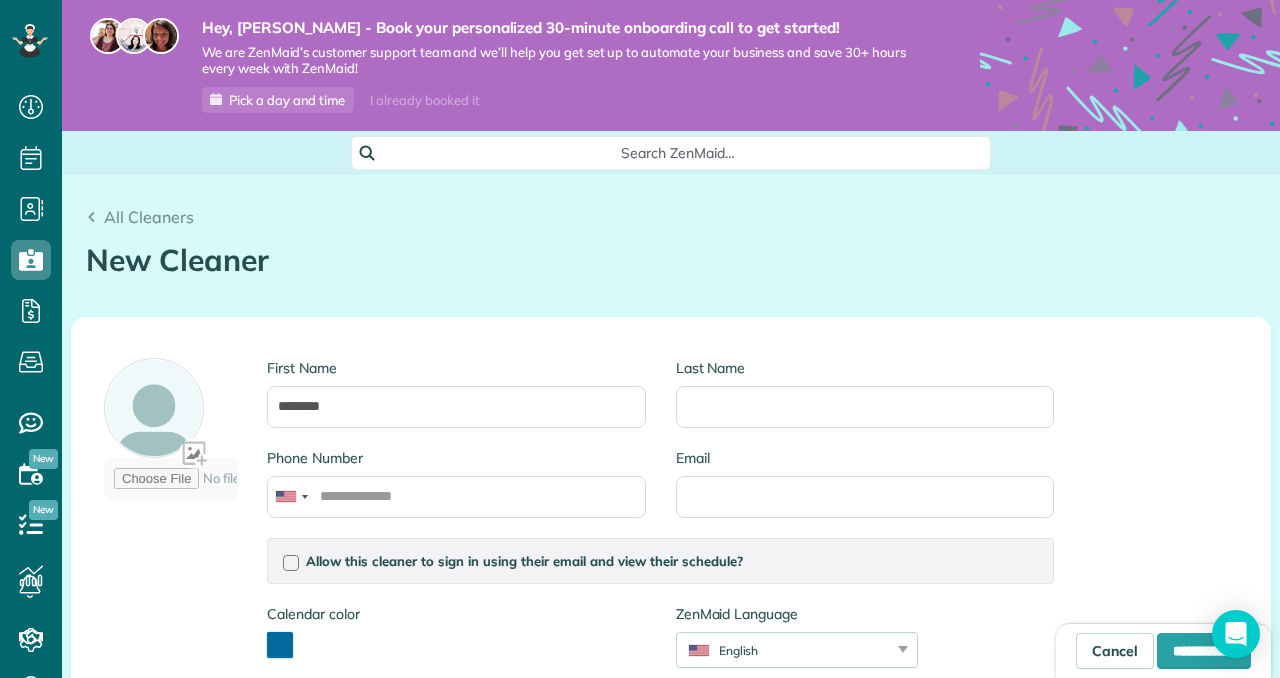 click on "First Name ********
Last Name
Phone Number
Email
Allow this cleaner to sign in using their email and view their schedule?
Password
Password Confirmation
Password Password should contain letters and numbers only and be at least 8 characters long
Password Confirmation
Is this cleaner an office manager? Office managers can create, view, and edit customers, appointments, and cleaners
Is this cleaner a contractor?
Allow this cleaner to log their time in the system?
Calendar color" at bounding box center [579, 611] 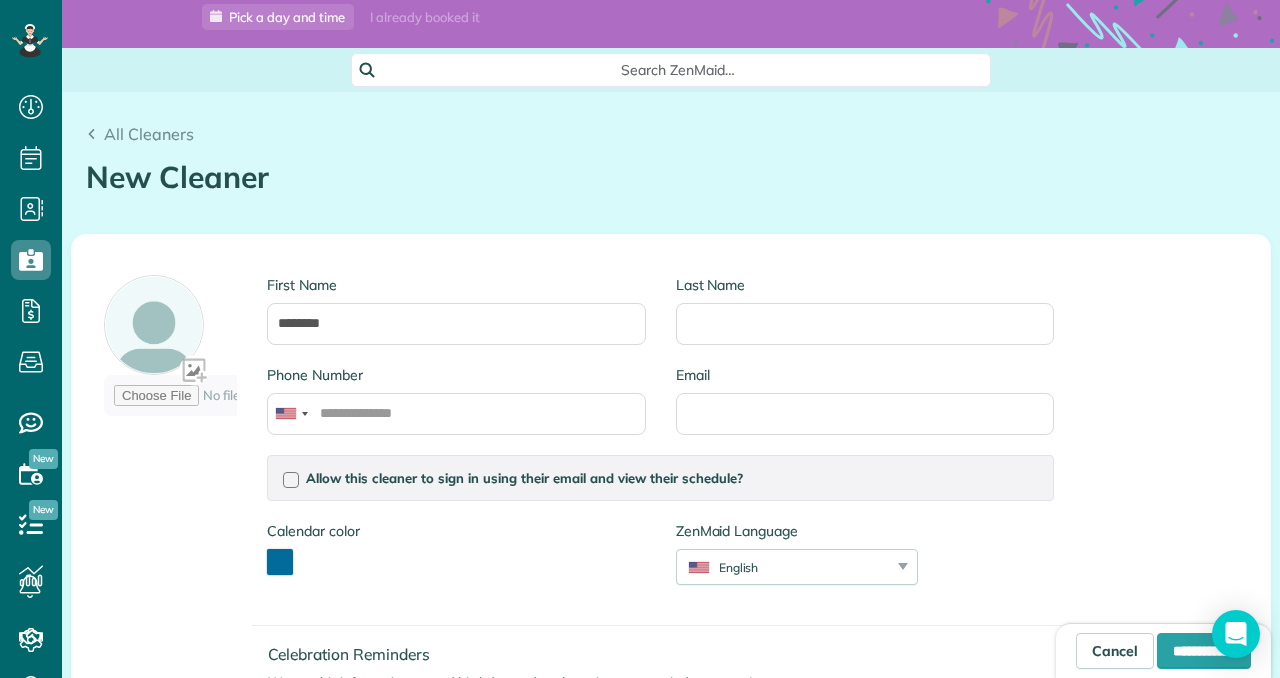scroll, scrollTop: 84, scrollLeft: 0, axis: vertical 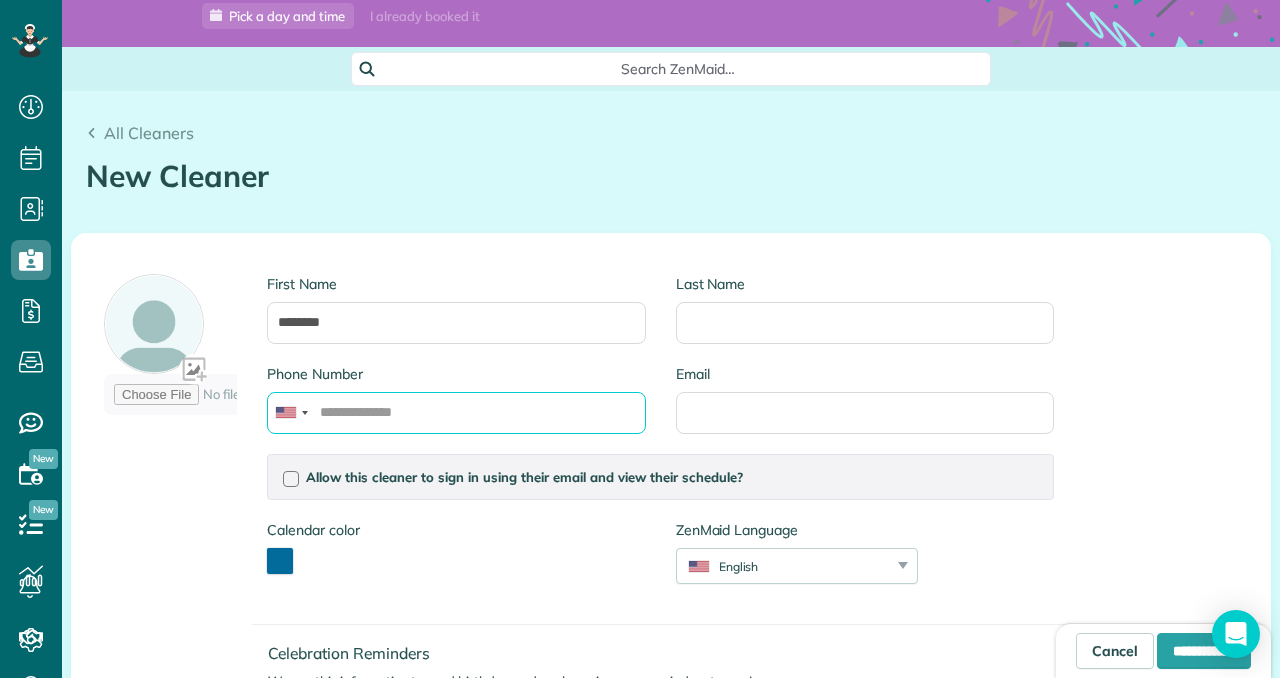 click on "Phone Number" at bounding box center [456, 413] 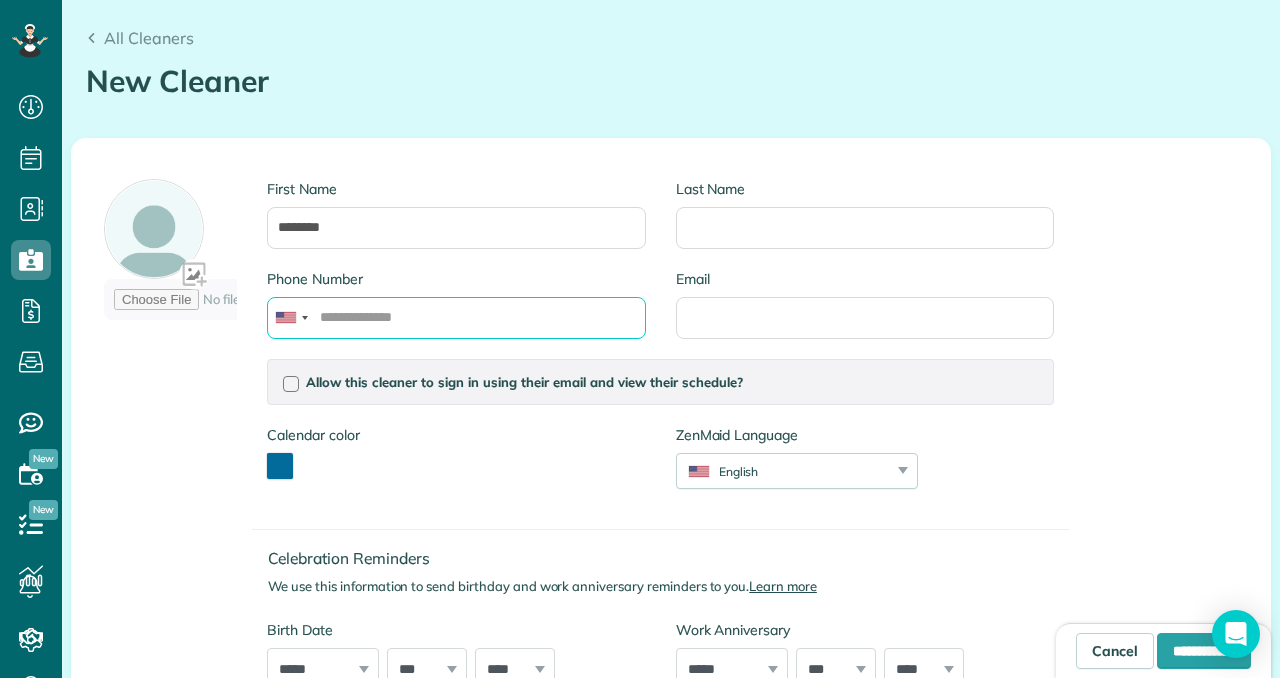 scroll, scrollTop: 187, scrollLeft: 0, axis: vertical 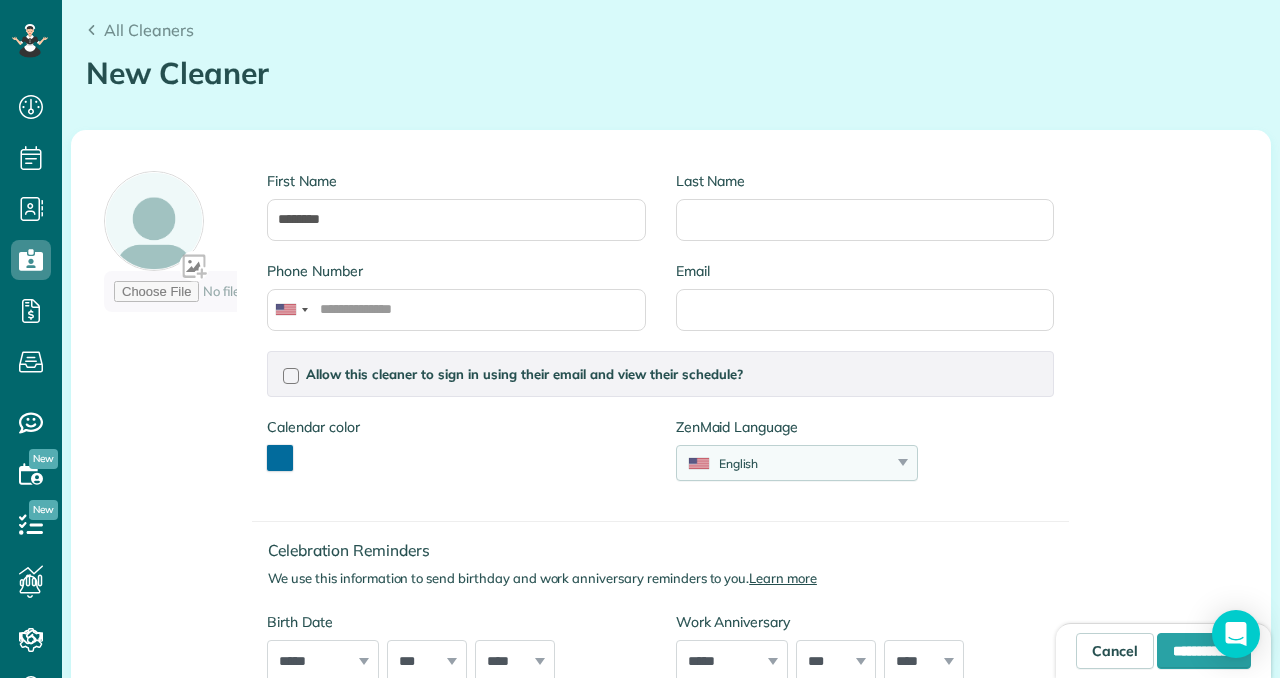 click on "English
English
Español
Polskie
Suomalainen" at bounding box center (797, 463) 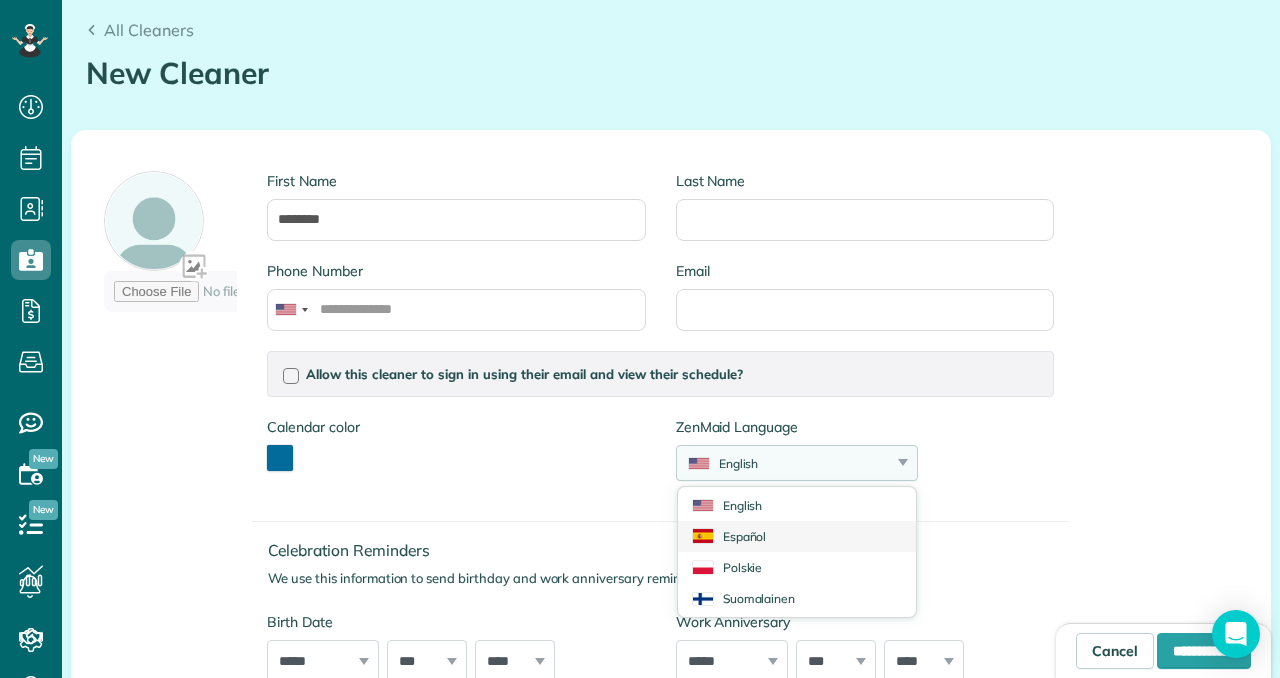 click on "Español" at bounding box center (797, 536) 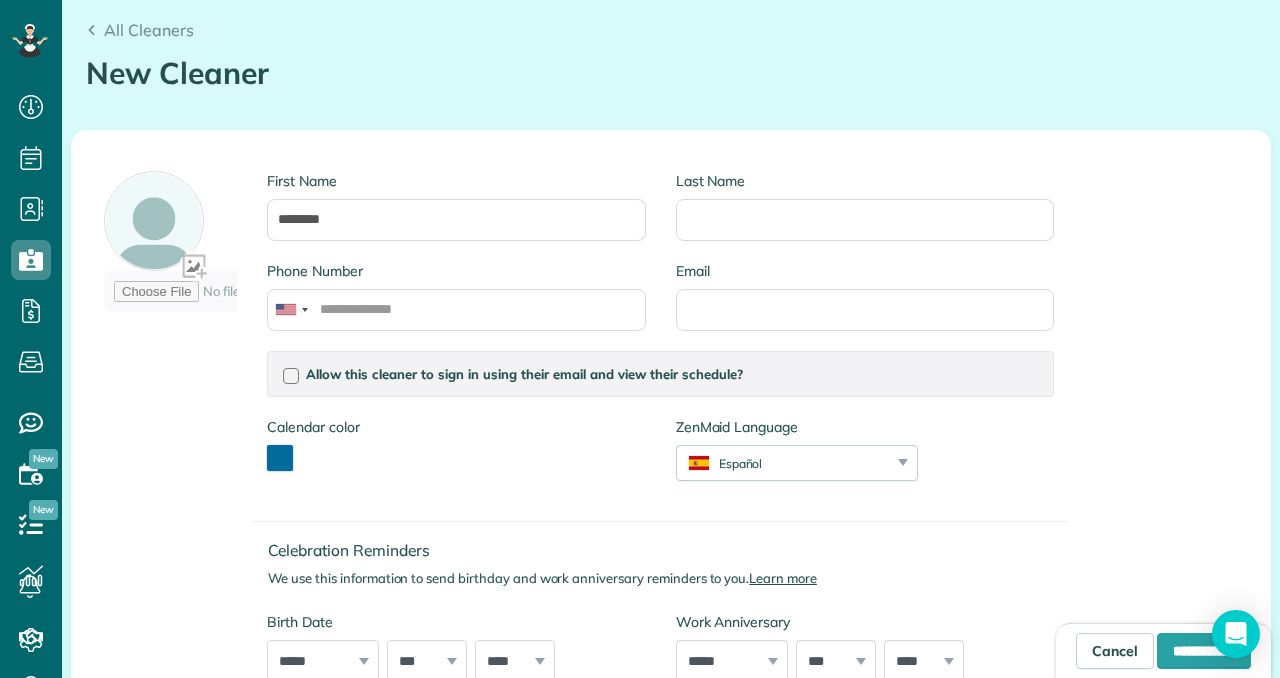 click on "Allow this cleaner to sign in using their email and view their schedule?
Password
Password Confirmation
Password Password should contain letters and numbers only and be at least 8 characters long
Password Confirmation
Is this cleaner an office manager? Office managers can create, view, and edit customers, appointments, and cleaners
Is this cleaner a contractor?
Allow this cleaner to log their time in the system? If you enable this option, this cleaner will be able to log their time in and time out when they sign in, saving you time on payroll and time tracking
Calendar color
*******
ZenMaid Language" at bounding box center [660, 426] 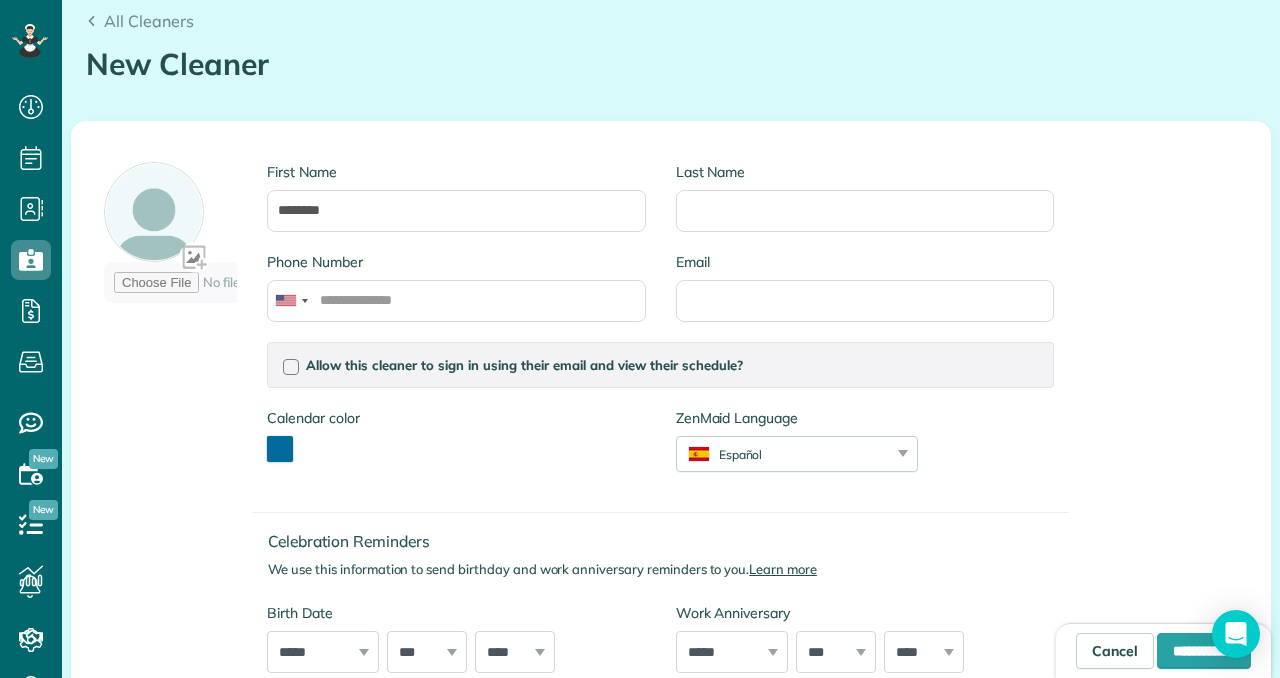 scroll, scrollTop: 195, scrollLeft: 0, axis: vertical 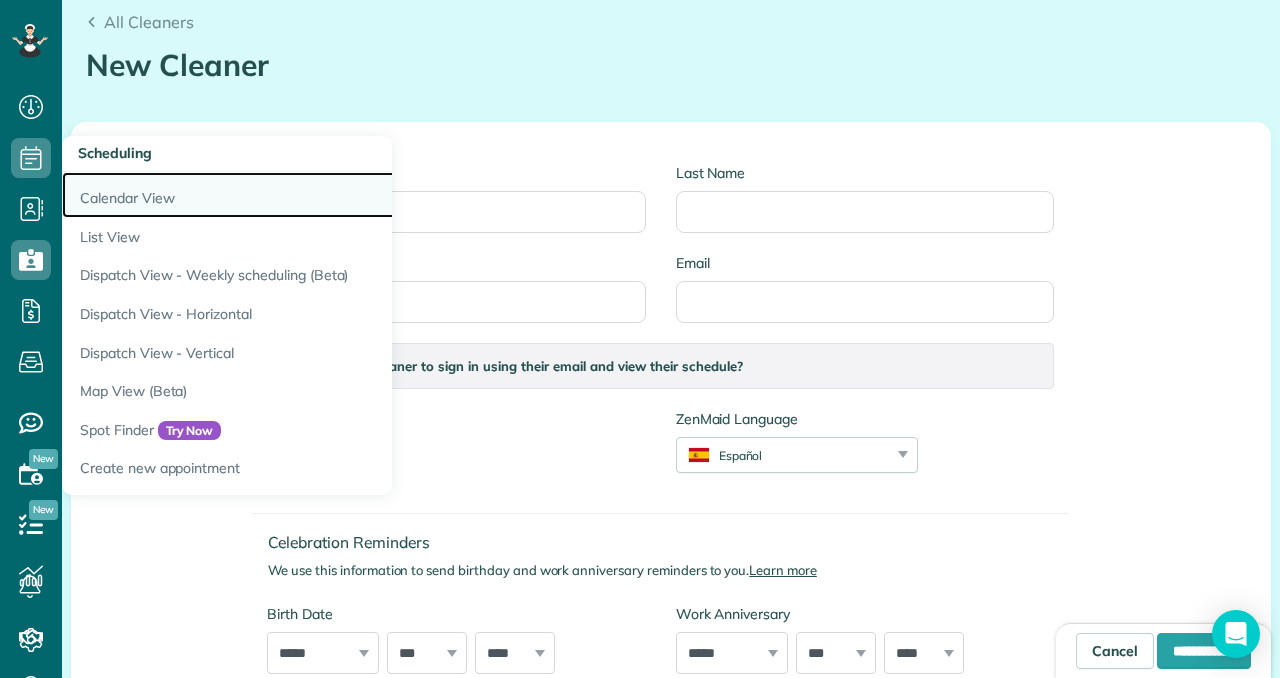 click on "Calendar View" at bounding box center (312, 195) 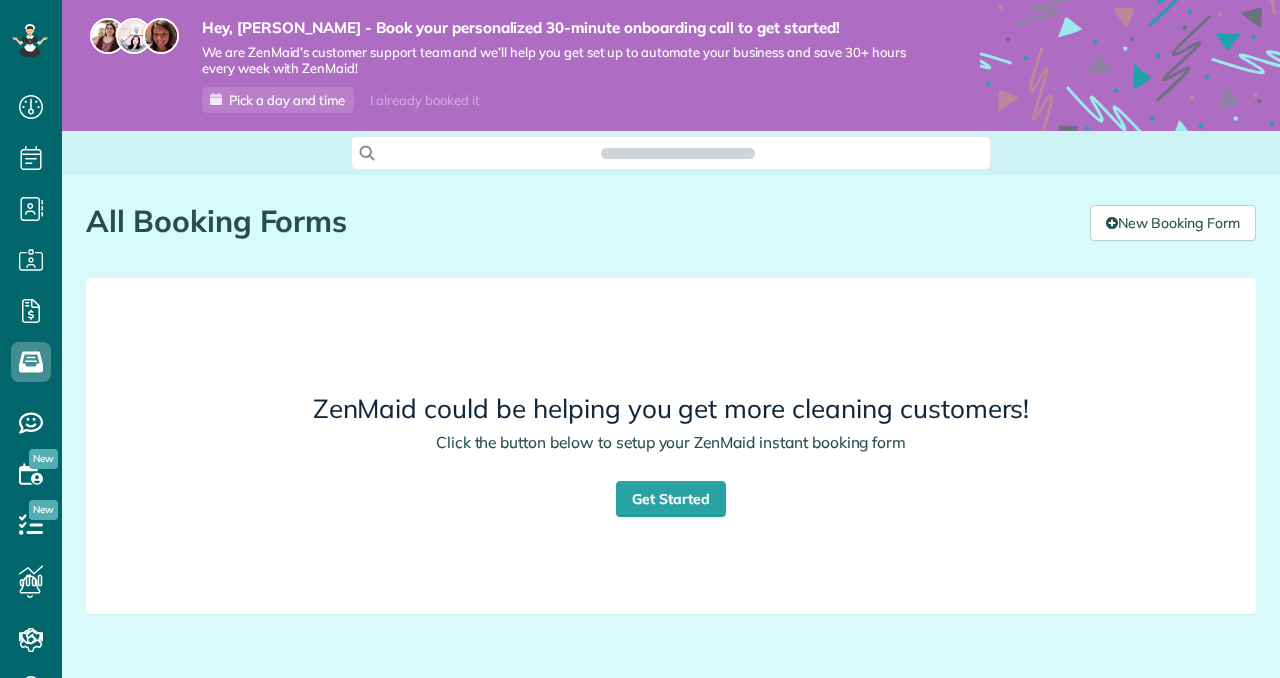 scroll, scrollTop: 0, scrollLeft: 0, axis: both 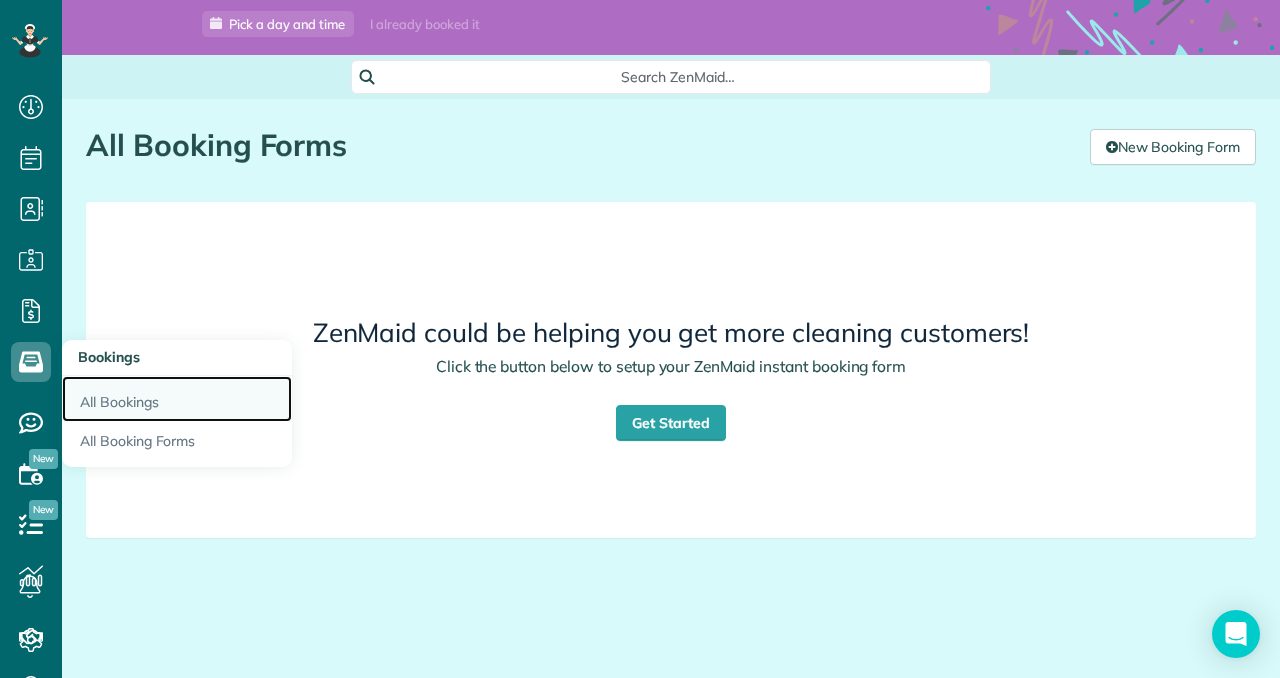 click on "All Bookings" at bounding box center (177, 399) 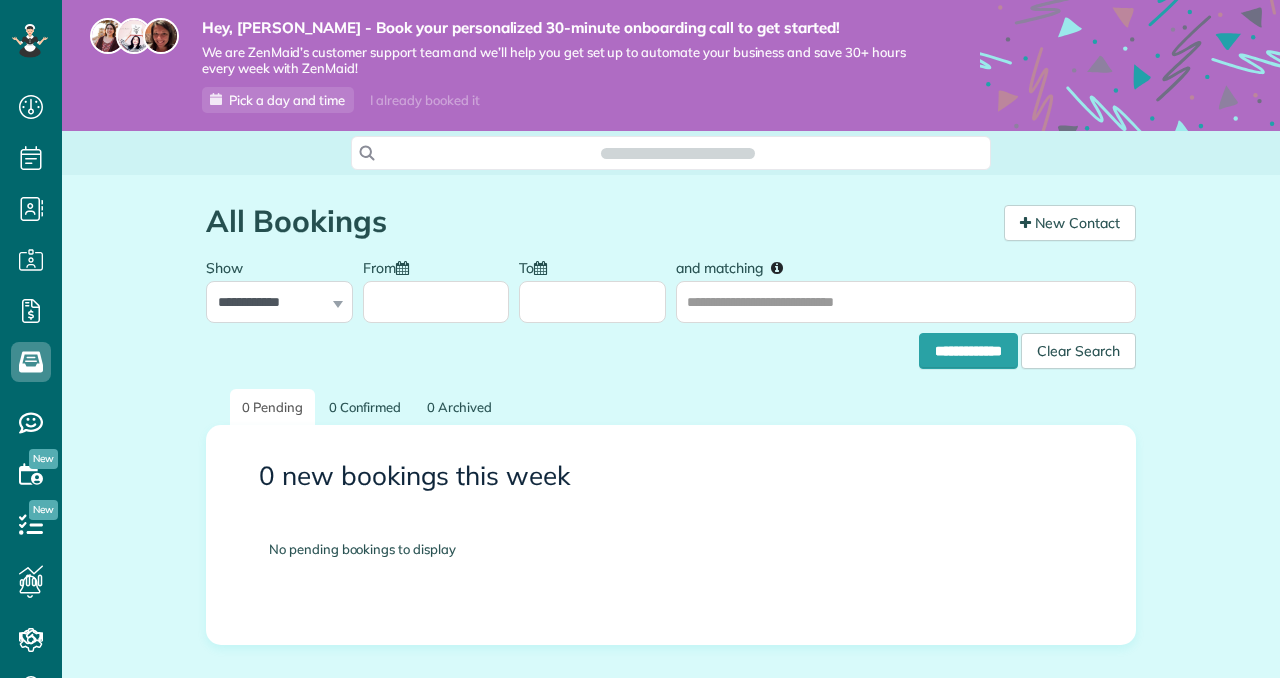scroll, scrollTop: 0, scrollLeft: 0, axis: both 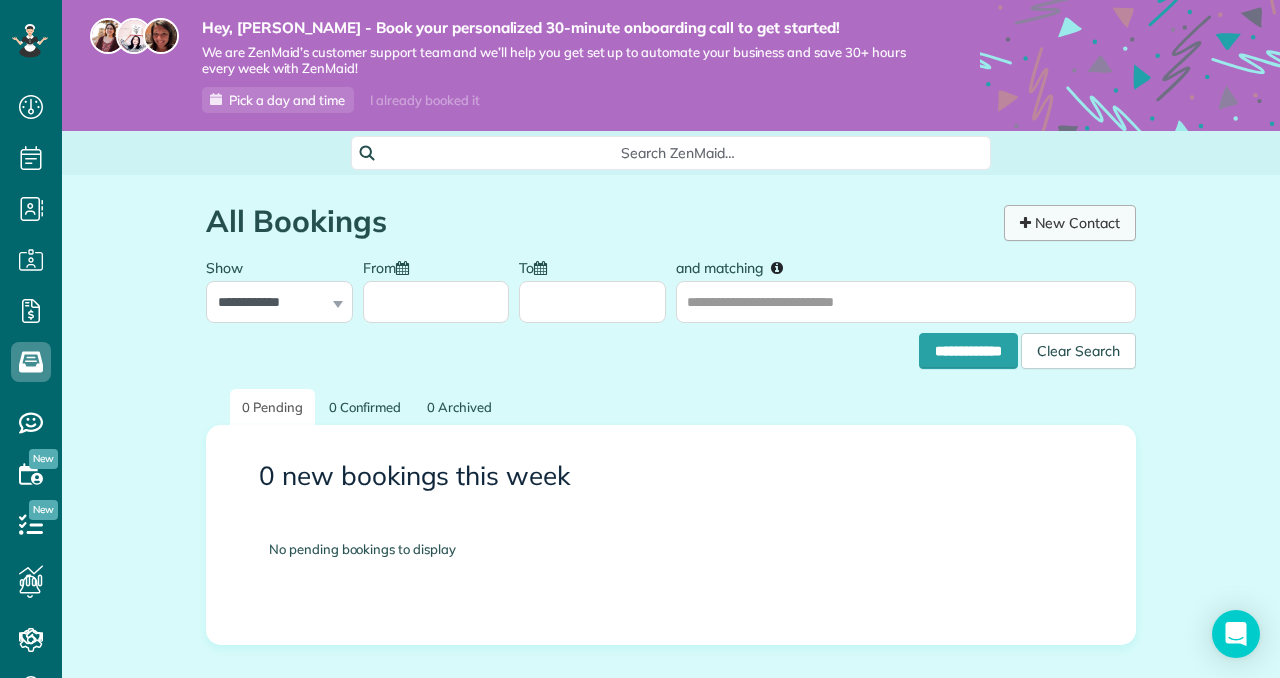 click on "New Contact" at bounding box center [1070, 223] 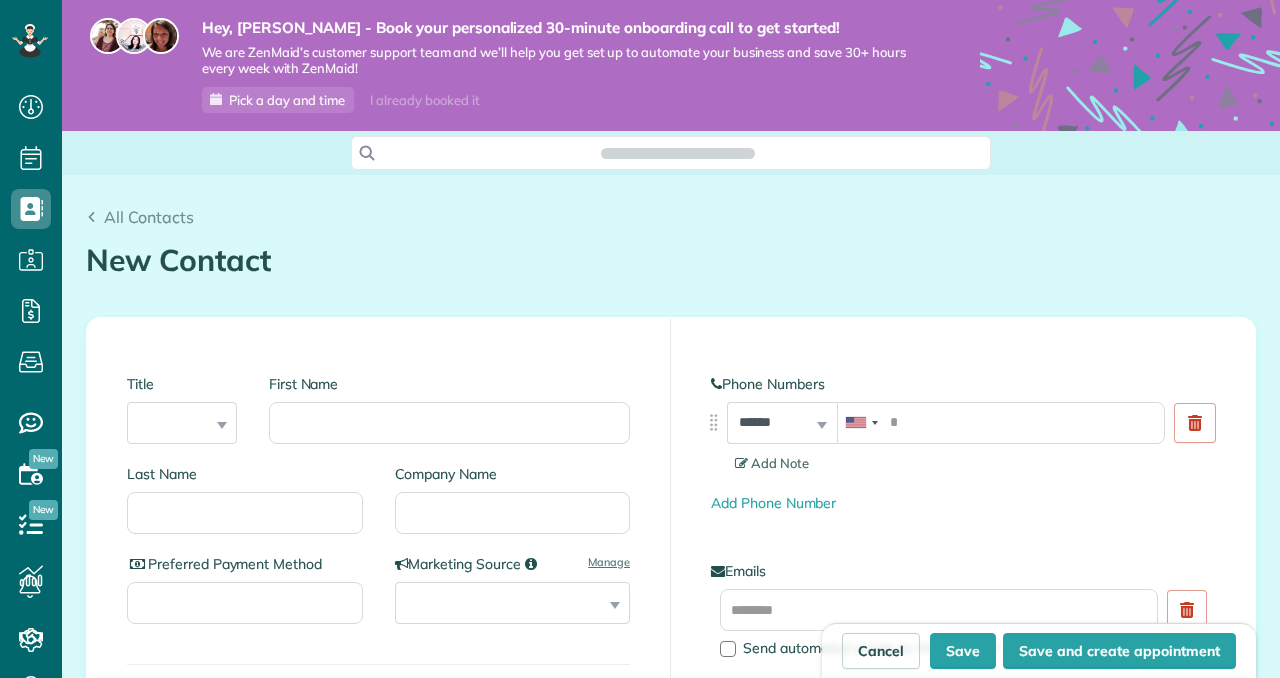 scroll, scrollTop: 0, scrollLeft: 0, axis: both 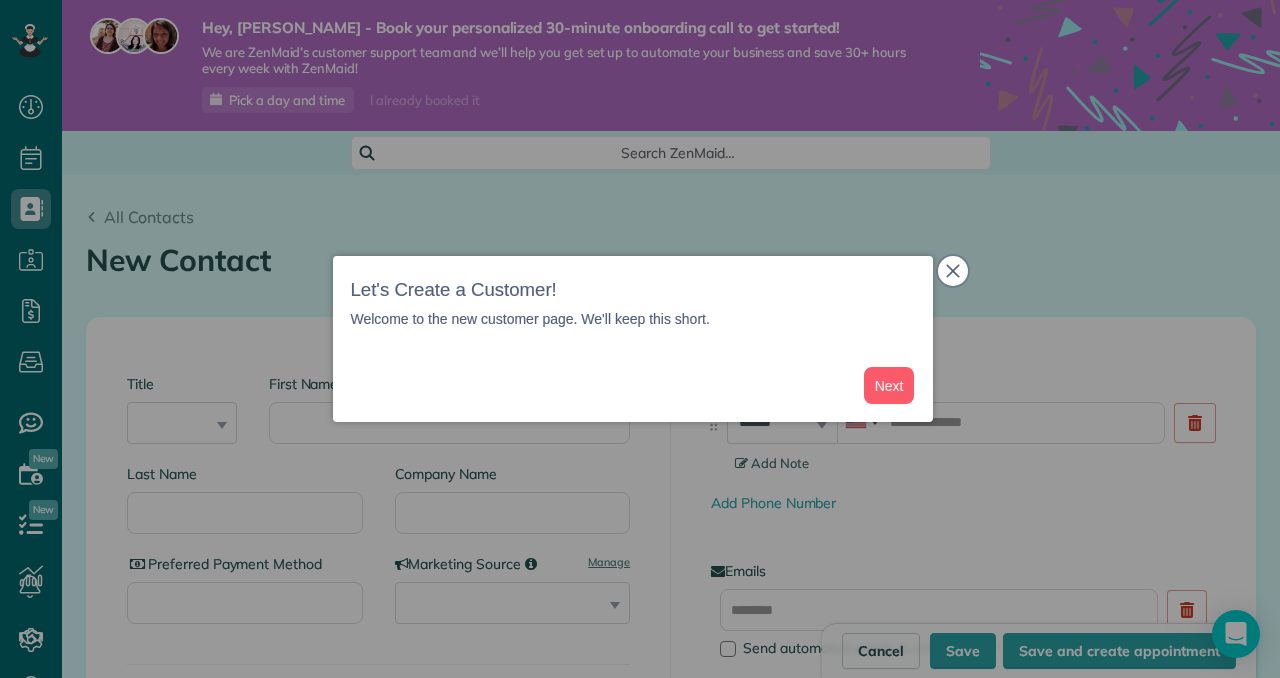 click 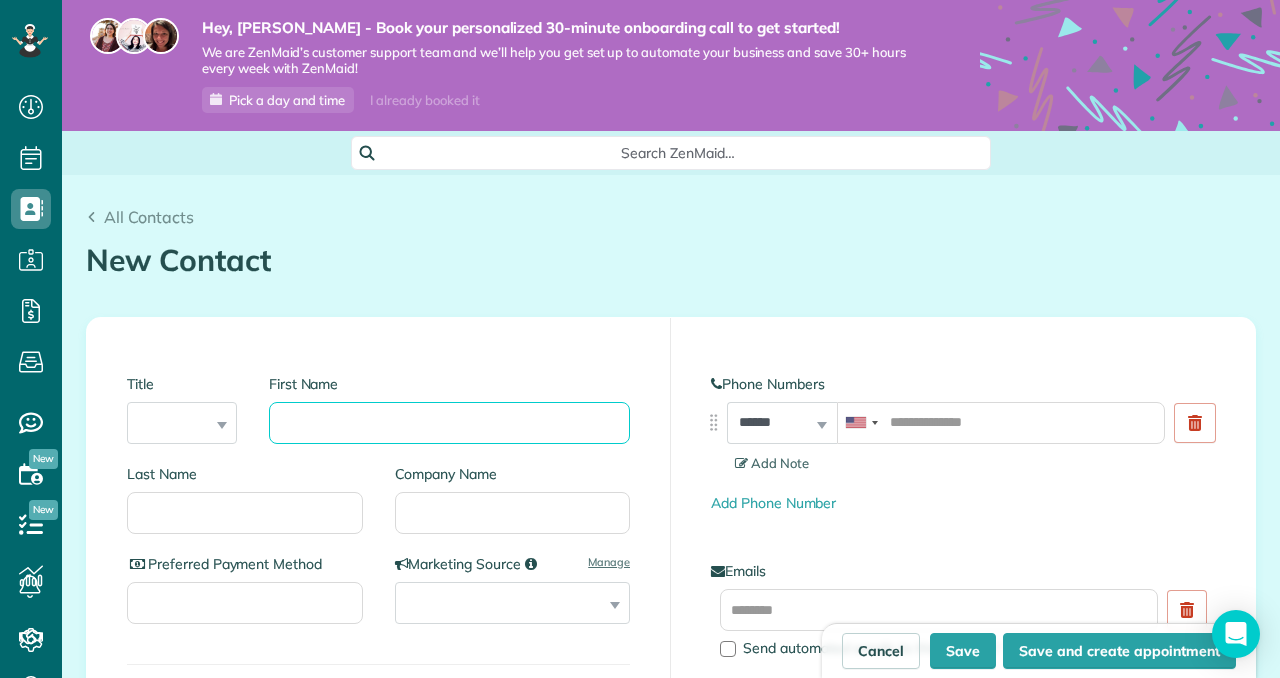 click on "First Name" at bounding box center (449, 423) 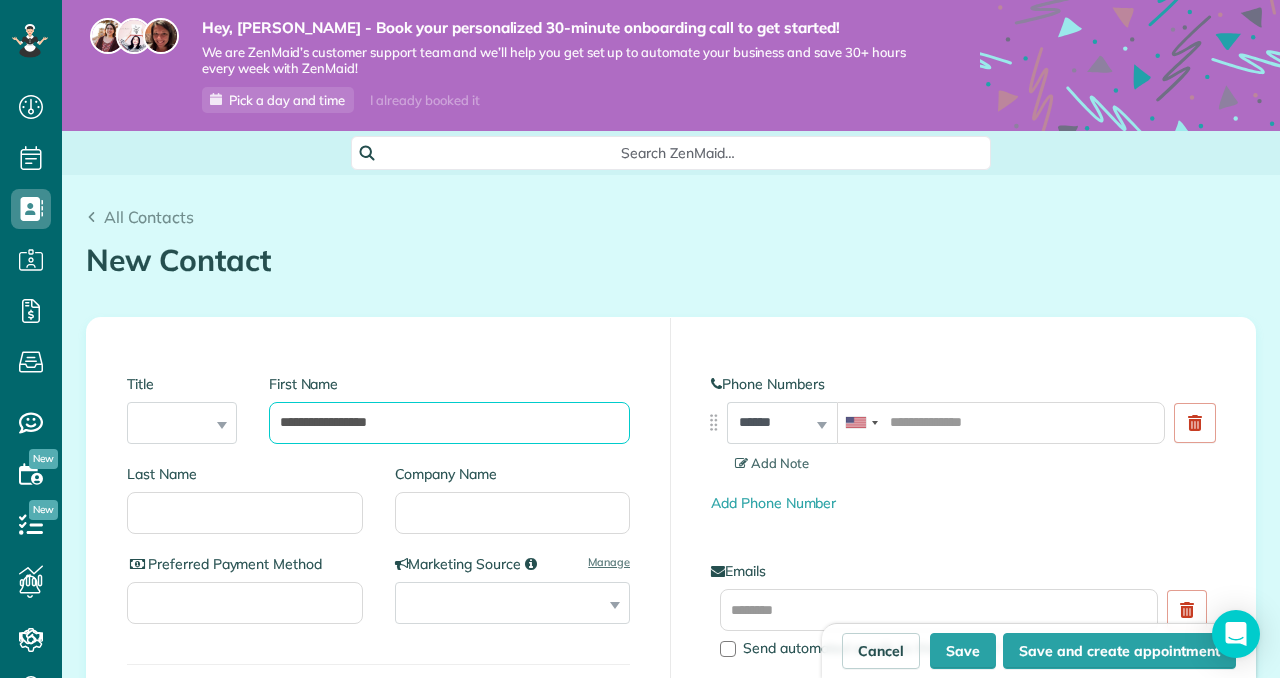click on "**********" at bounding box center (449, 423) 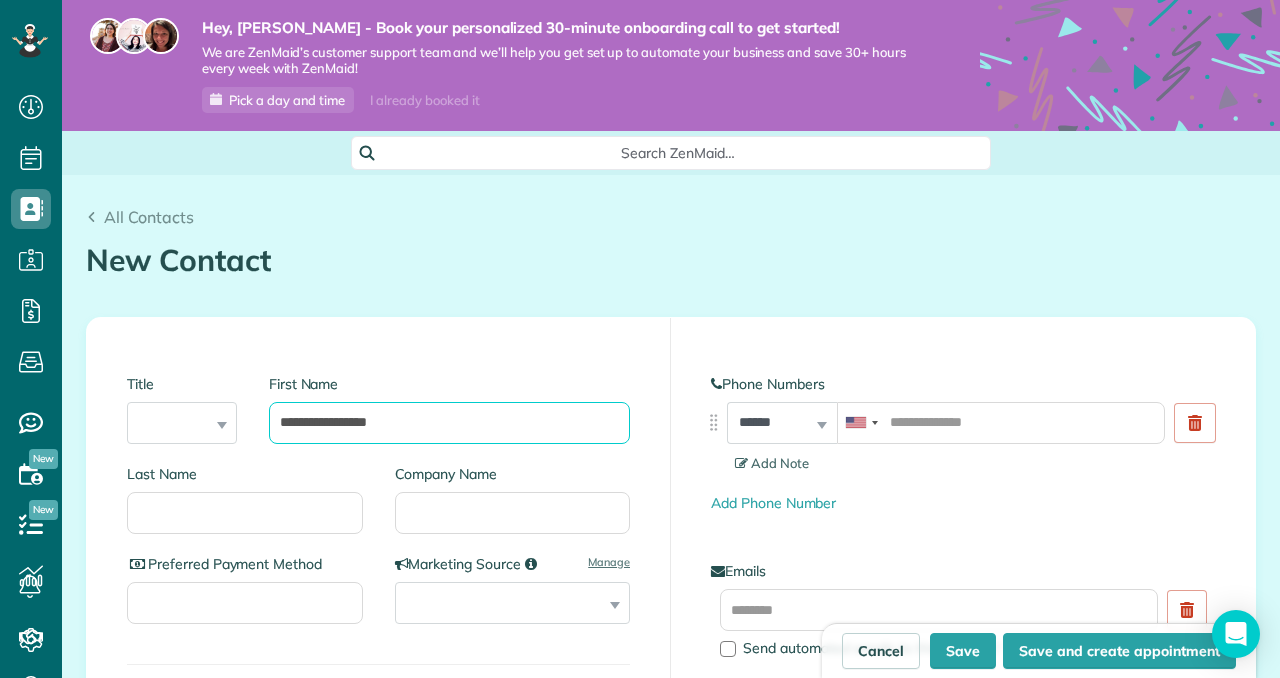 drag, startPoint x: 420, startPoint y: 428, endPoint x: 229, endPoint y: 429, distance: 191.00262 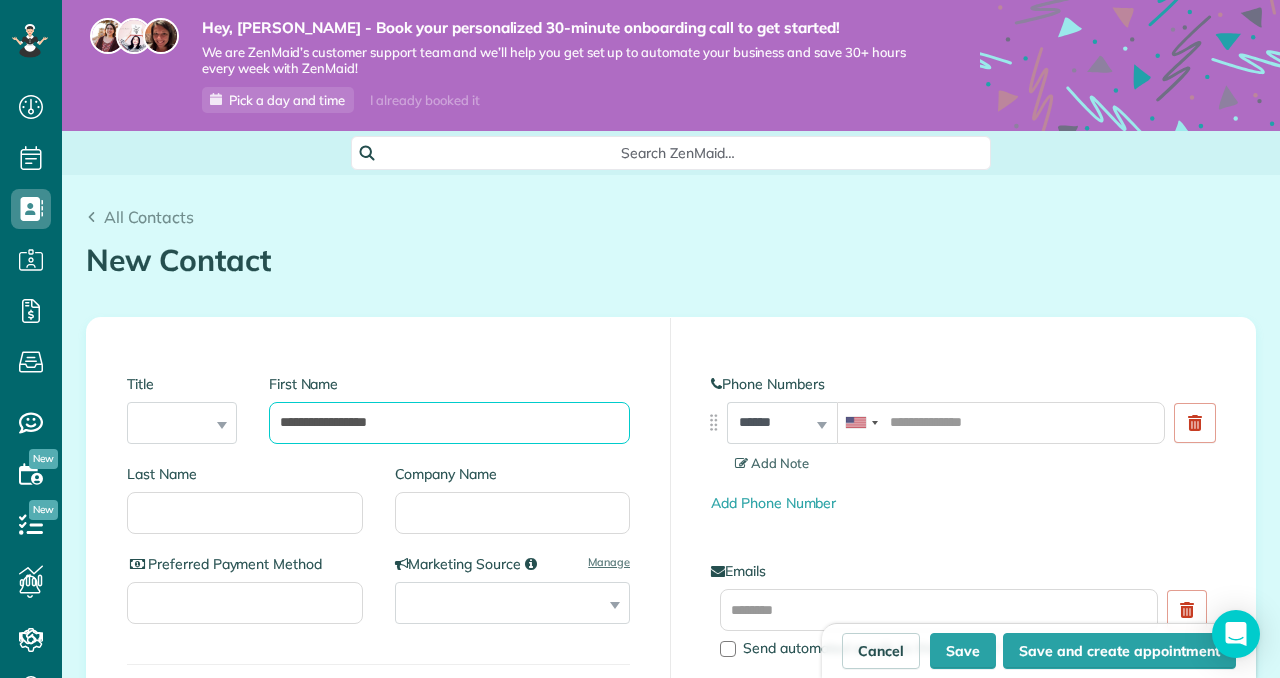click on "**********" at bounding box center [378, 411] 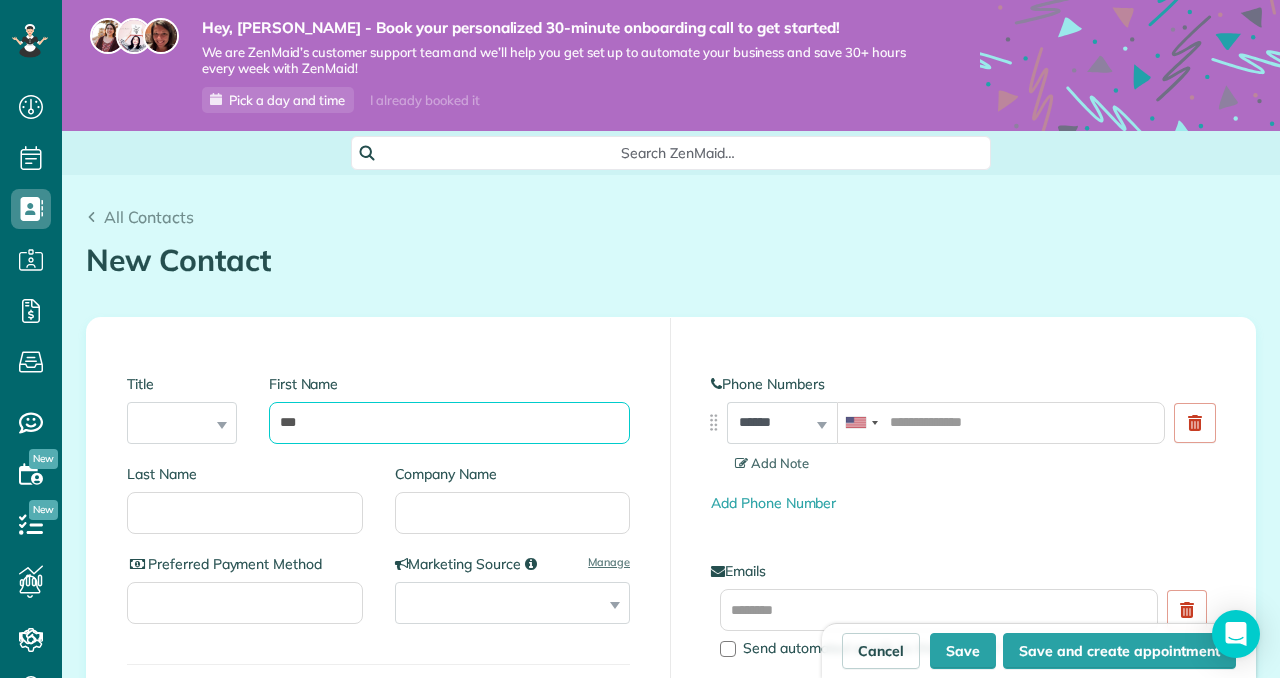 type on "***" 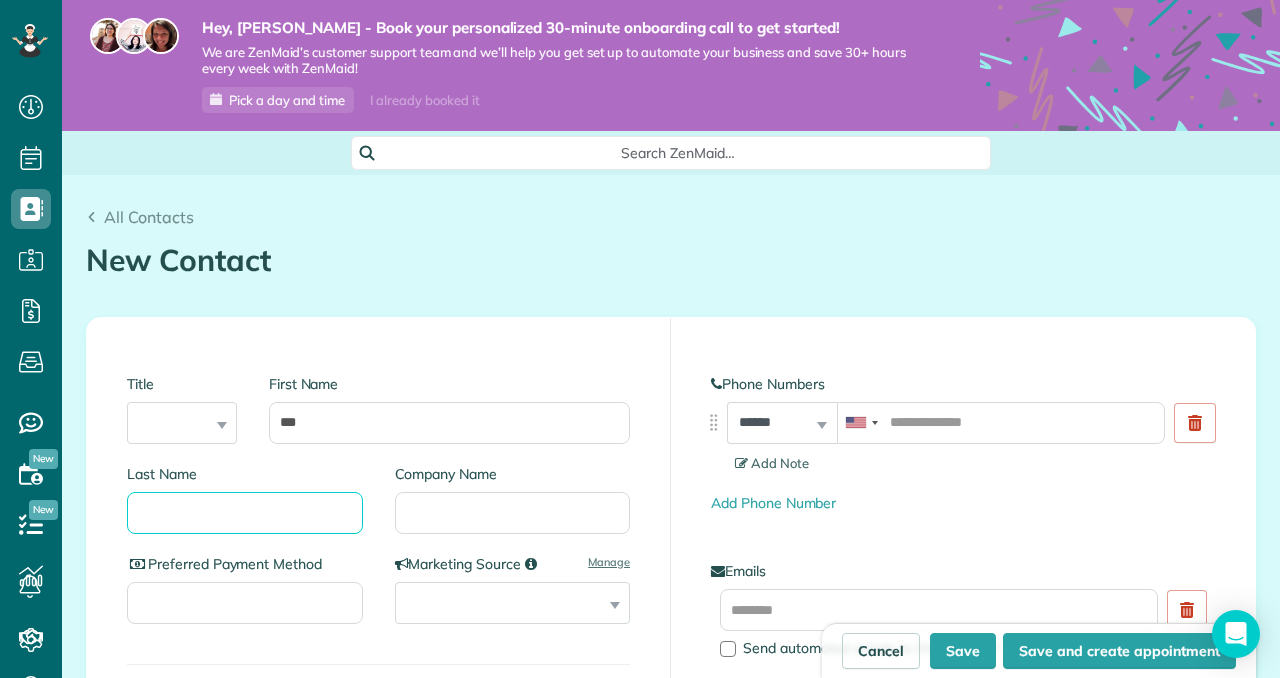 click on "Last Name" at bounding box center (245, 513) 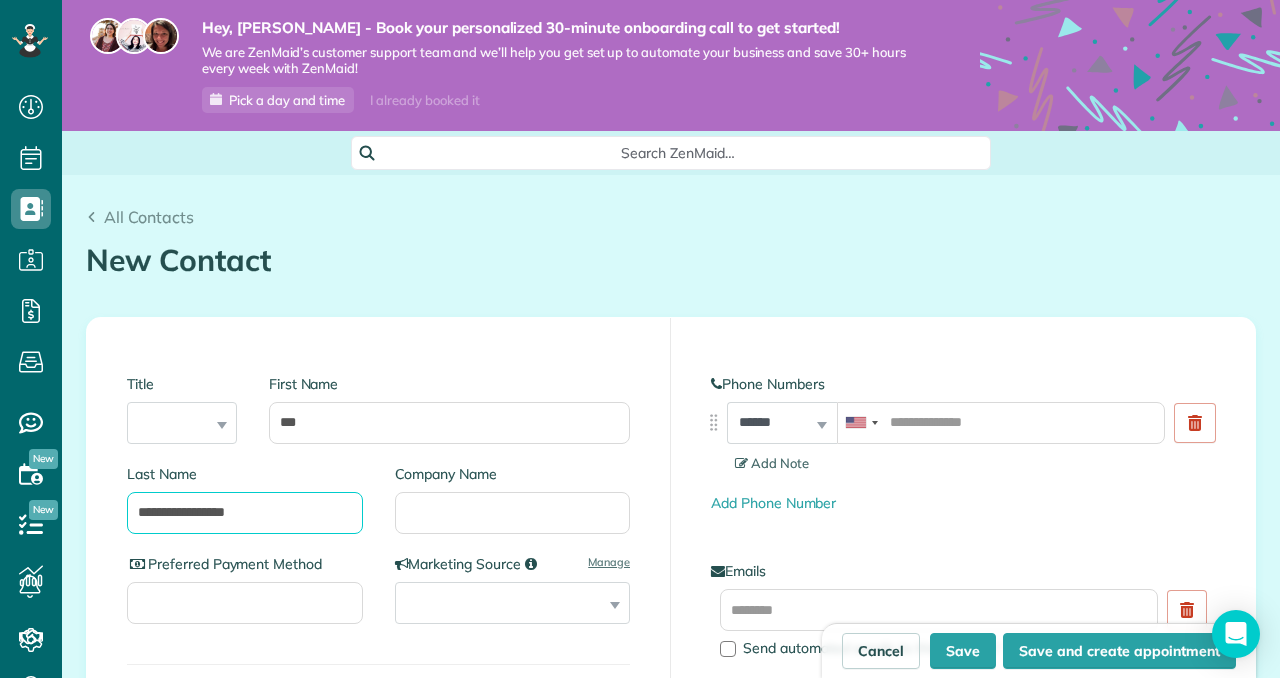 drag, startPoint x: 282, startPoint y: 512, endPoint x: 103, endPoint y: 514, distance: 179.01117 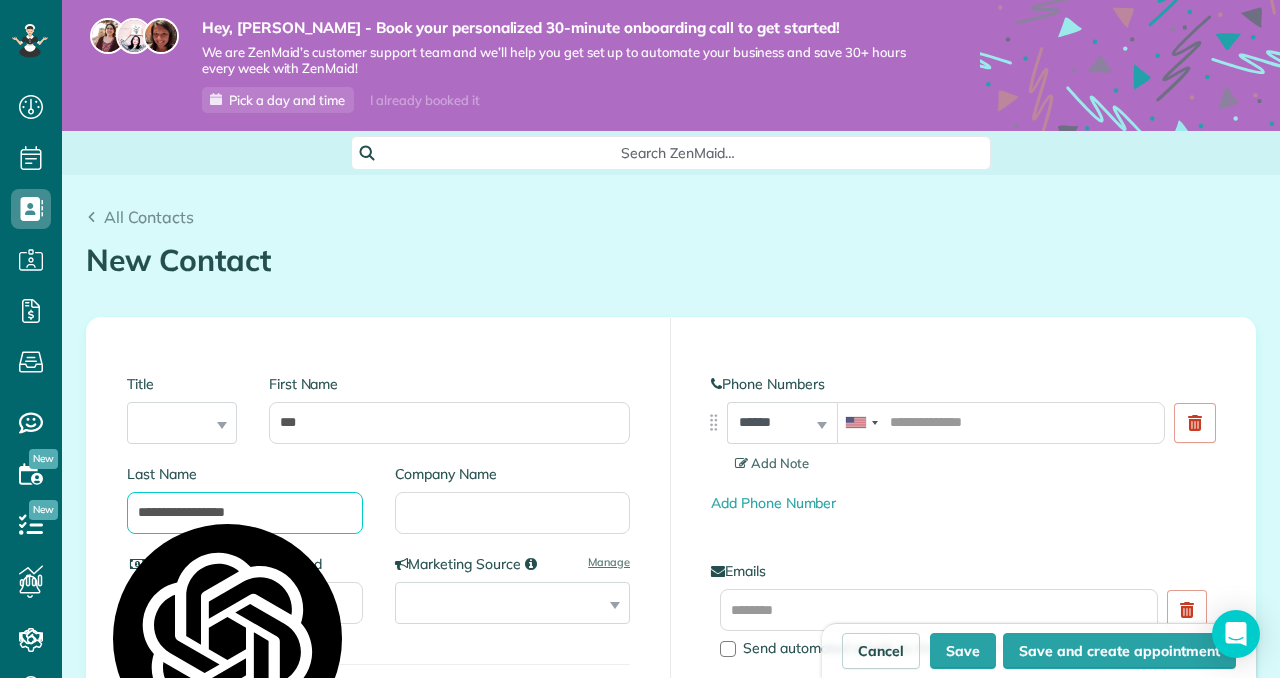 type 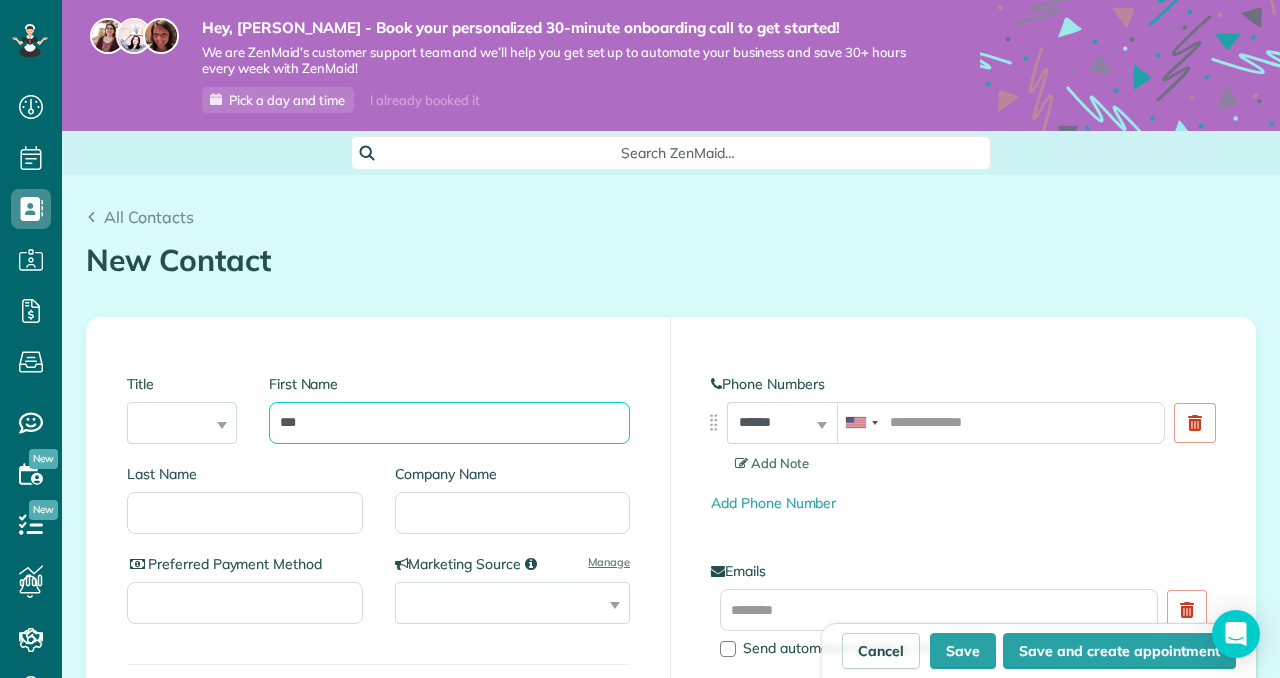 drag, startPoint x: 344, startPoint y: 423, endPoint x: 247, endPoint y: 423, distance: 97 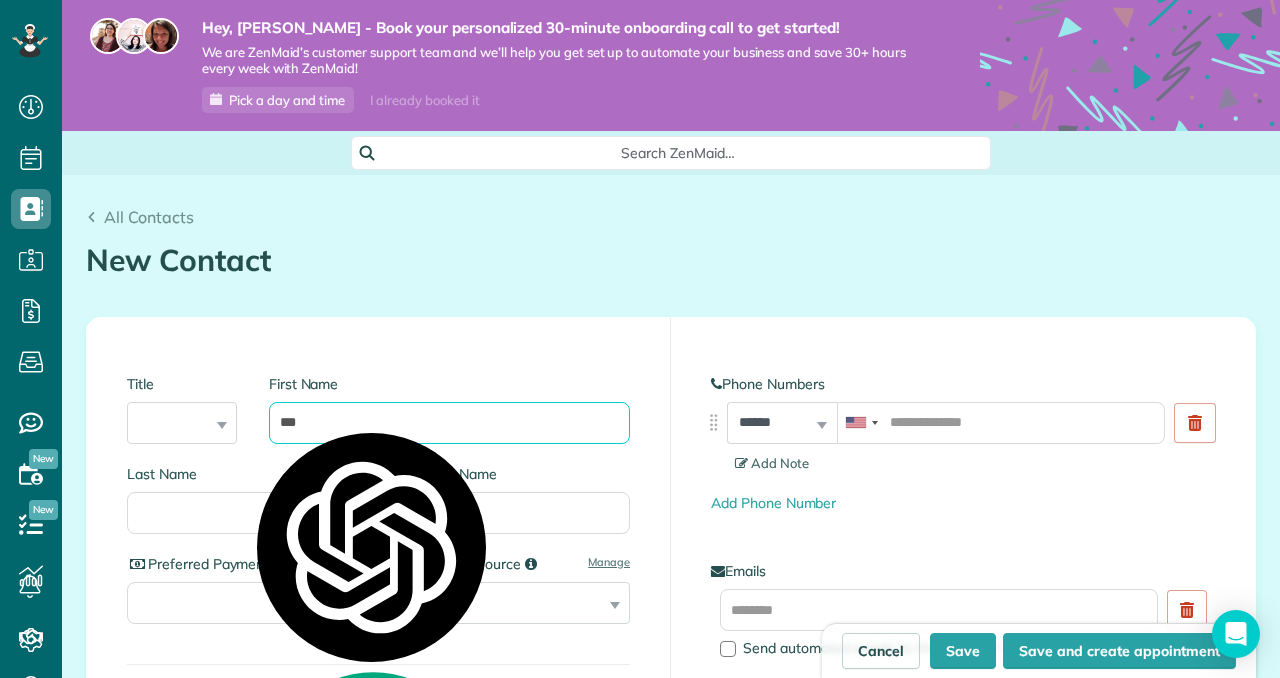 paste on "**********" 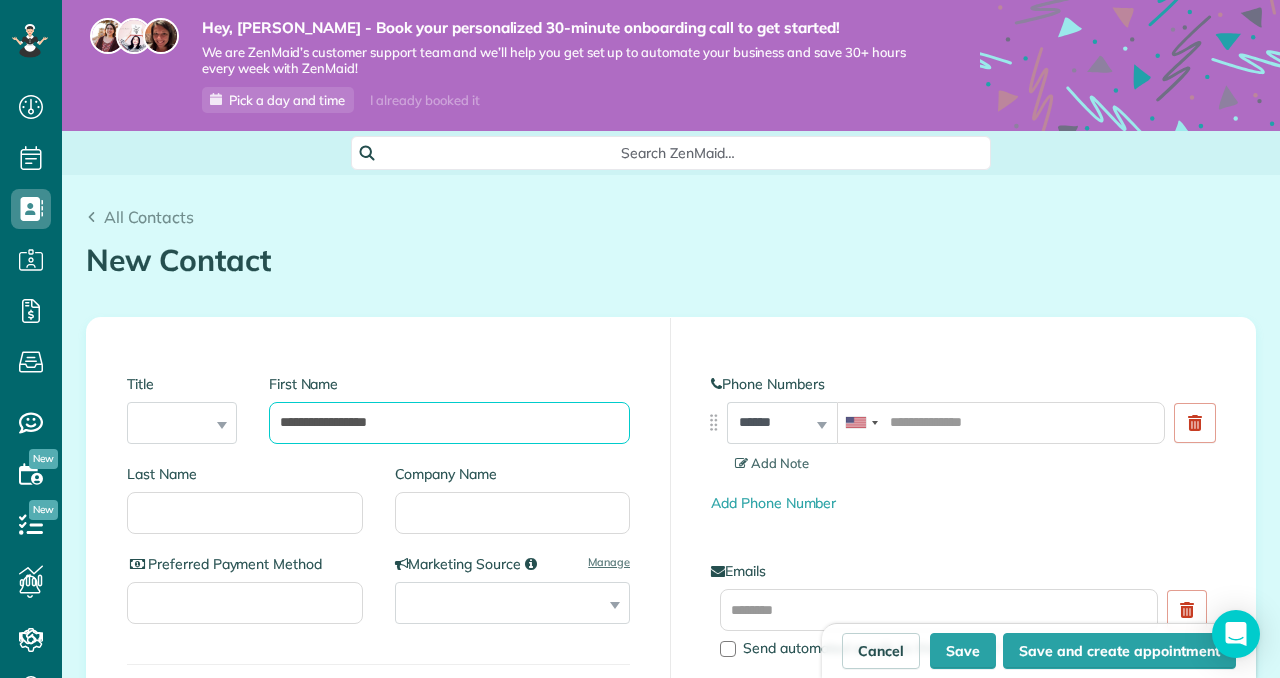 type on "**********" 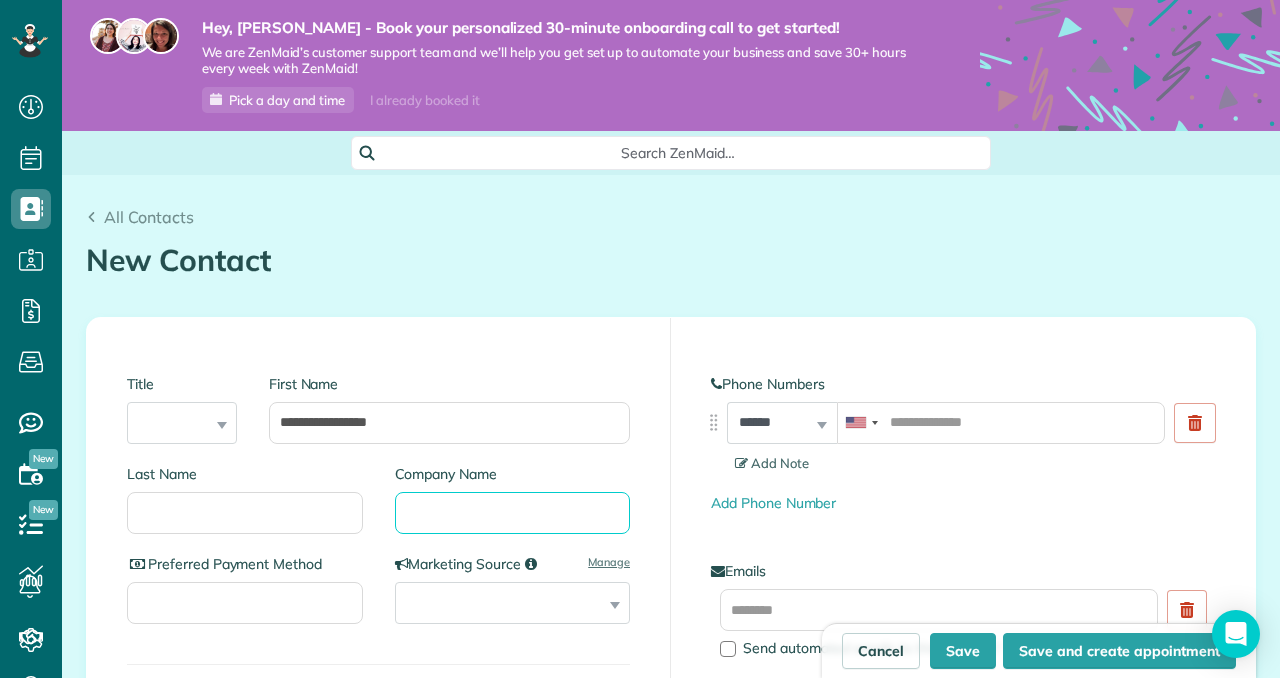 click on "Company Name" at bounding box center [513, 513] 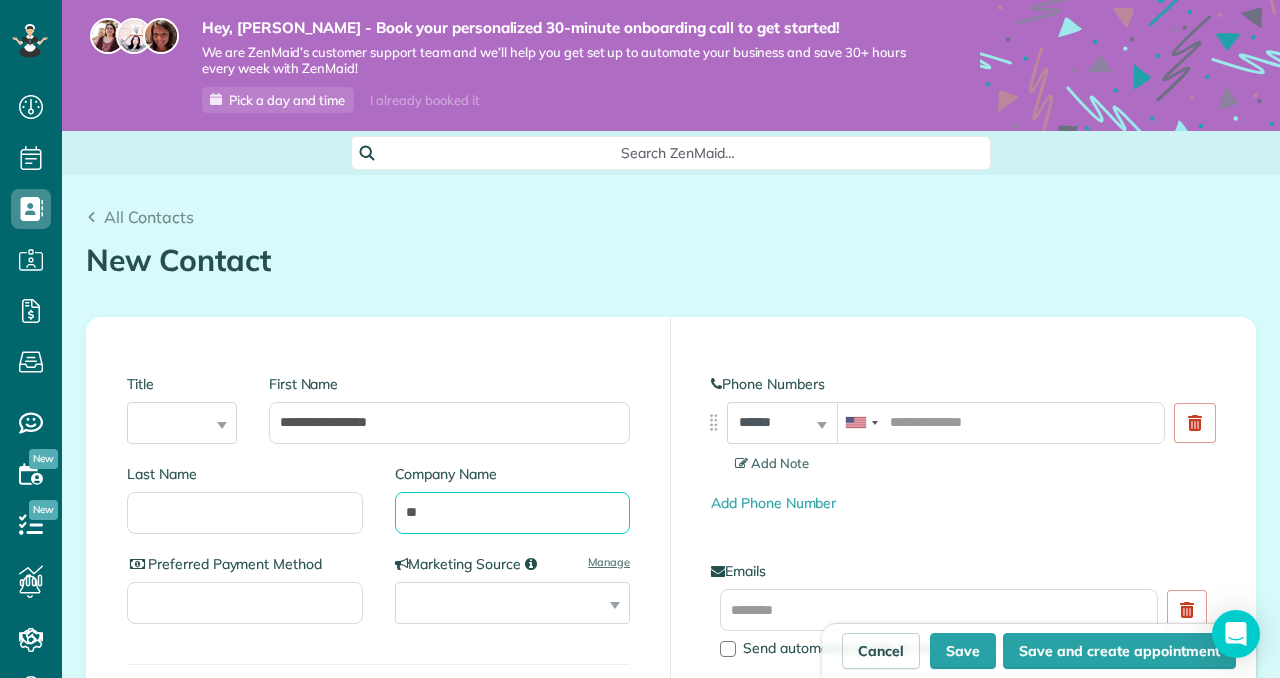 type on "*" 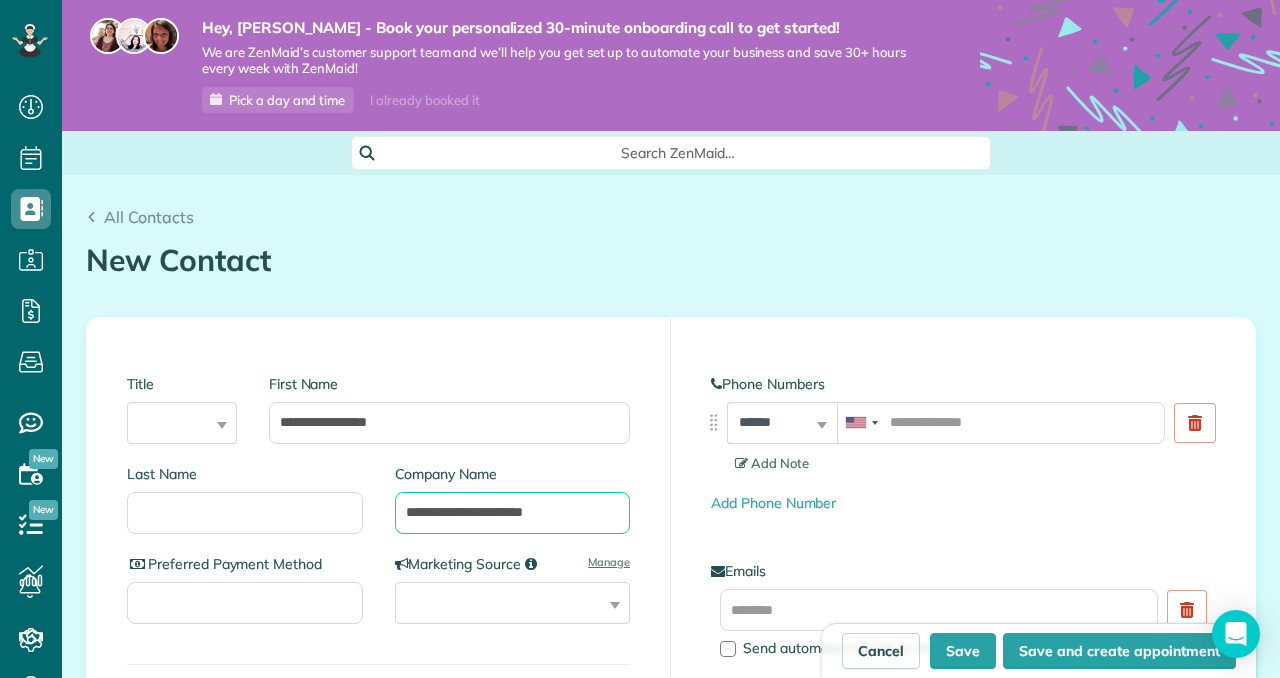 type on "**********" 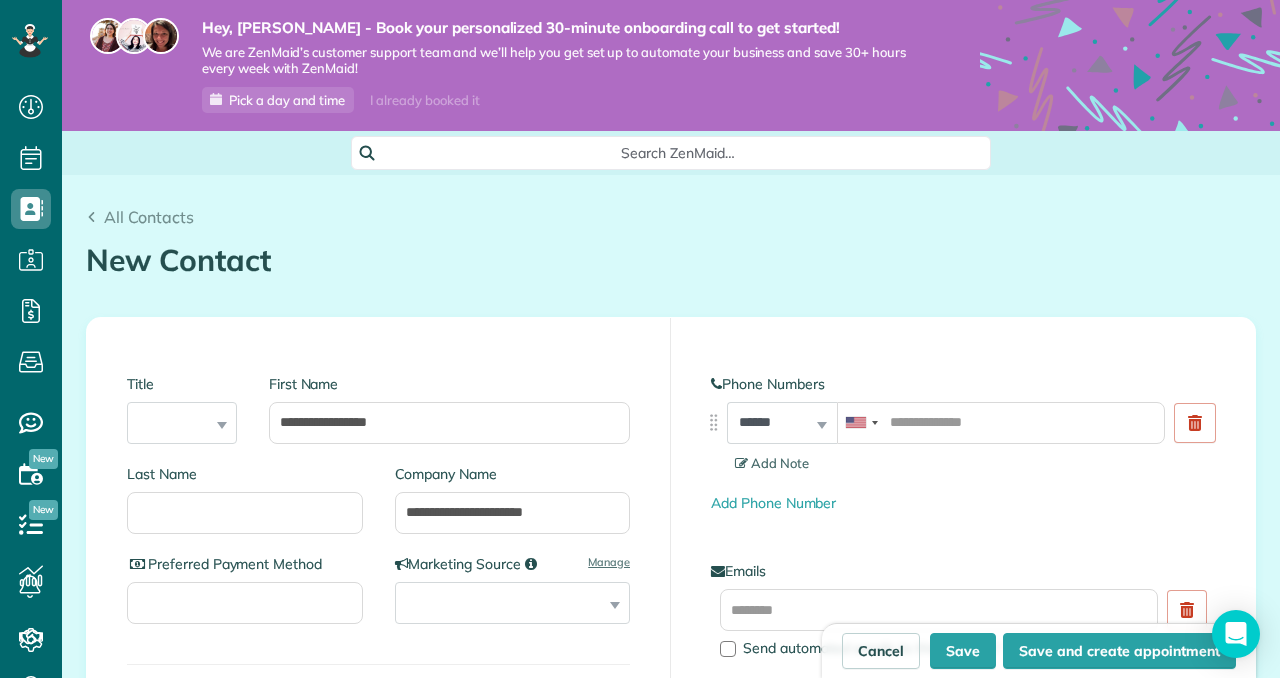 click on "**********" at bounding box center (379, 663) 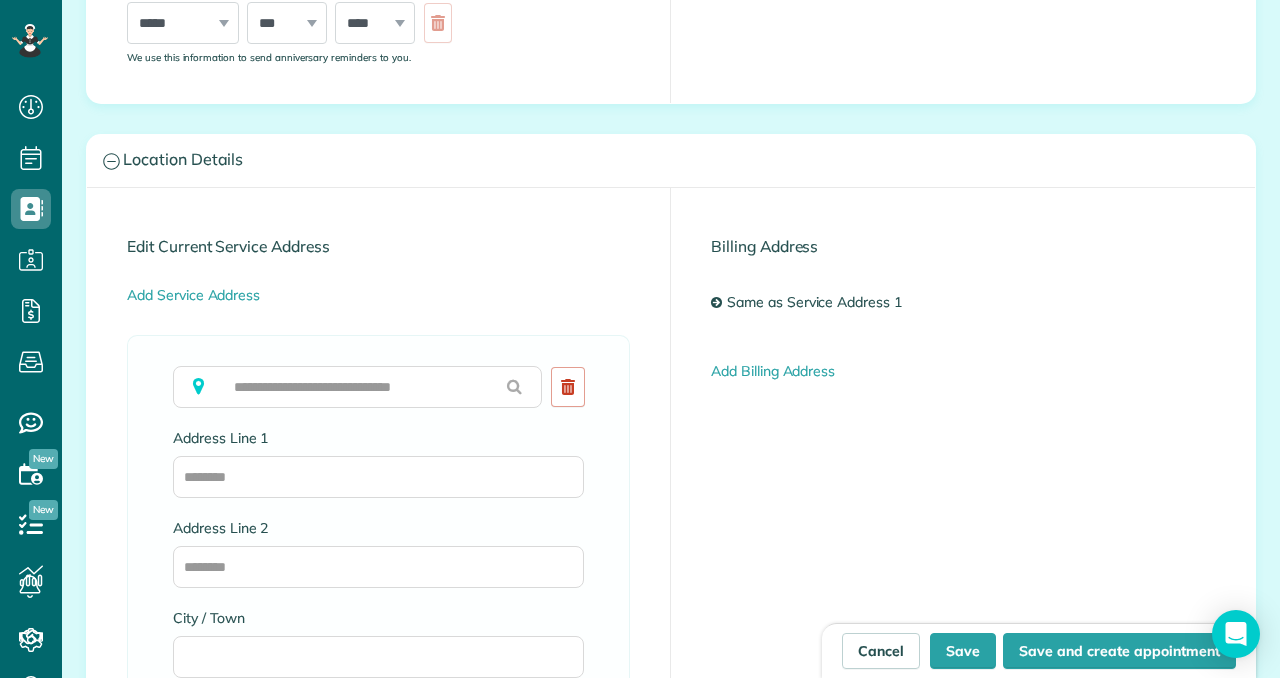 scroll, scrollTop: 918, scrollLeft: 0, axis: vertical 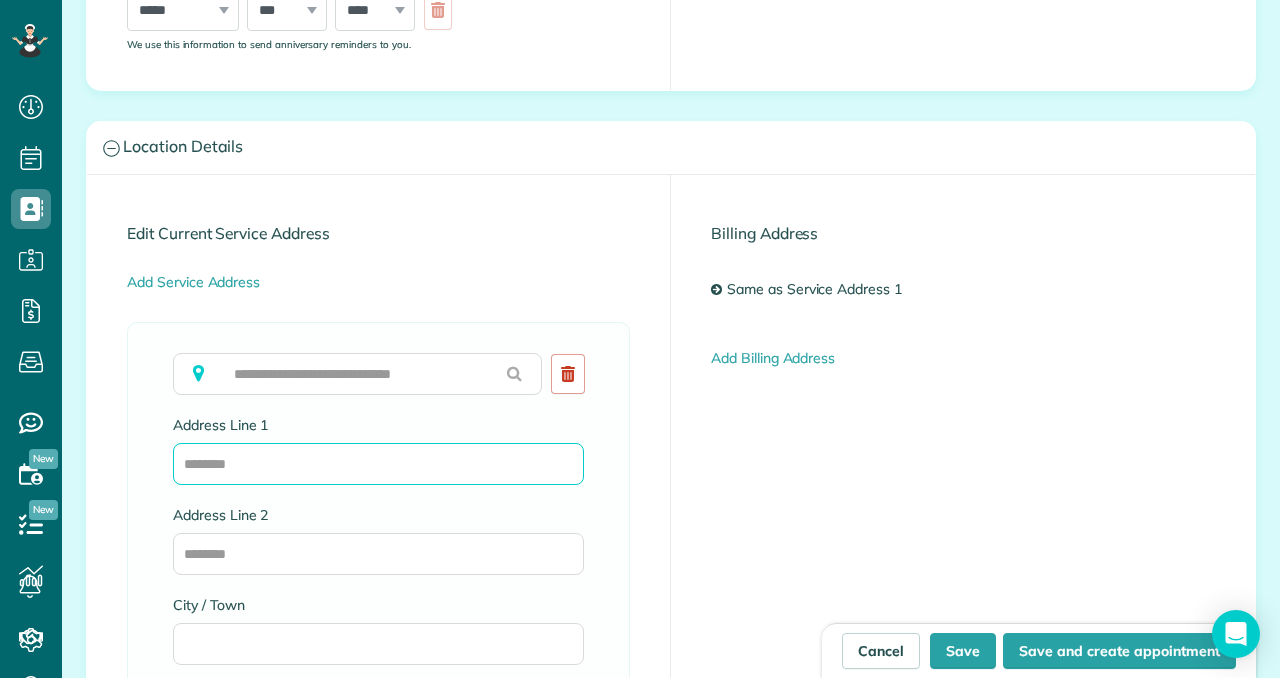 click on "Address Line 1" at bounding box center (378, 464) 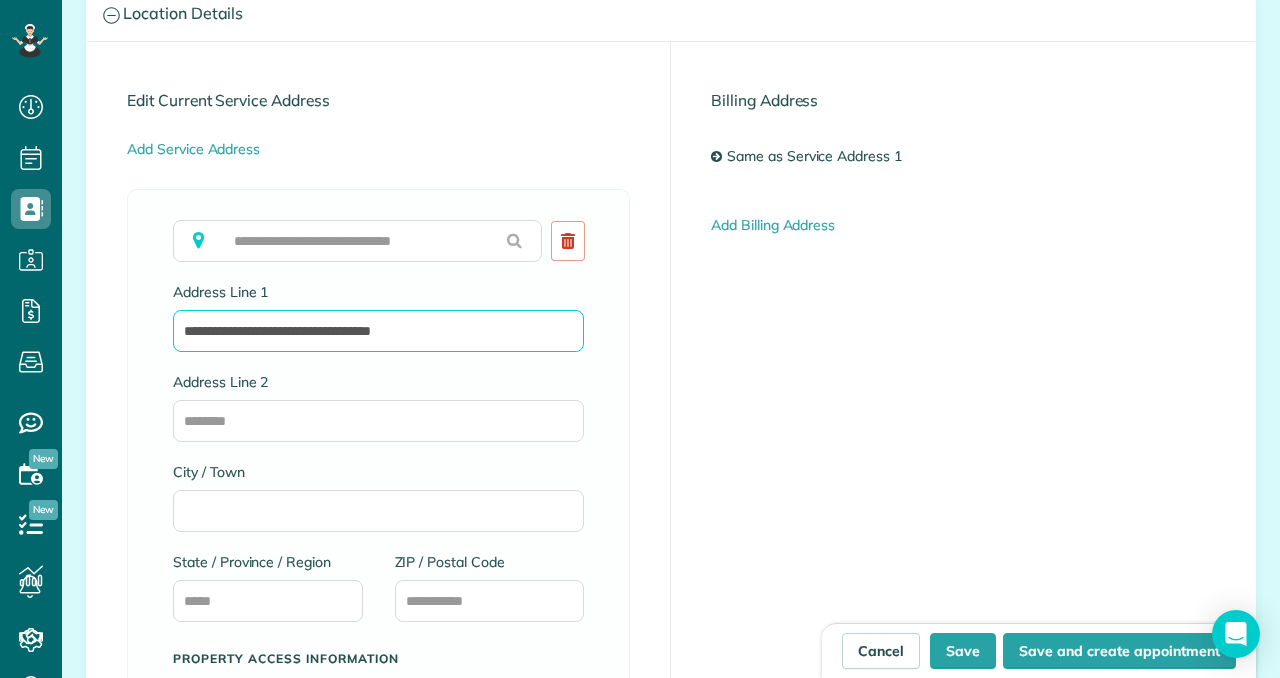 scroll, scrollTop: 1056, scrollLeft: 0, axis: vertical 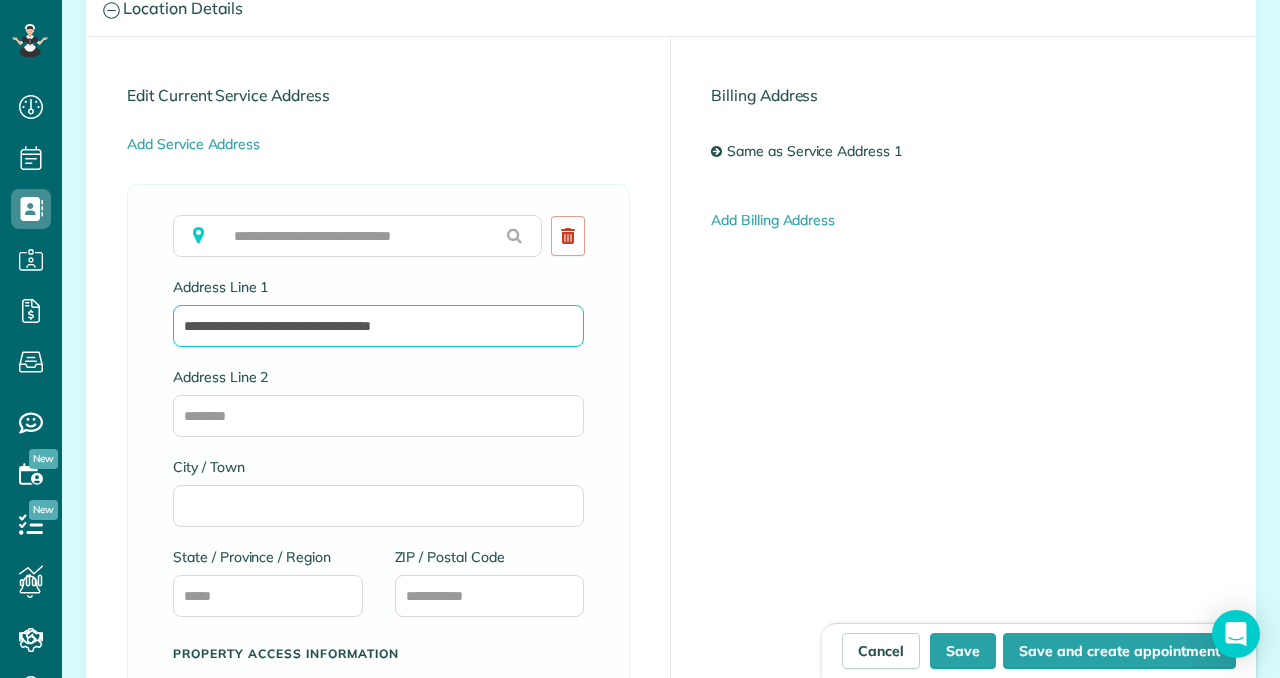 type on "**********" 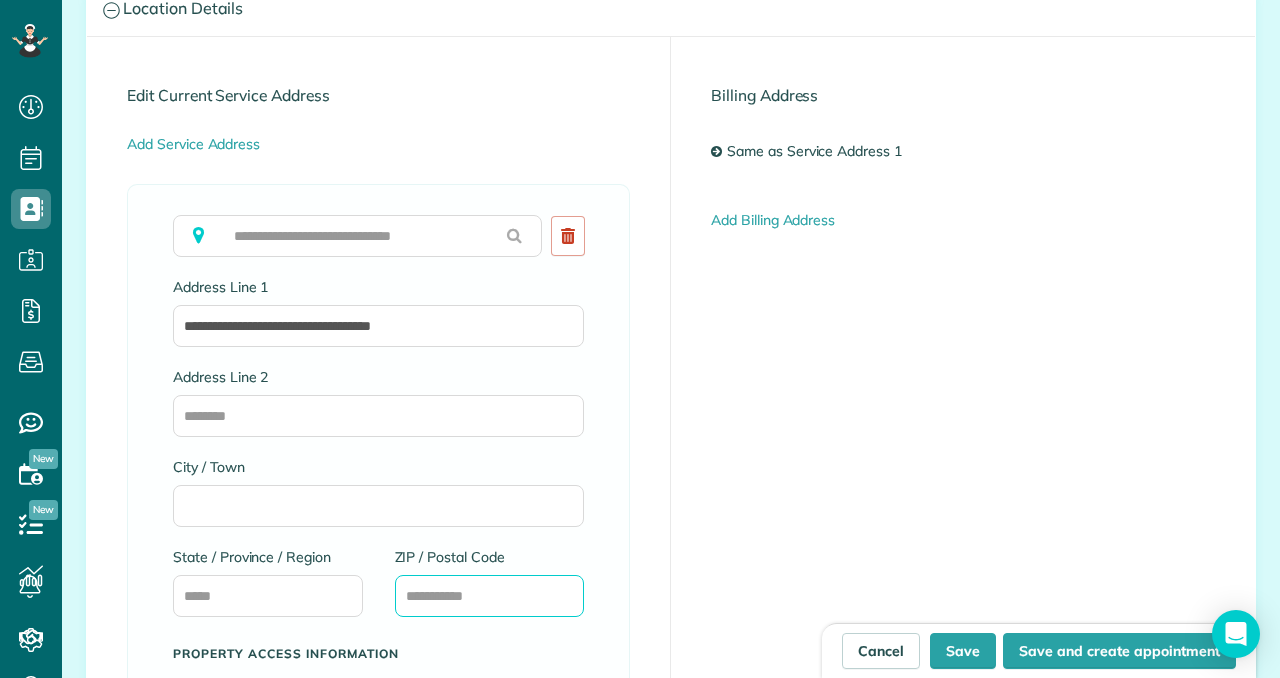 click on "ZIP / Postal Code" at bounding box center (490, 596) 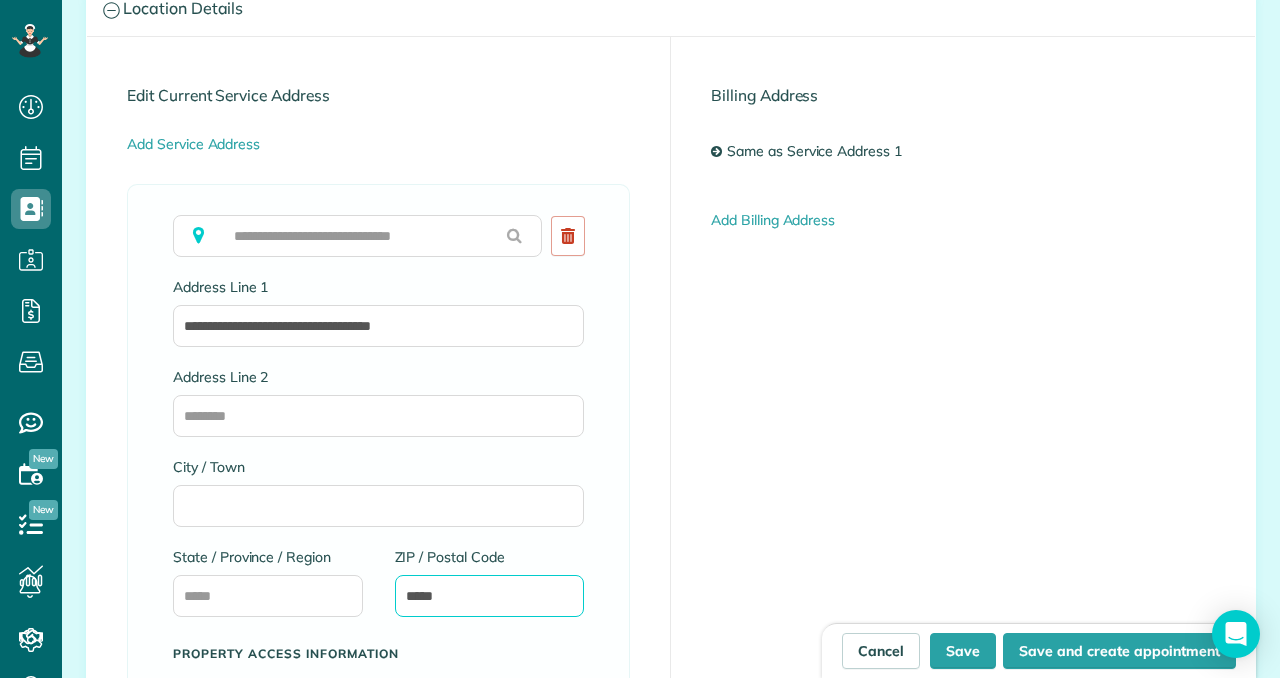 type on "*****" 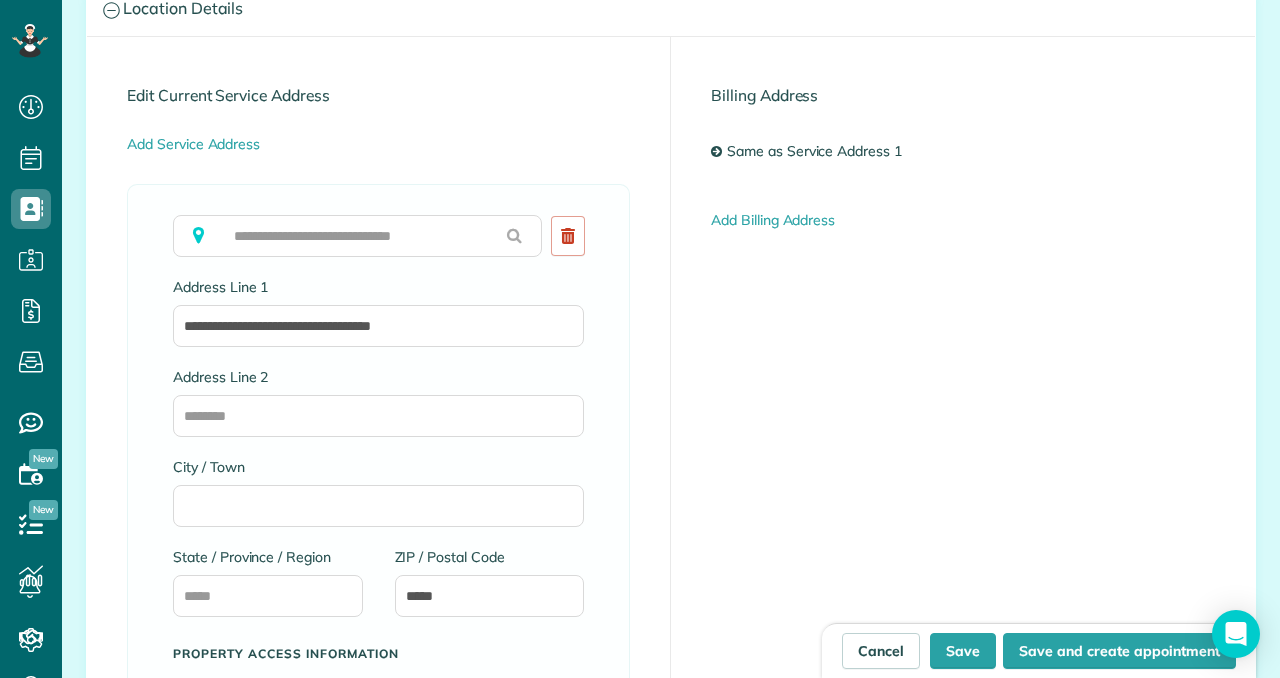 click on "**********" at bounding box center [378, 571] 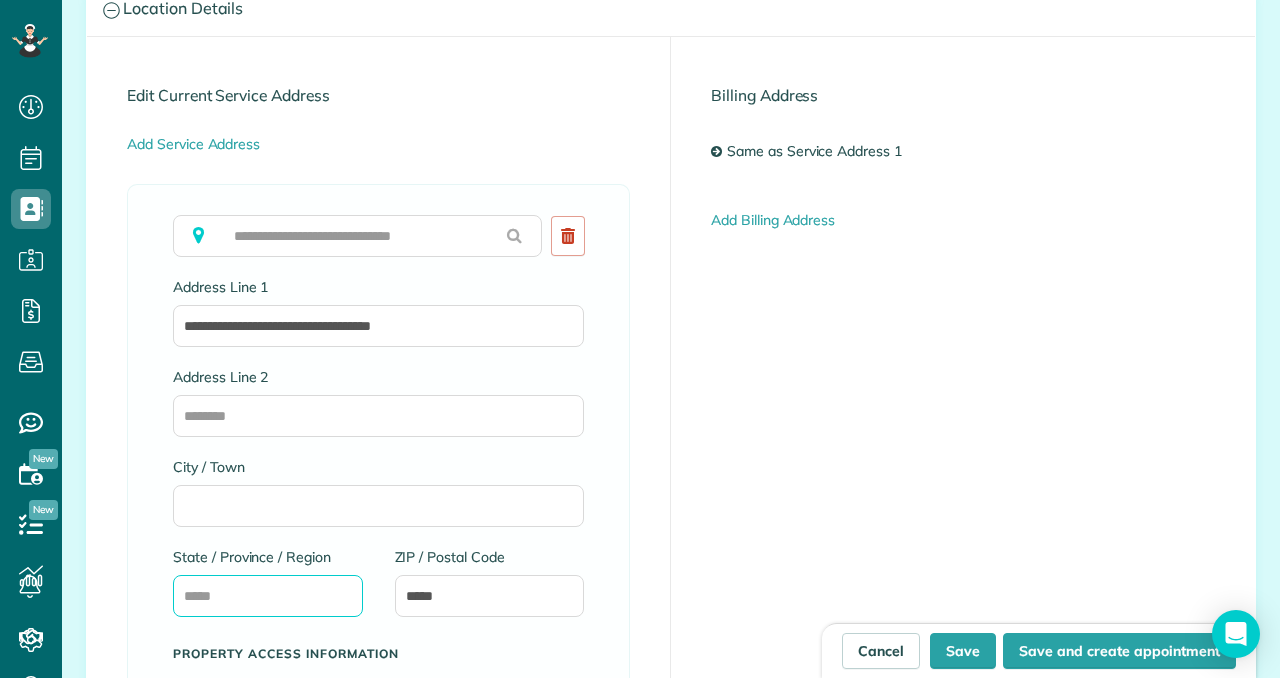 click on "State / Province / Region" at bounding box center (268, 596) 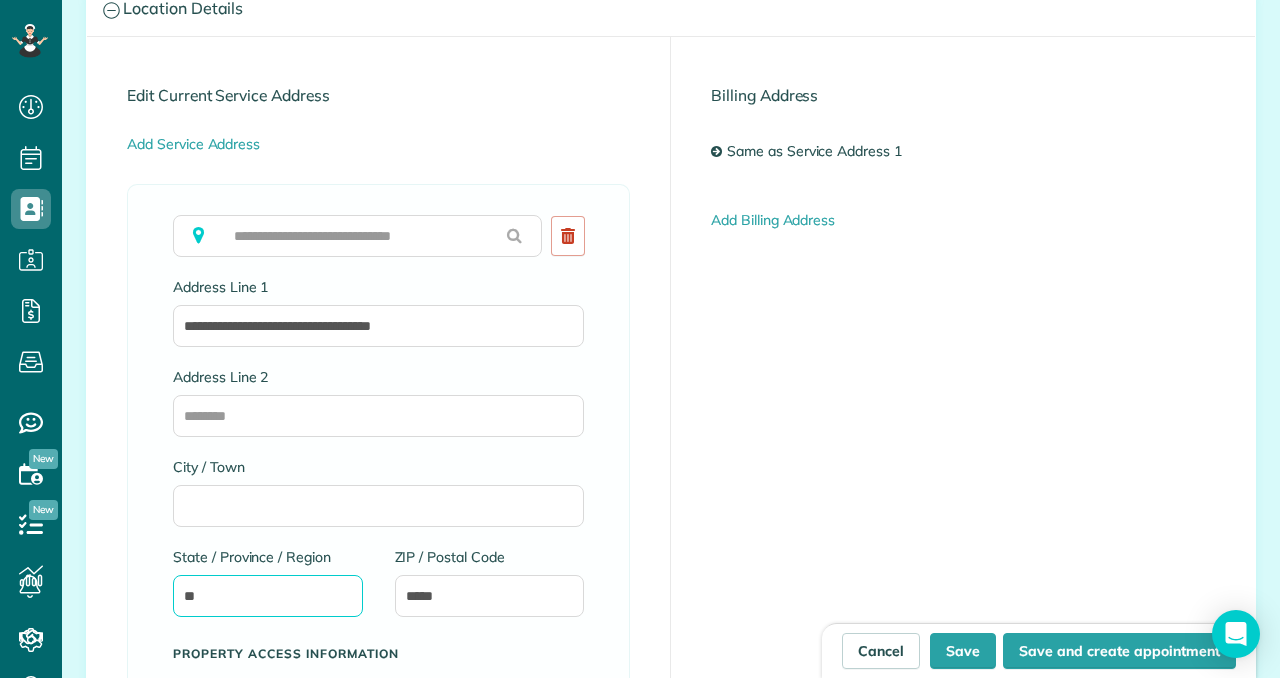 type on "**" 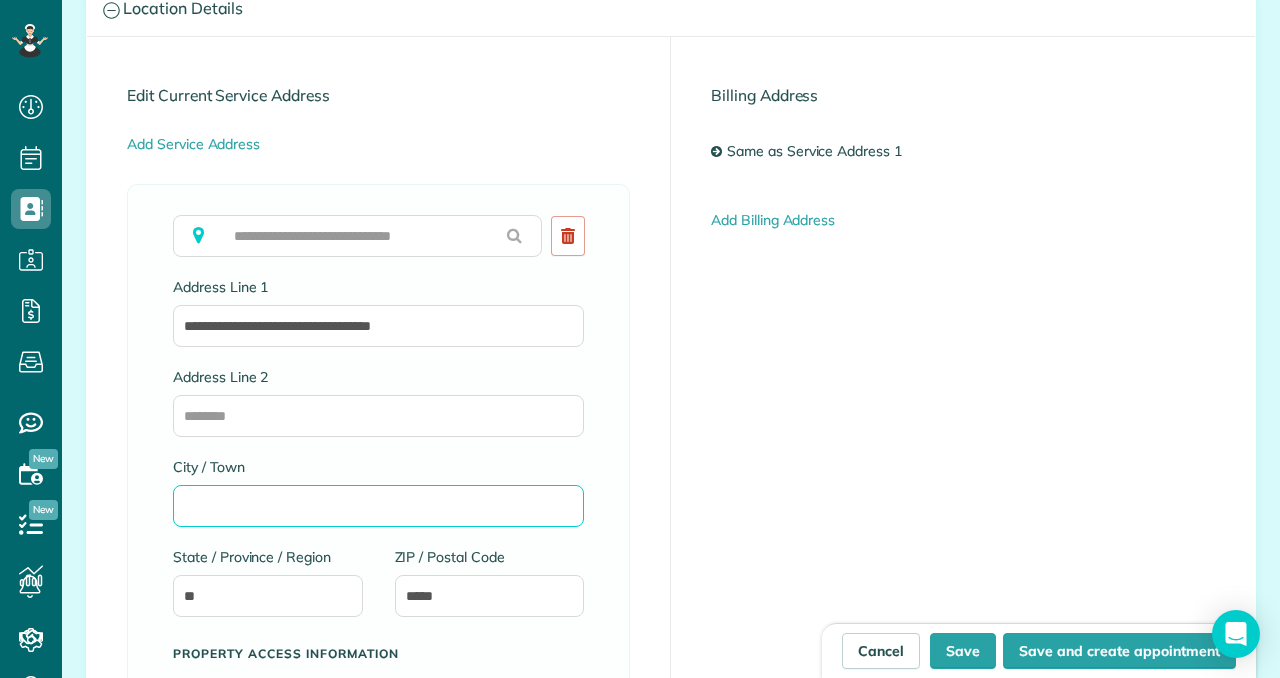 click on "City / Town" at bounding box center [378, 506] 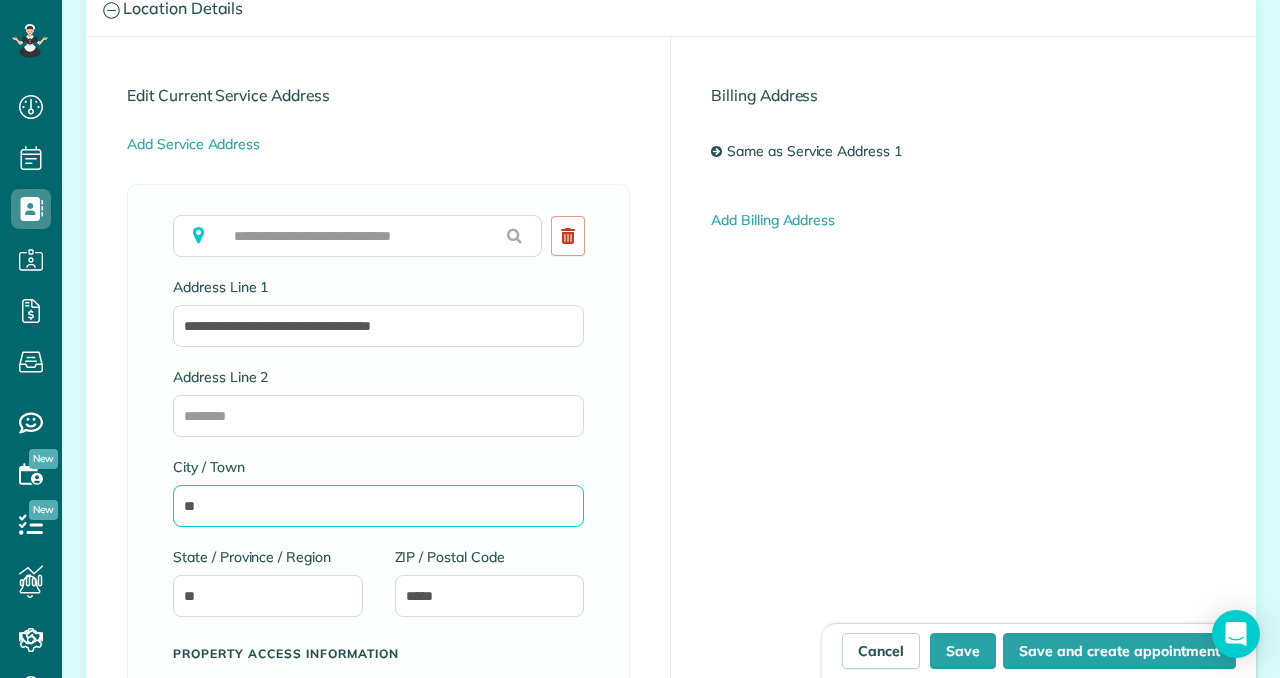 type on "*" 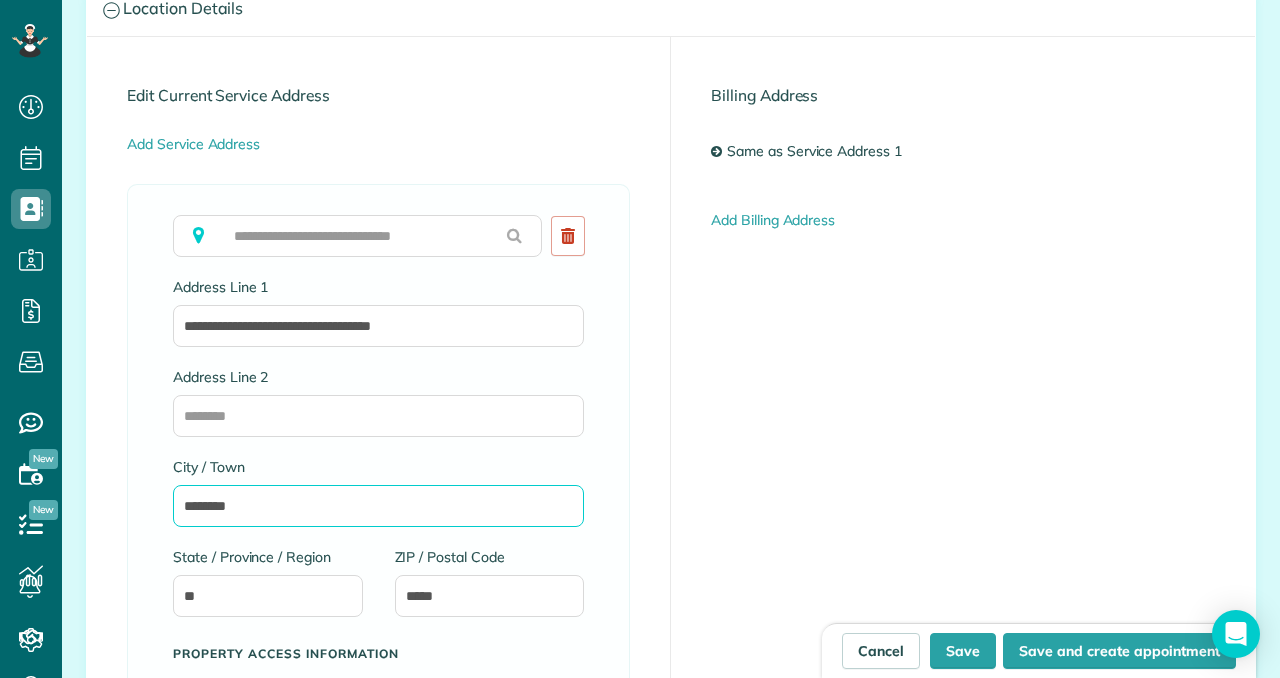 type on "********" 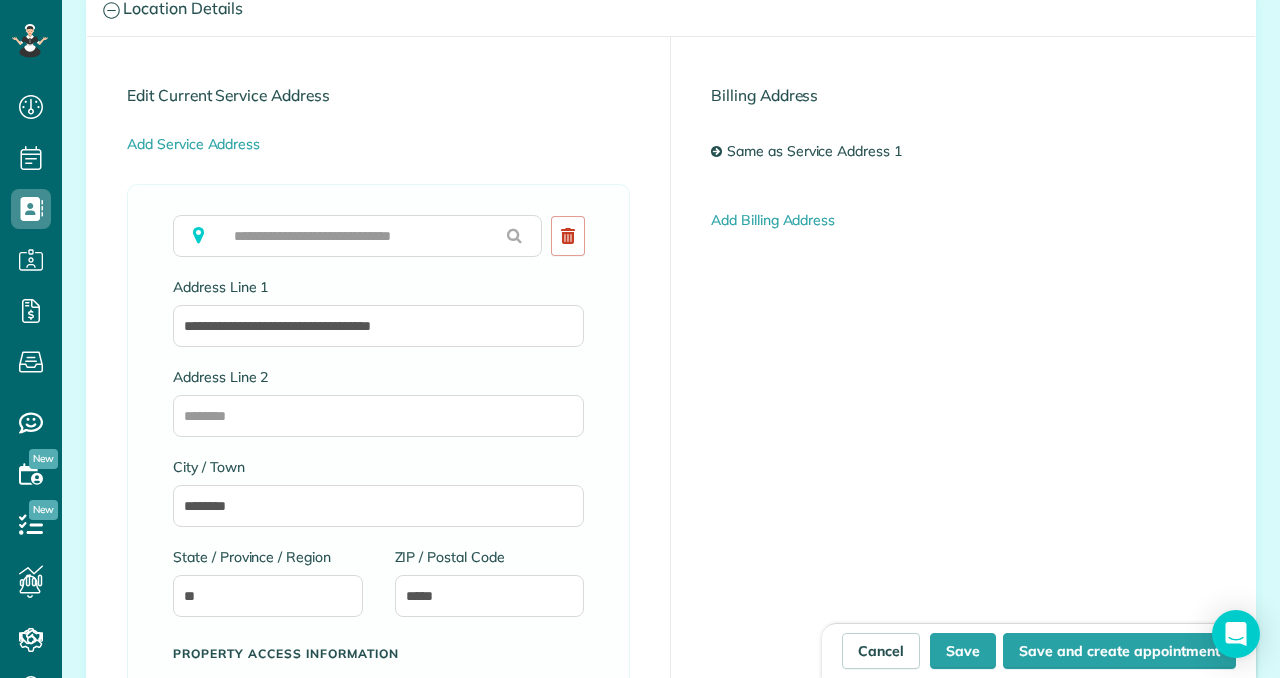 click on "Address Line 2" at bounding box center [378, 402] 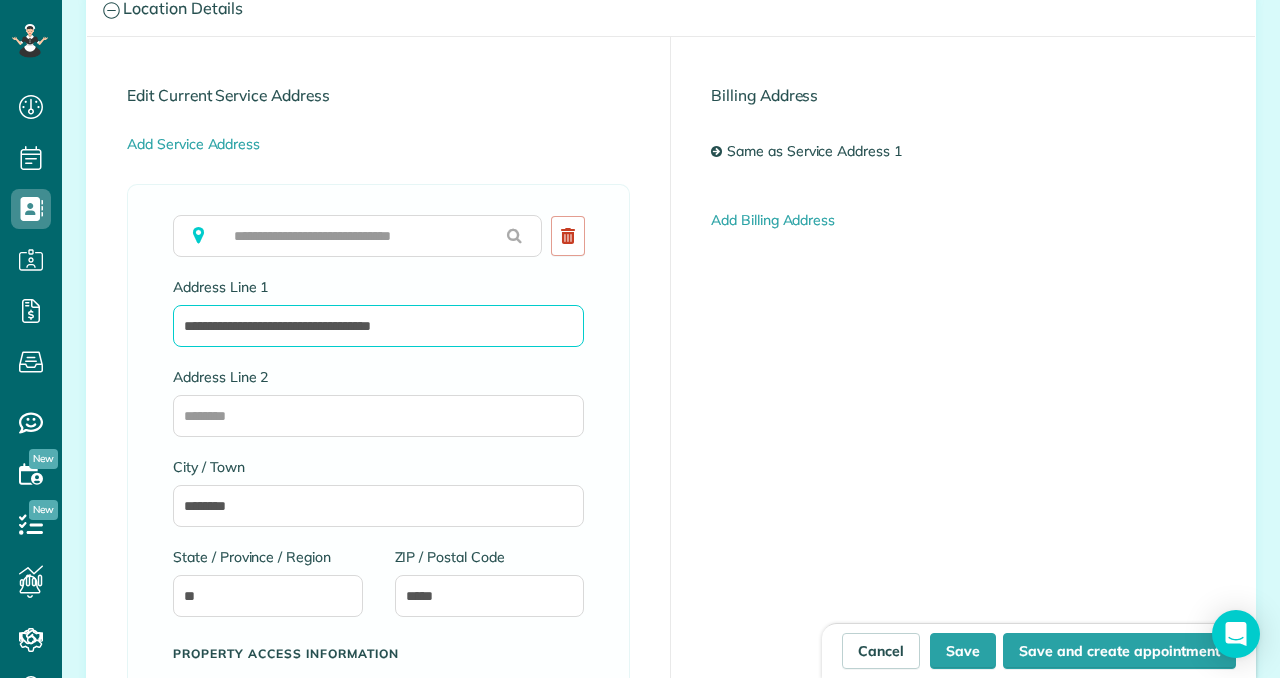 type on "*" 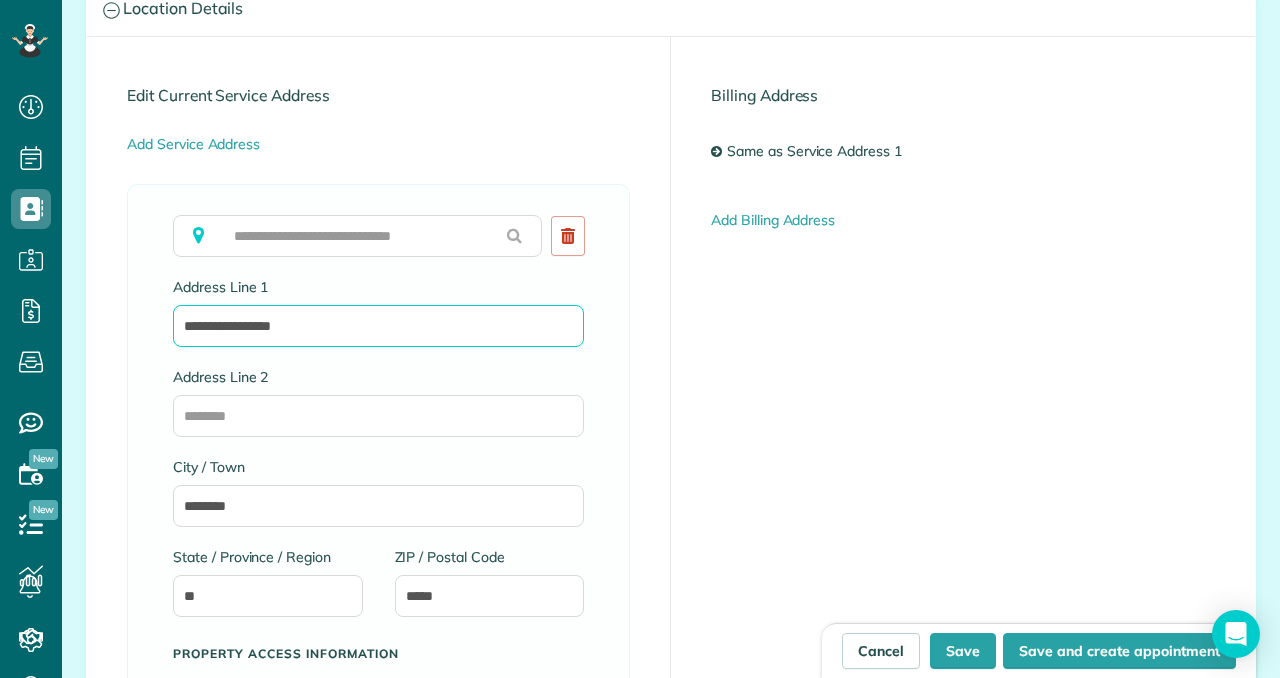 type on "**********" 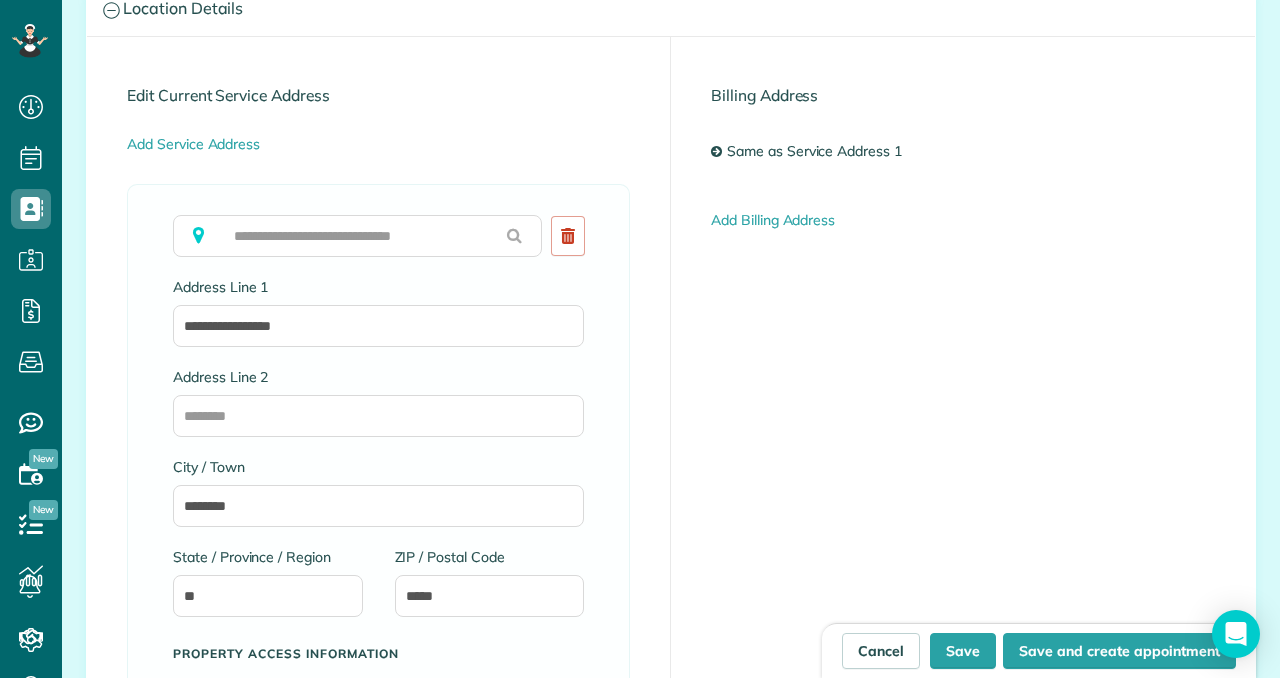 click on "**********" at bounding box center [671, 523] 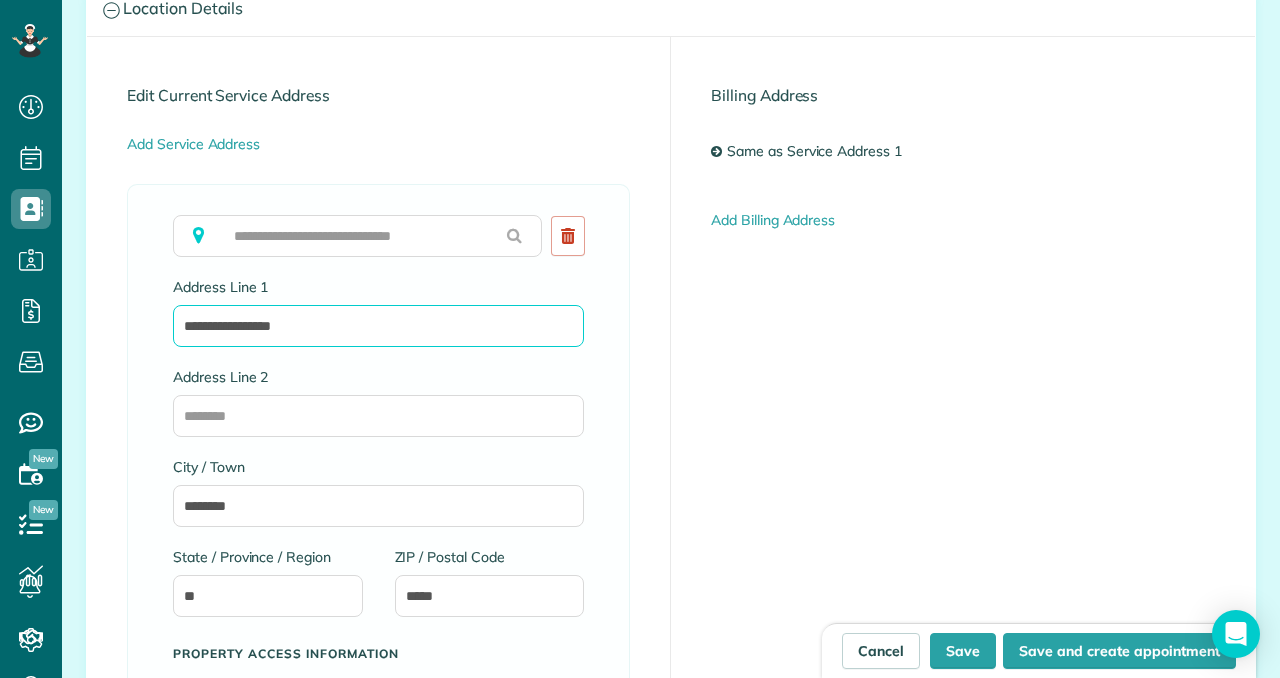 click on "**********" at bounding box center [378, 326] 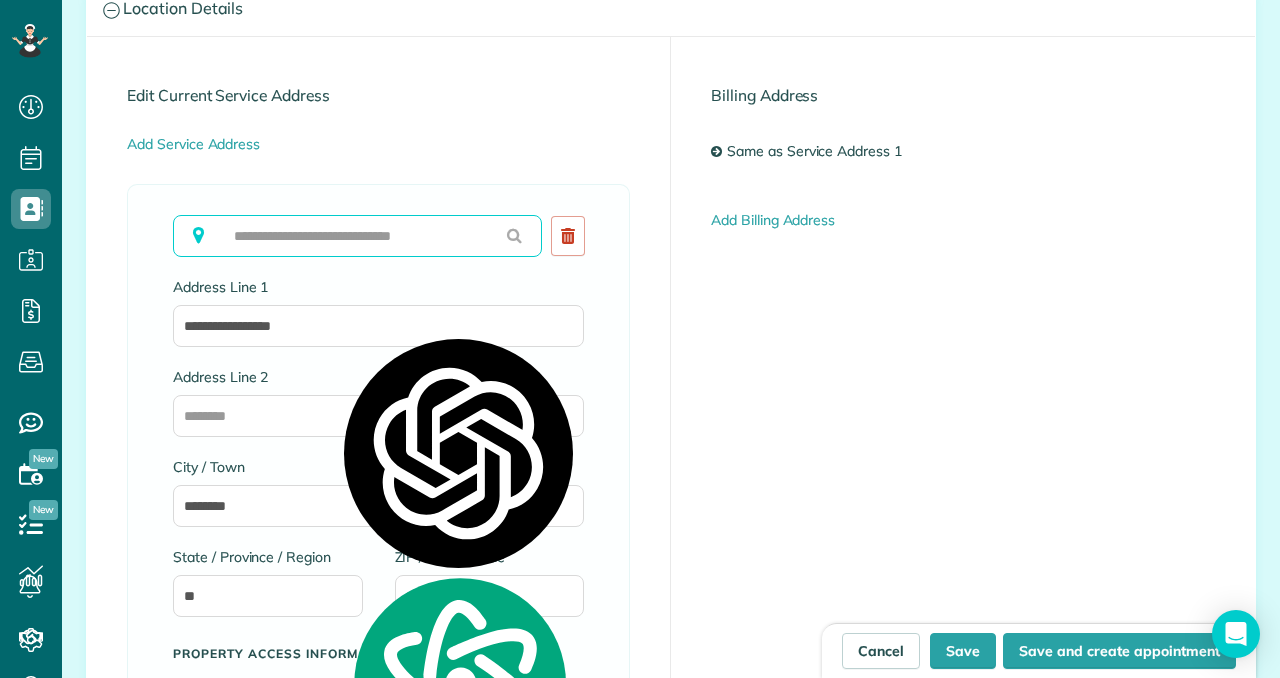 click at bounding box center [357, 236] 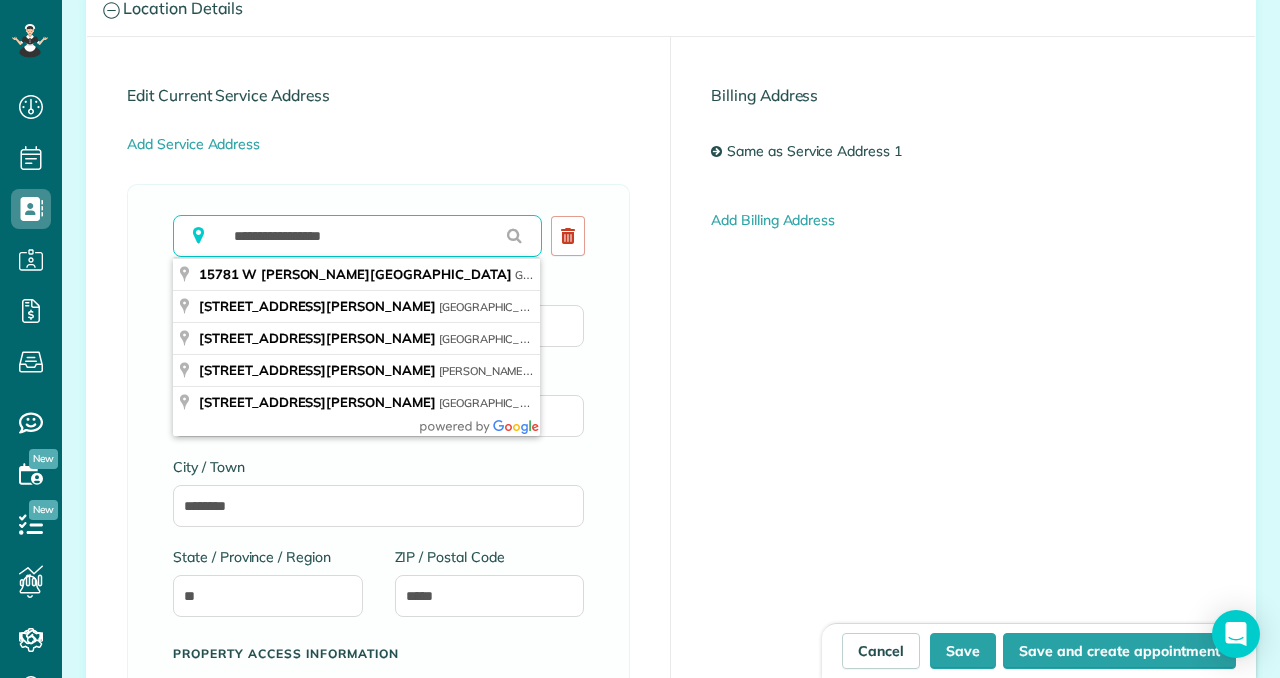 type 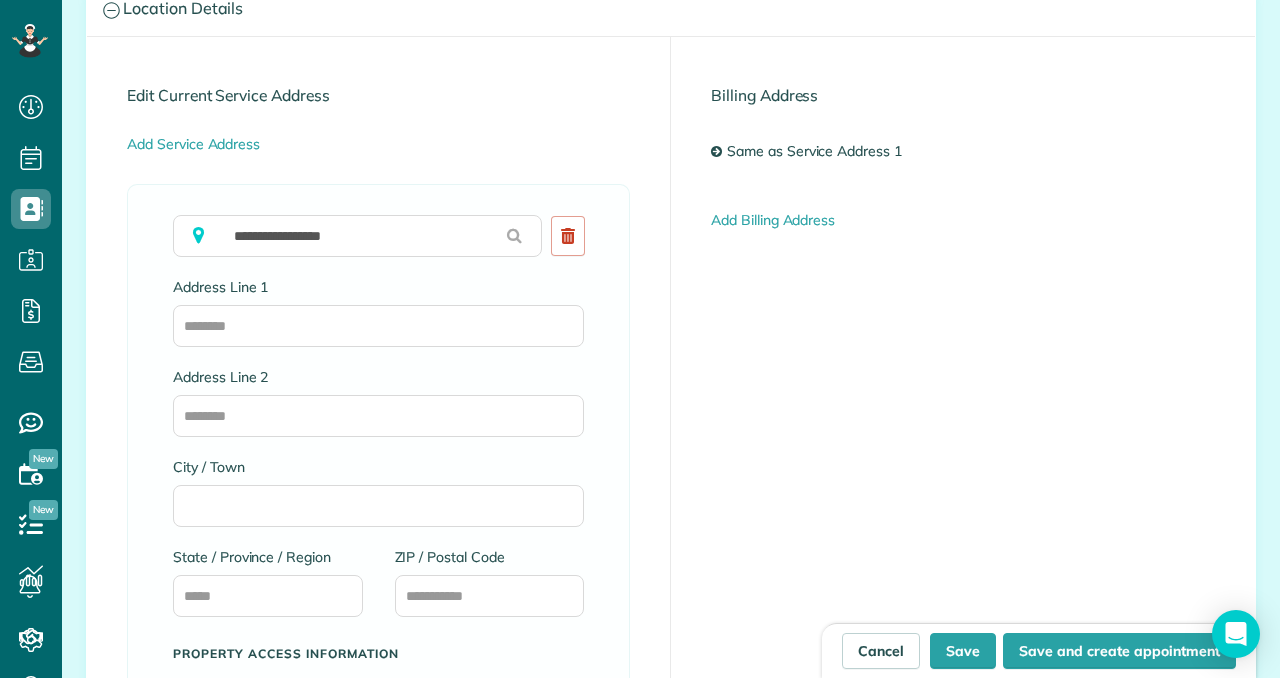 click on "**********" at bounding box center (378, 571) 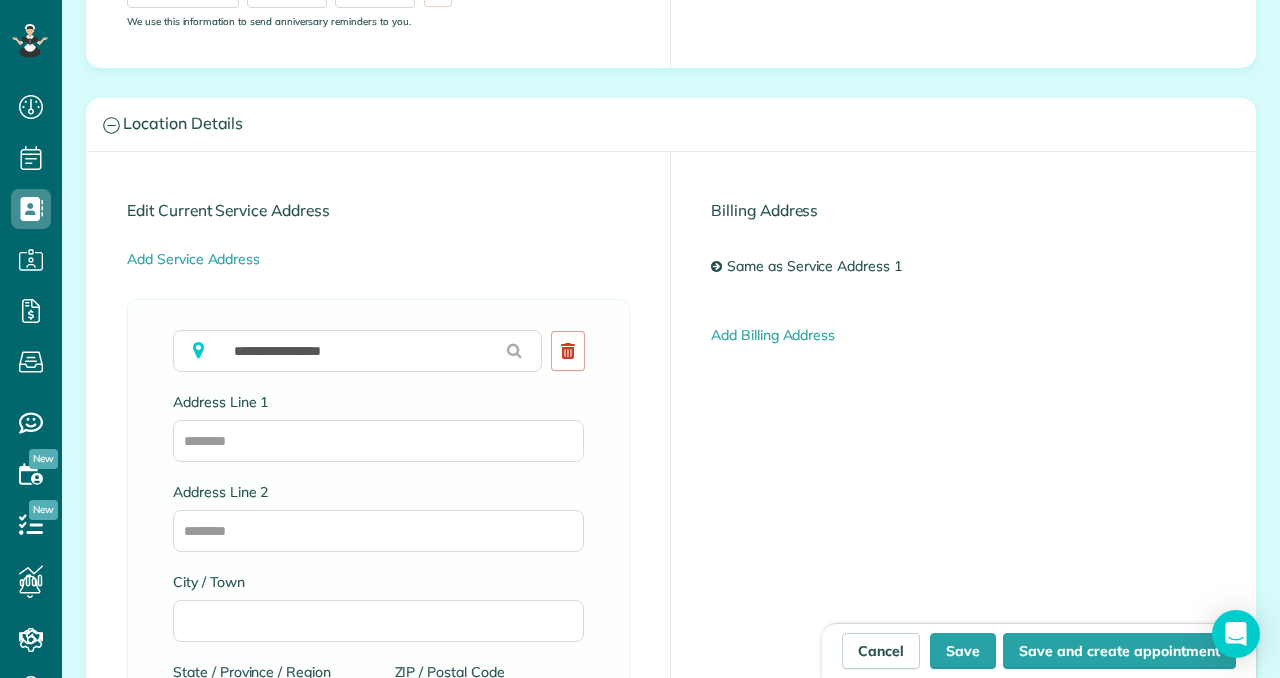 scroll, scrollTop: 939, scrollLeft: 0, axis: vertical 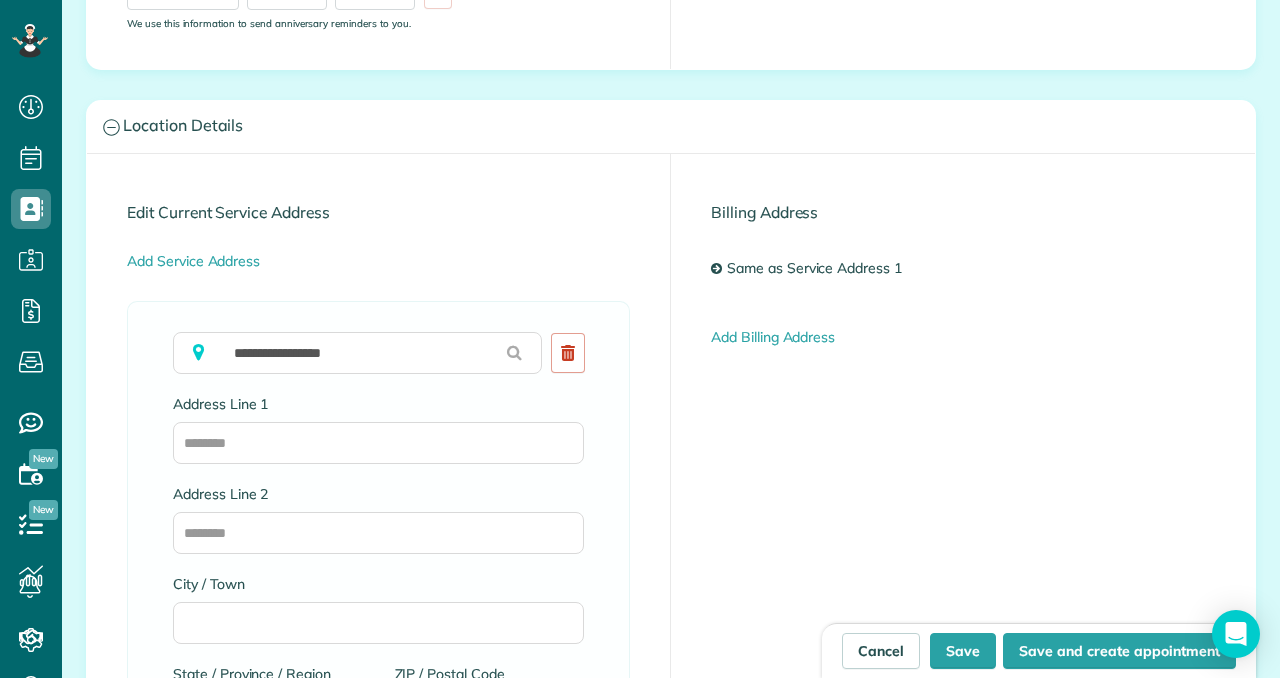 click at bounding box center [514, 352] 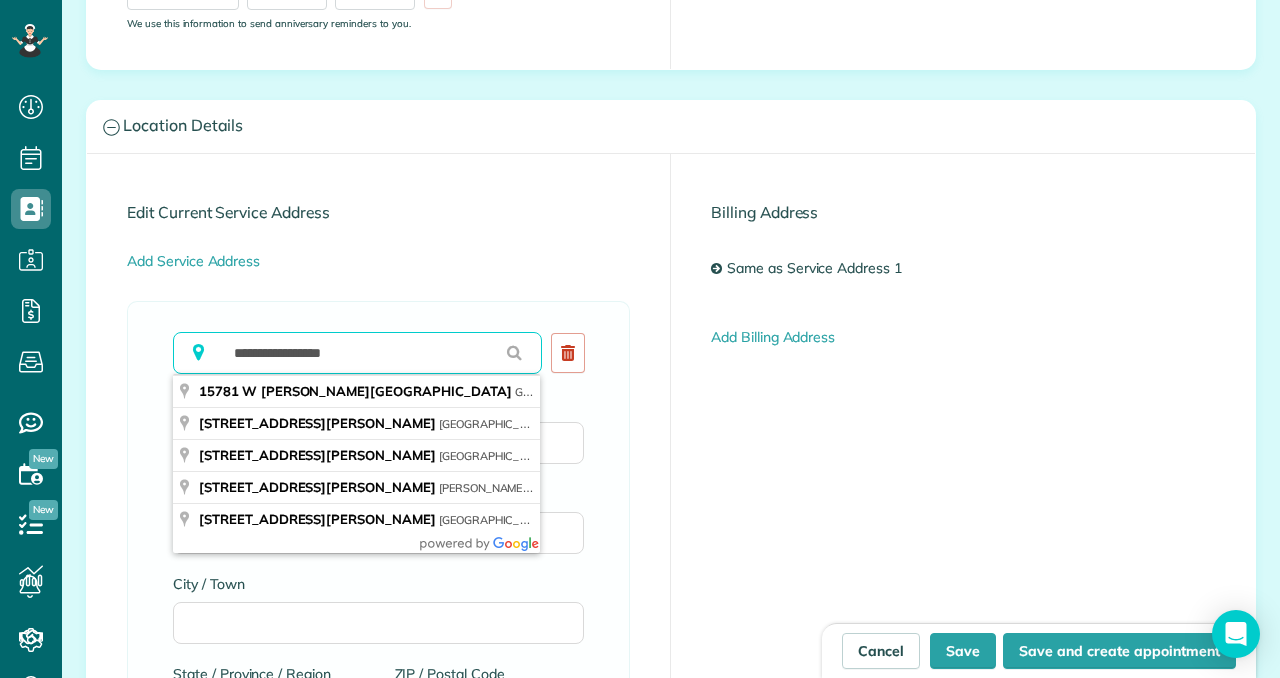 click on "**********" at bounding box center [357, 353] 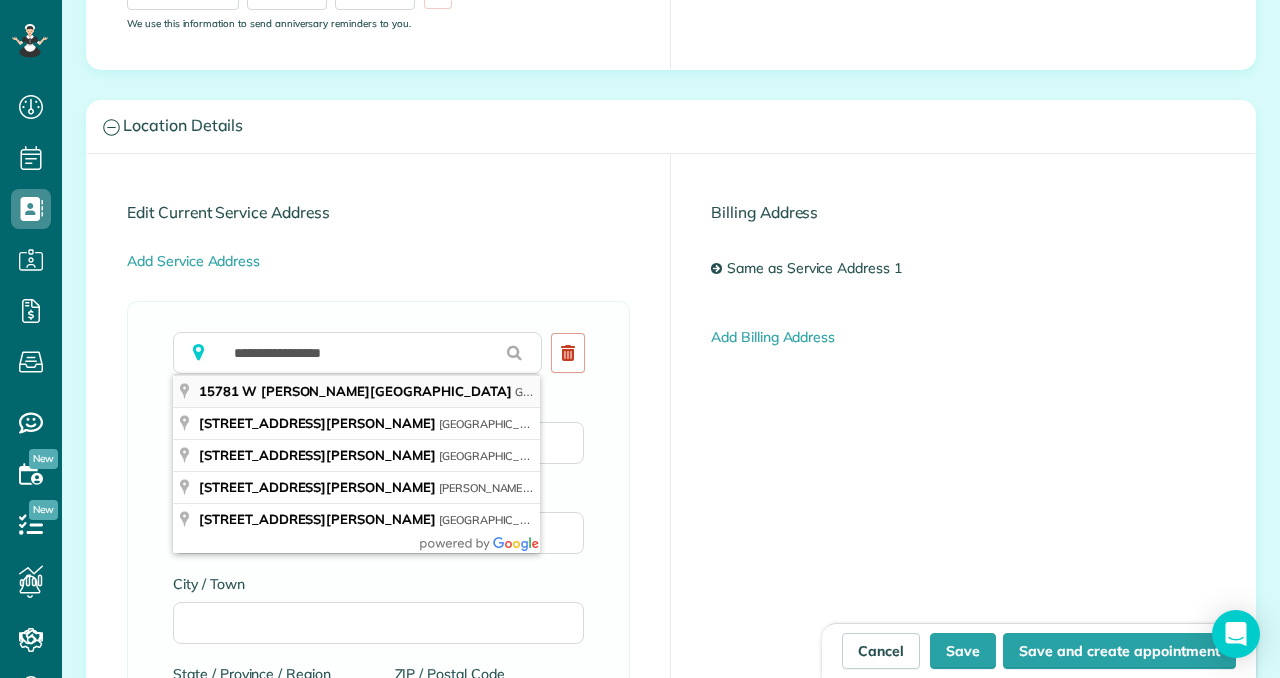 type on "**********" 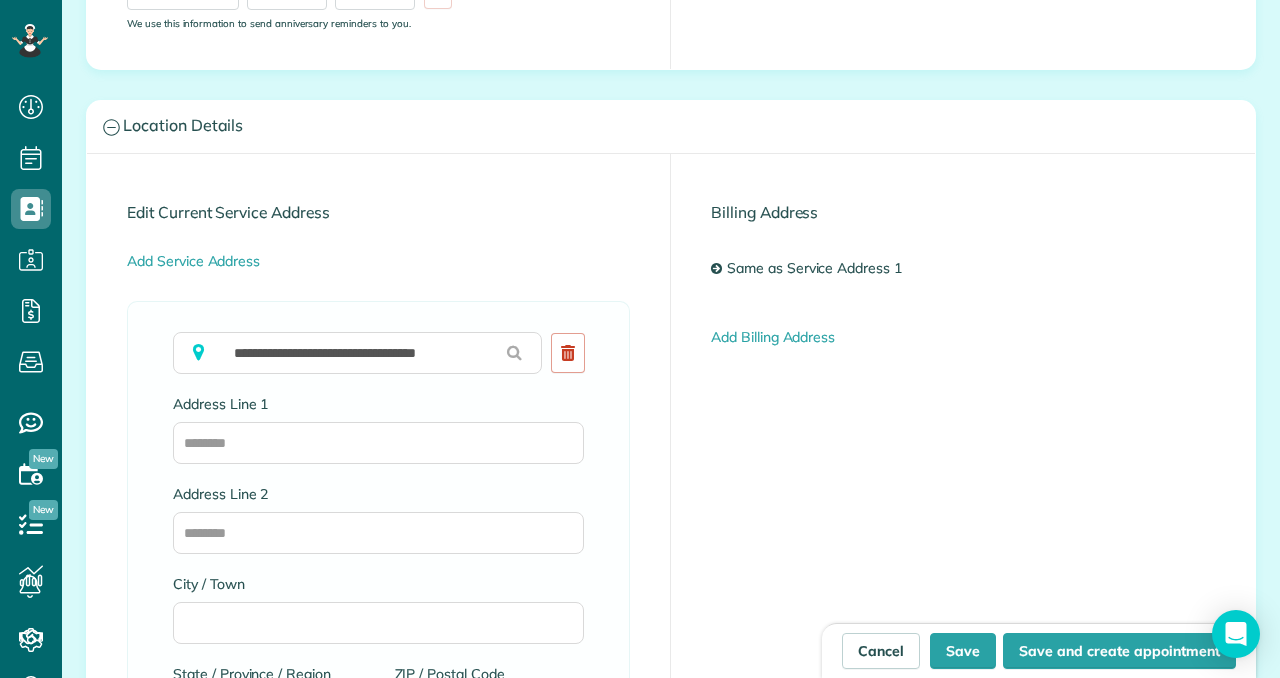 type on "**********" 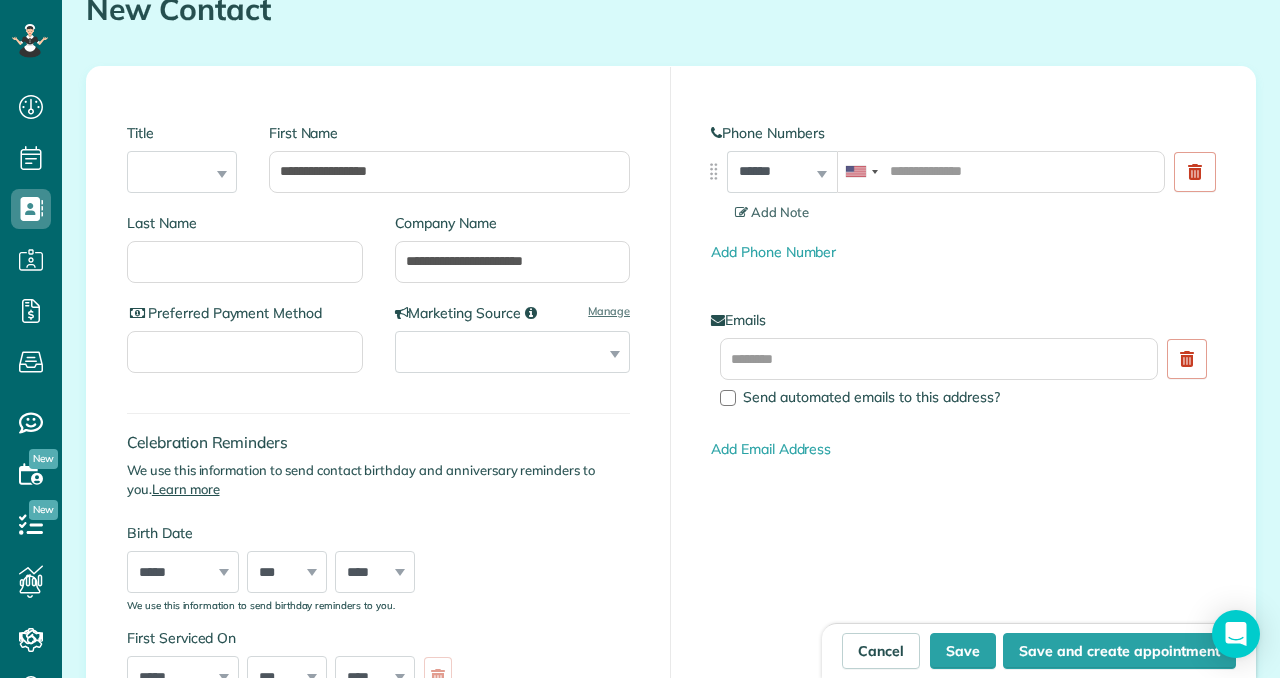 scroll, scrollTop: 204, scrollLeft: 0, axis: vertical 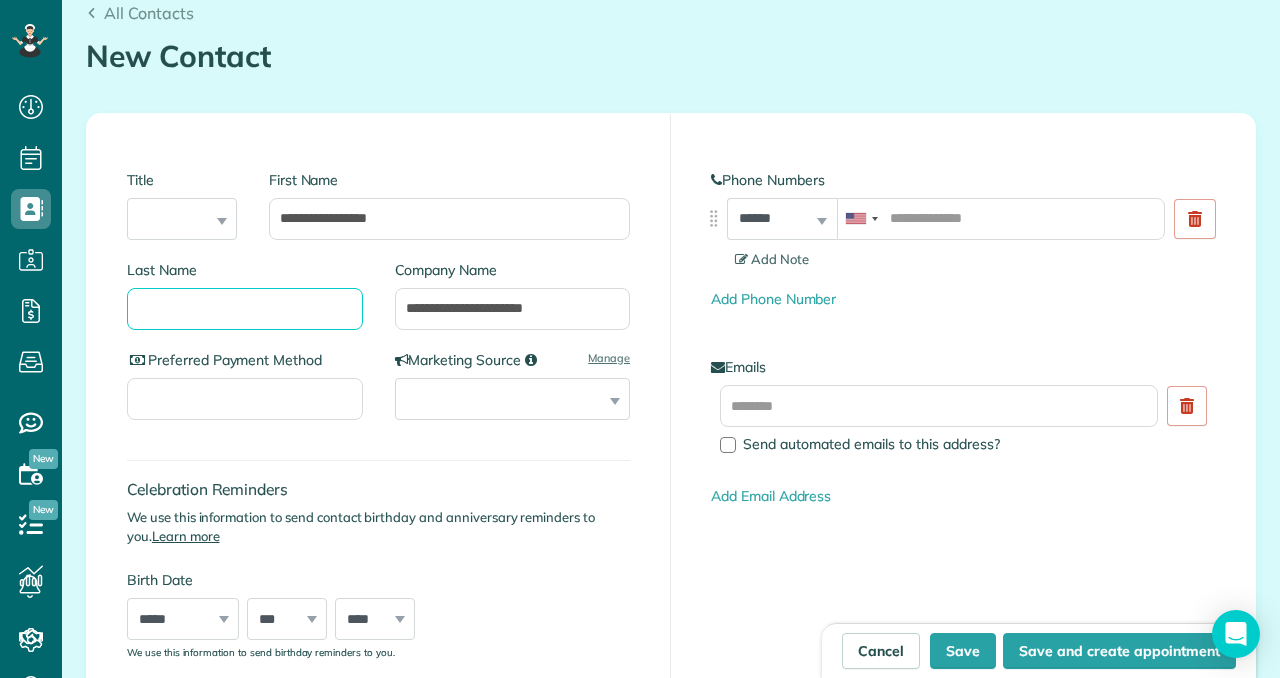 click on "Last Name" at bounding box center (245, 309) 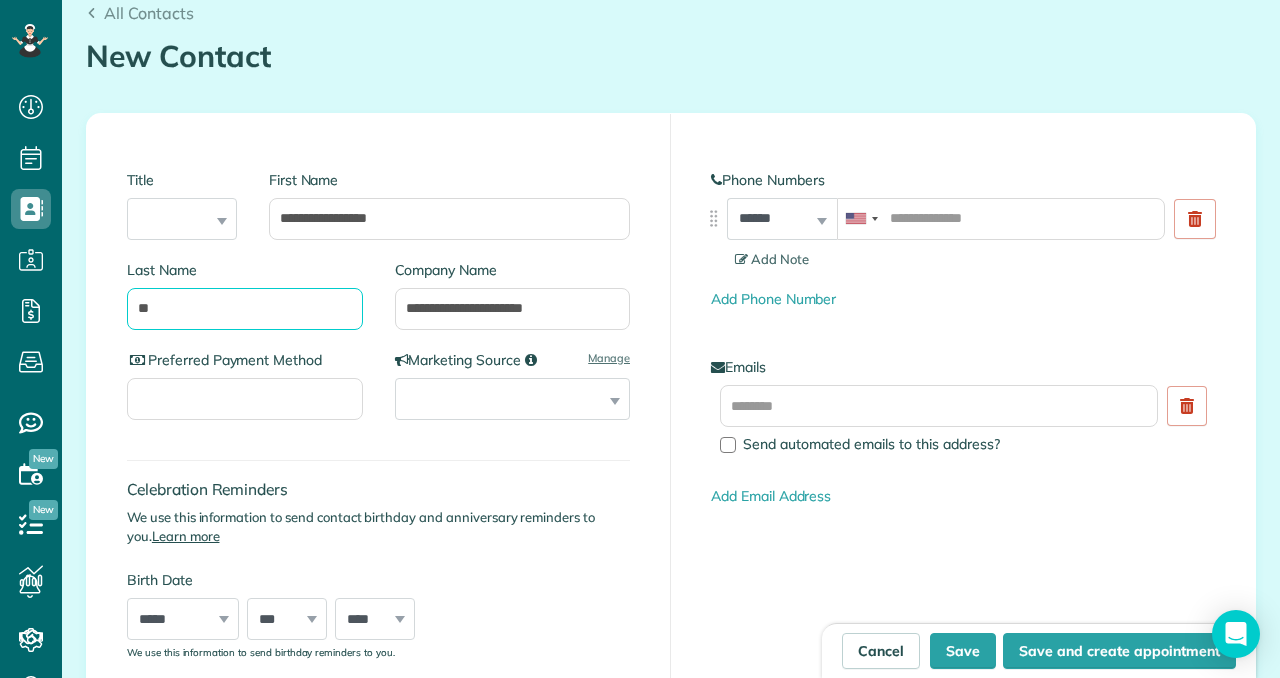 type on "*" 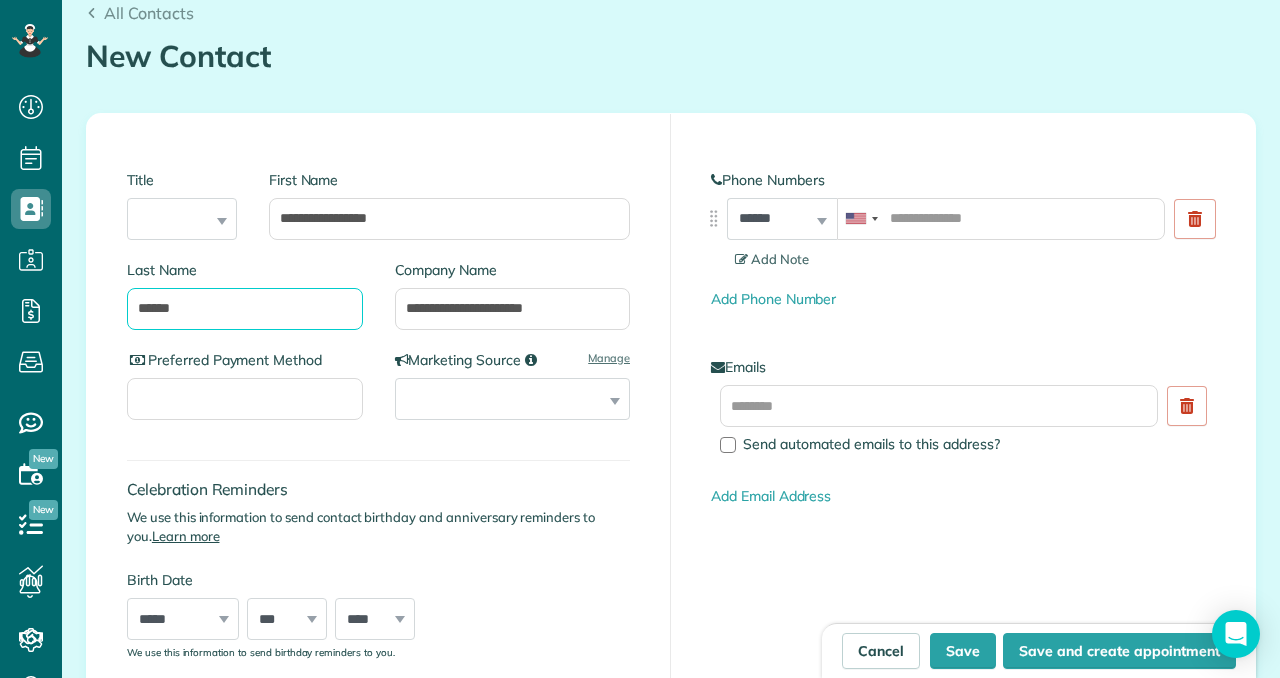 type on "*******" 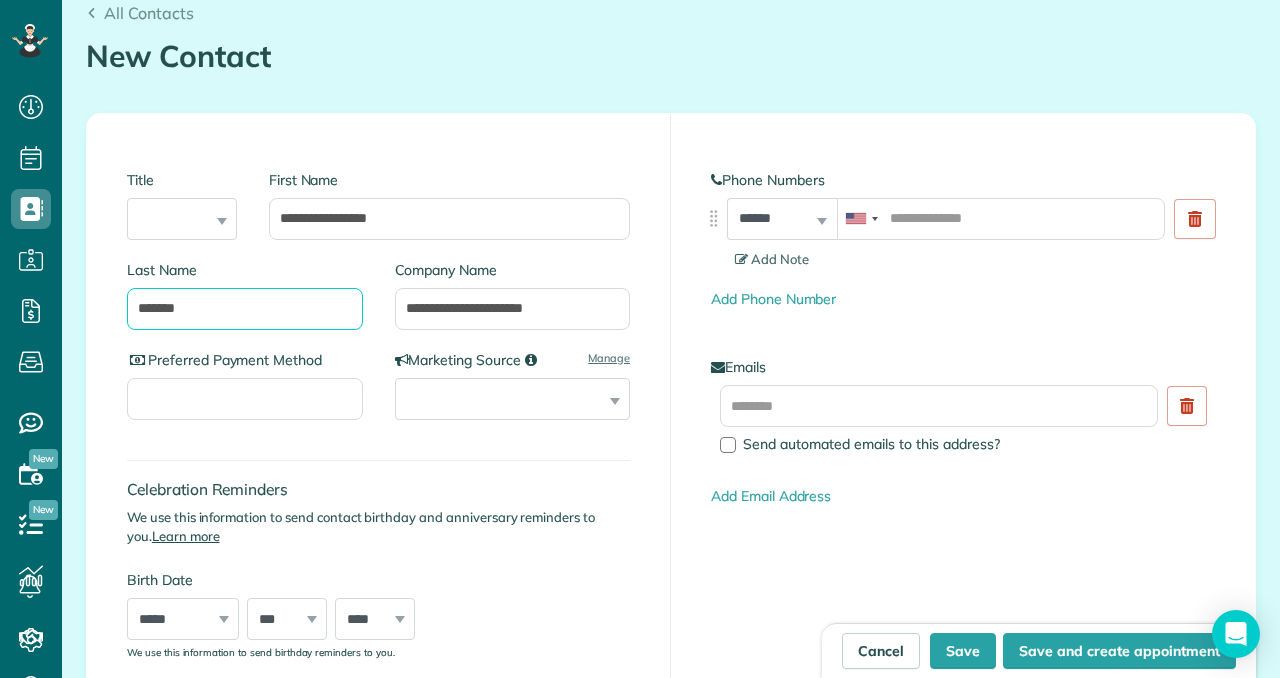 drag, startPoint x: 225, startPoint y: 314, endPoint x: 108, endPoint y: 317, distance: 117.03845 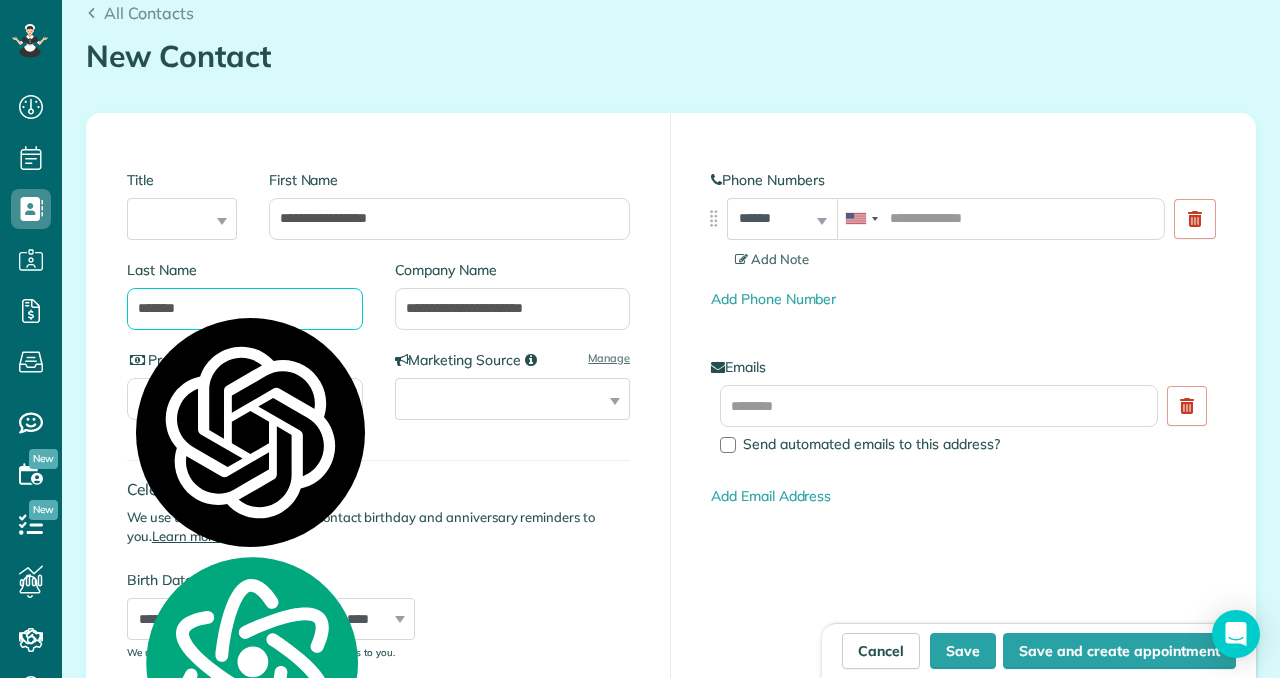 type 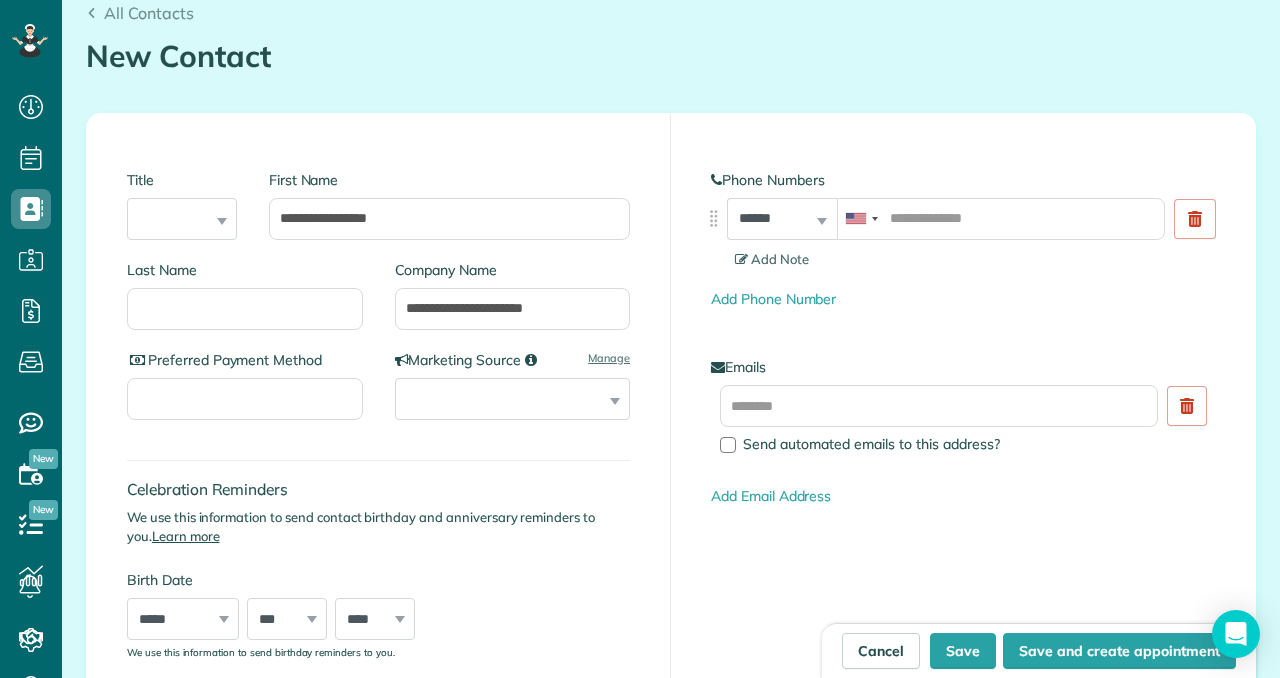 click on "Celebration Reminders
We use this information to send contact birthday and anniversary reminders to you.
Learn more
Birth Date
*****
*******
********
*****
*****
***
****
****
******
*********
*******
********
********
***
*
*
*
*
*
*
*
*
*
**
**
**
**
**
**
**
**
**
**
**
**
**
**
**
**
**
**
**
**
**
**
****
****
****
****
****
****
****
****
****
****
****
****
****
****
****
****
****
****
****
****
****
****
****
****
****
****
****
****
****
****
****
****
****
****
****
****
****
****
****
****
****
****
****
****
****
****
****
****
****
****
****
****
****
****
****
****
****
****
****
****
****" at bounding box center [378, 549] 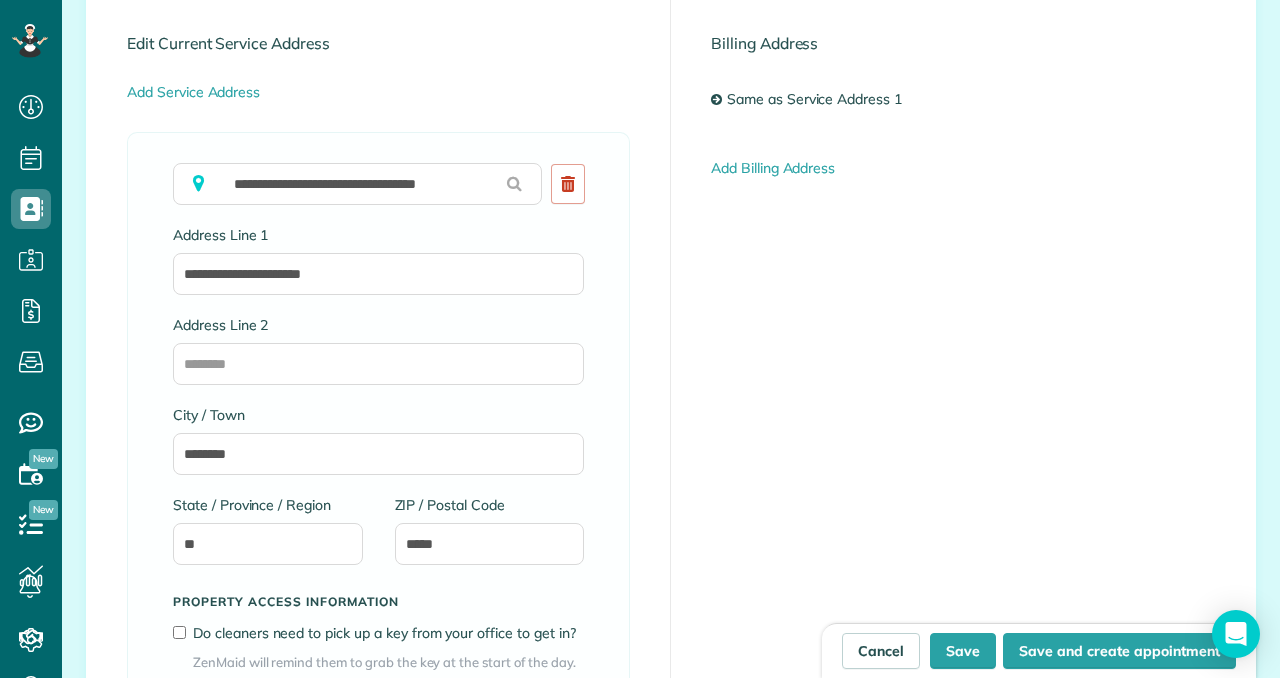 scroll, scrollTop: 1199, scrollLeft: 0, axis: vertical 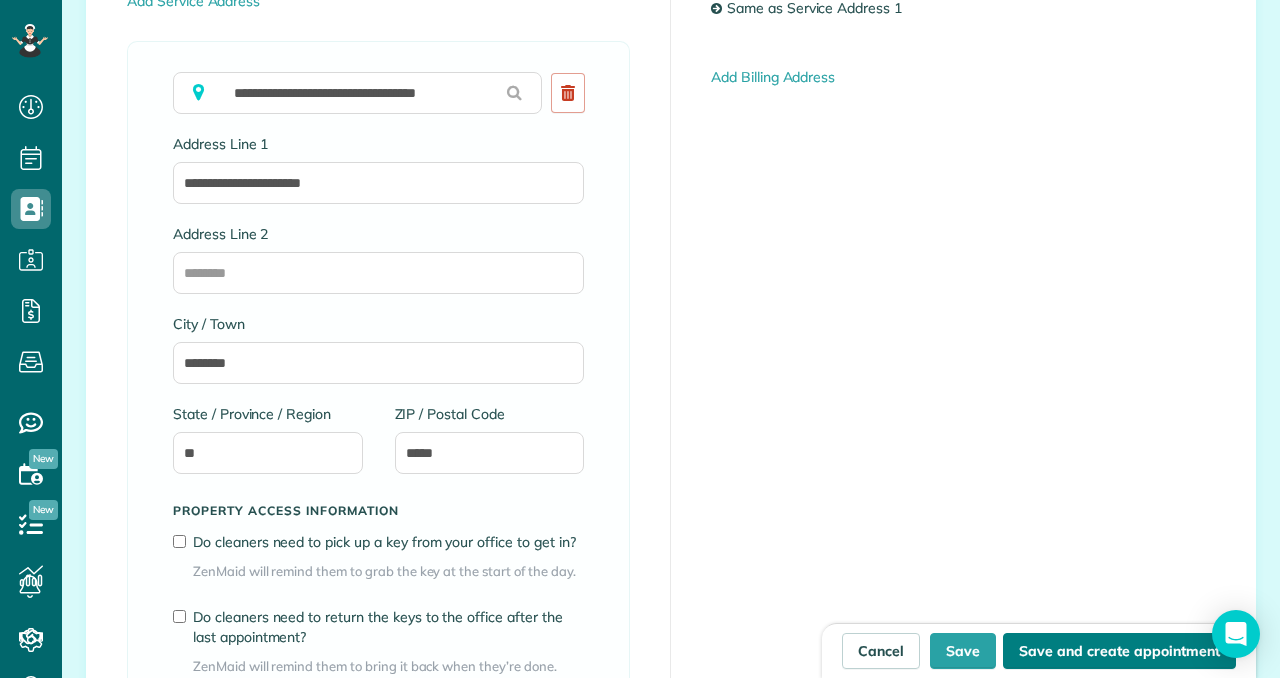click on "Save and create appointment" at bounding box center [1119, 651] 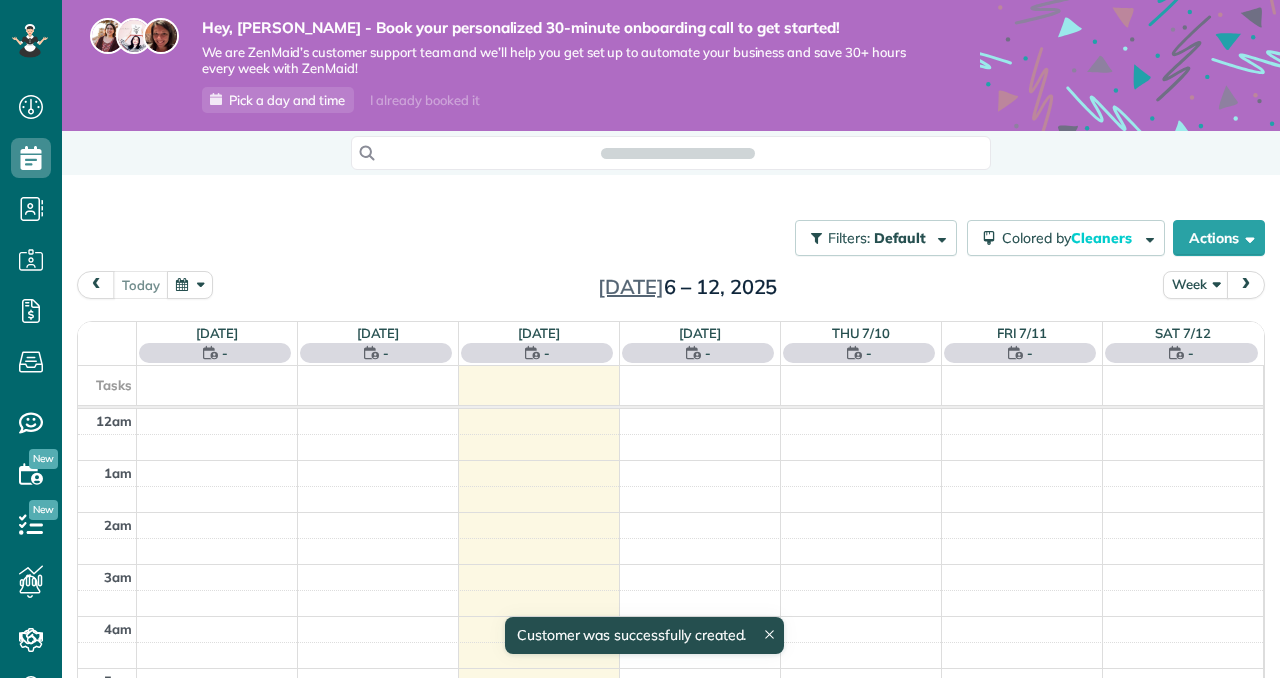 scroll, scrollTop: 0, scrollLeft: 0, axis: both 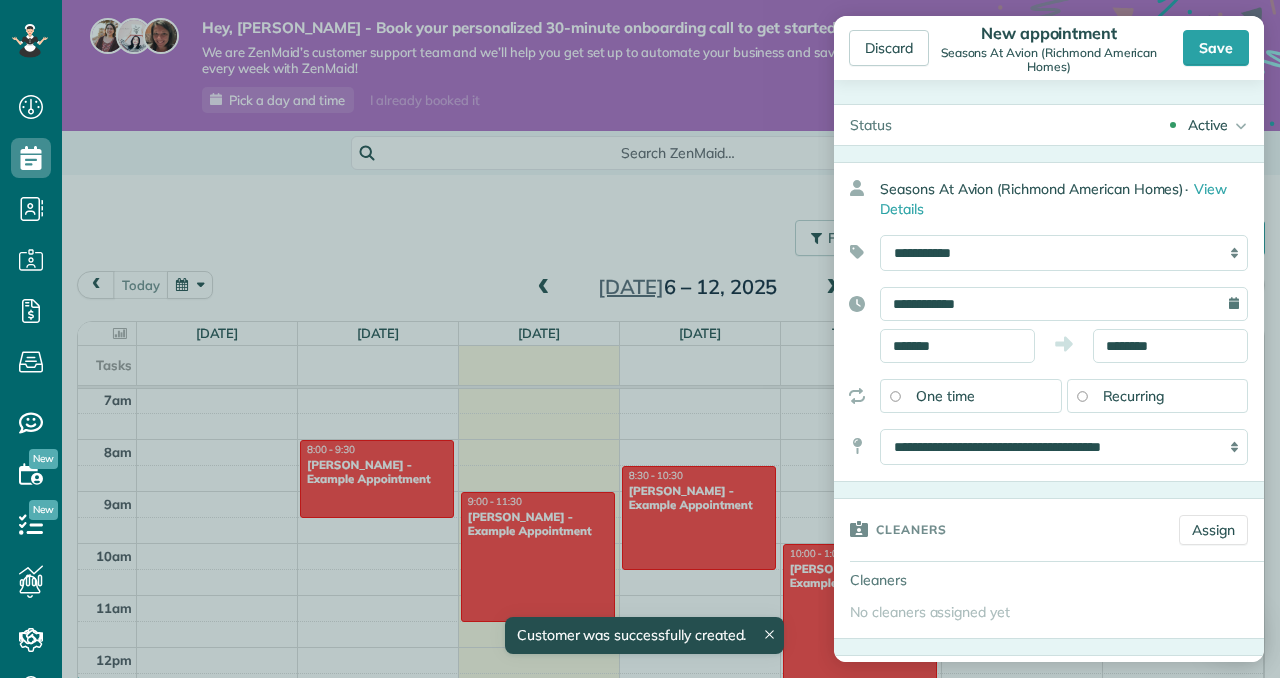 click on "**********" at bounding box center (1064, 253) 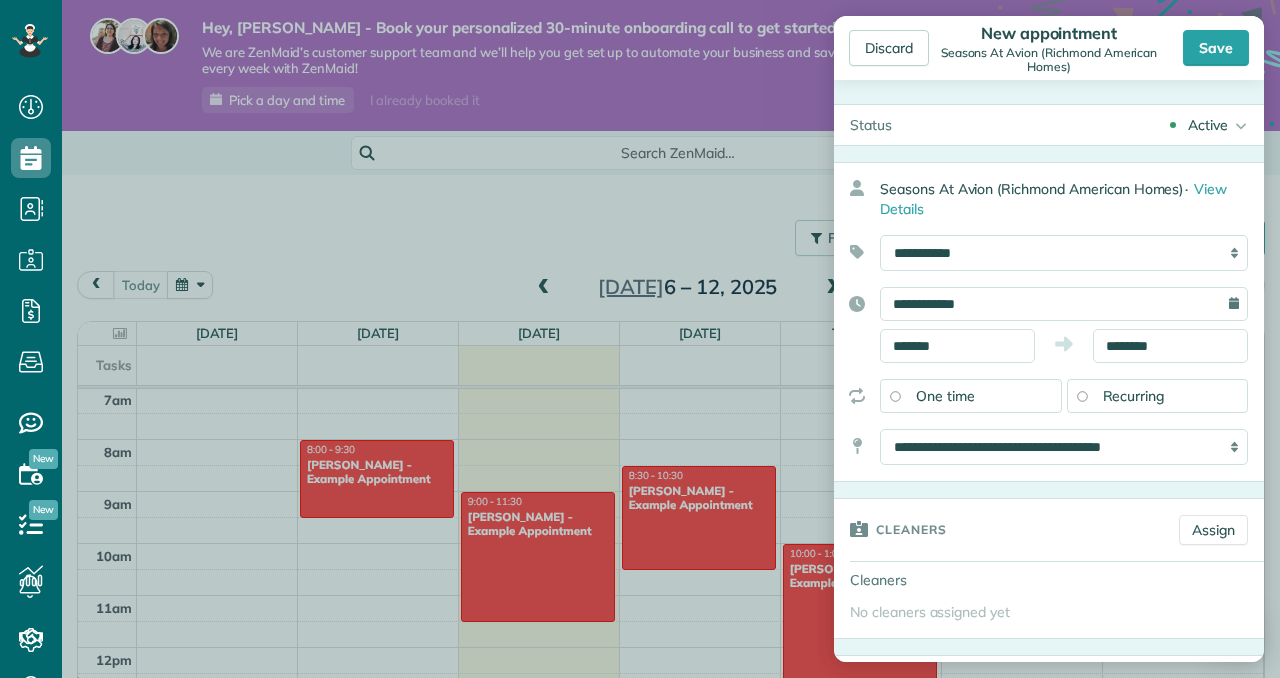 click on "**********" at bounding box center [1064, 253] 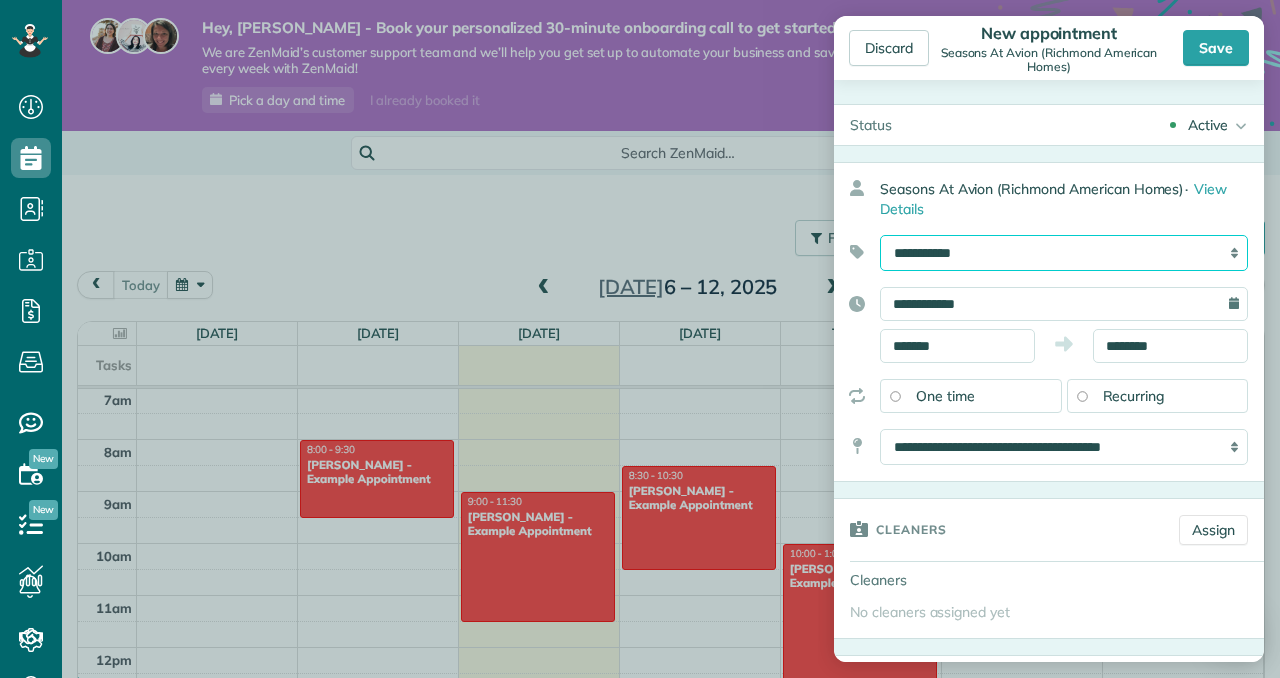 click on "**********" at bounding box center (1064, 253) 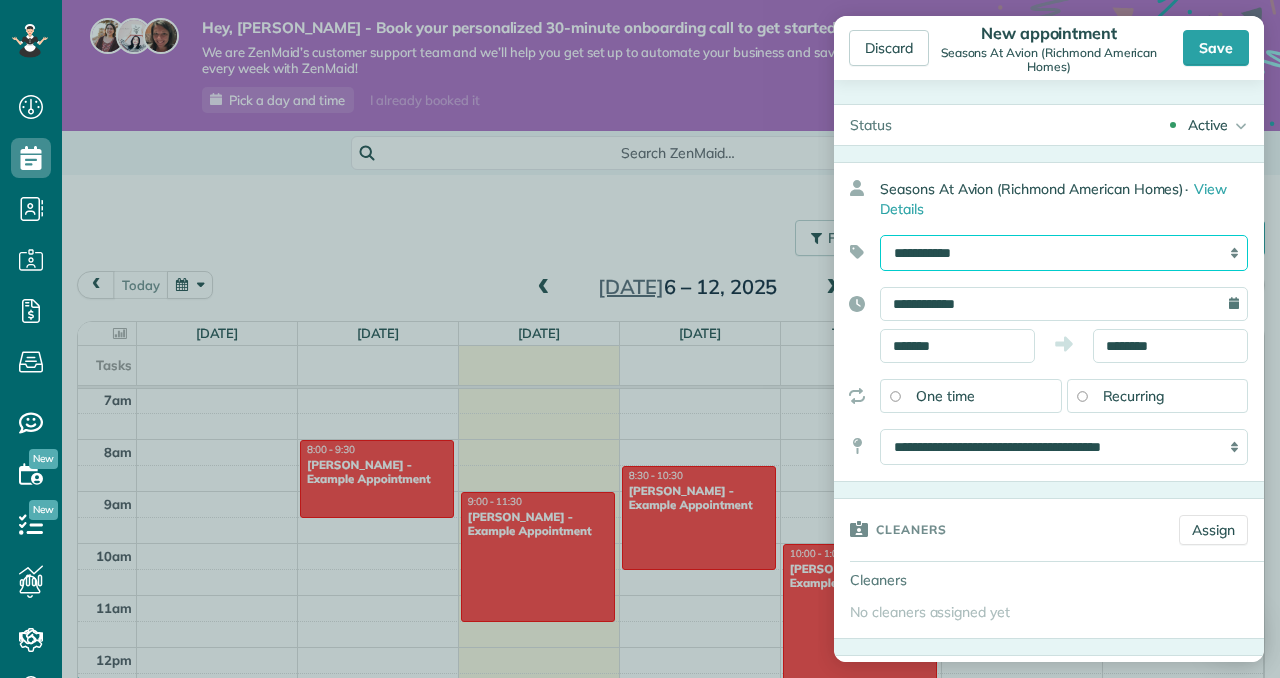 select on "******" 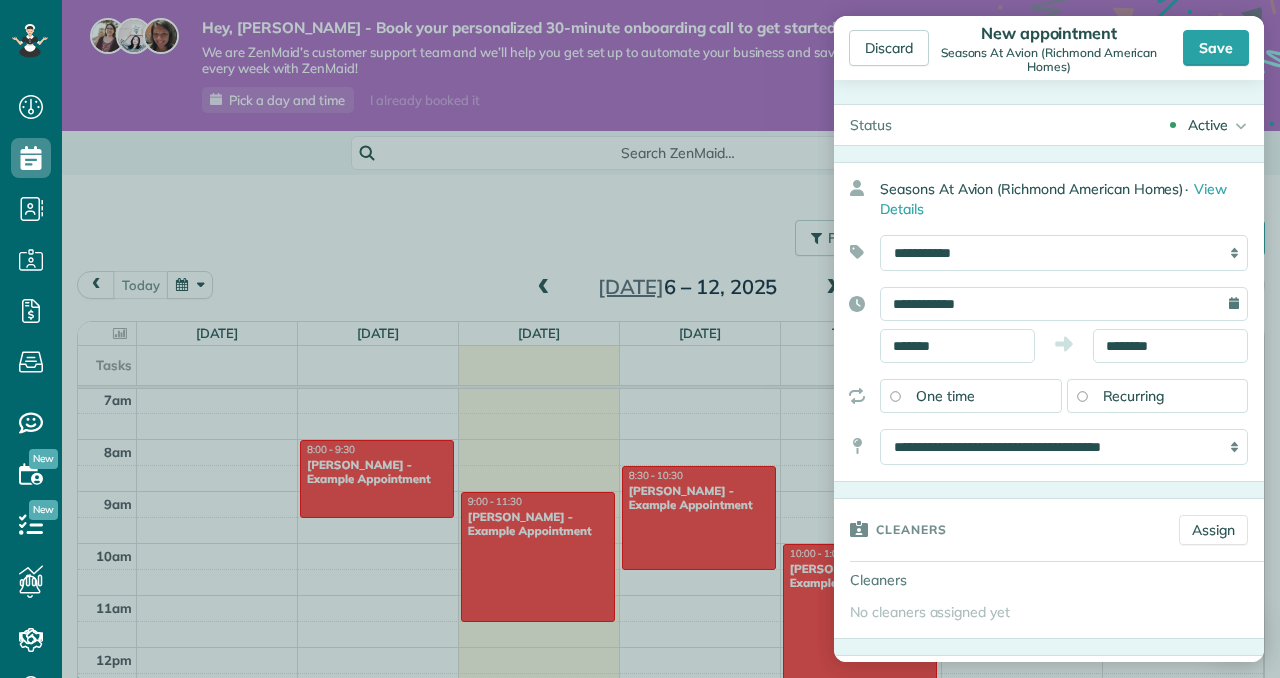 click on "Recurring" at bounding box center (1134, 396) 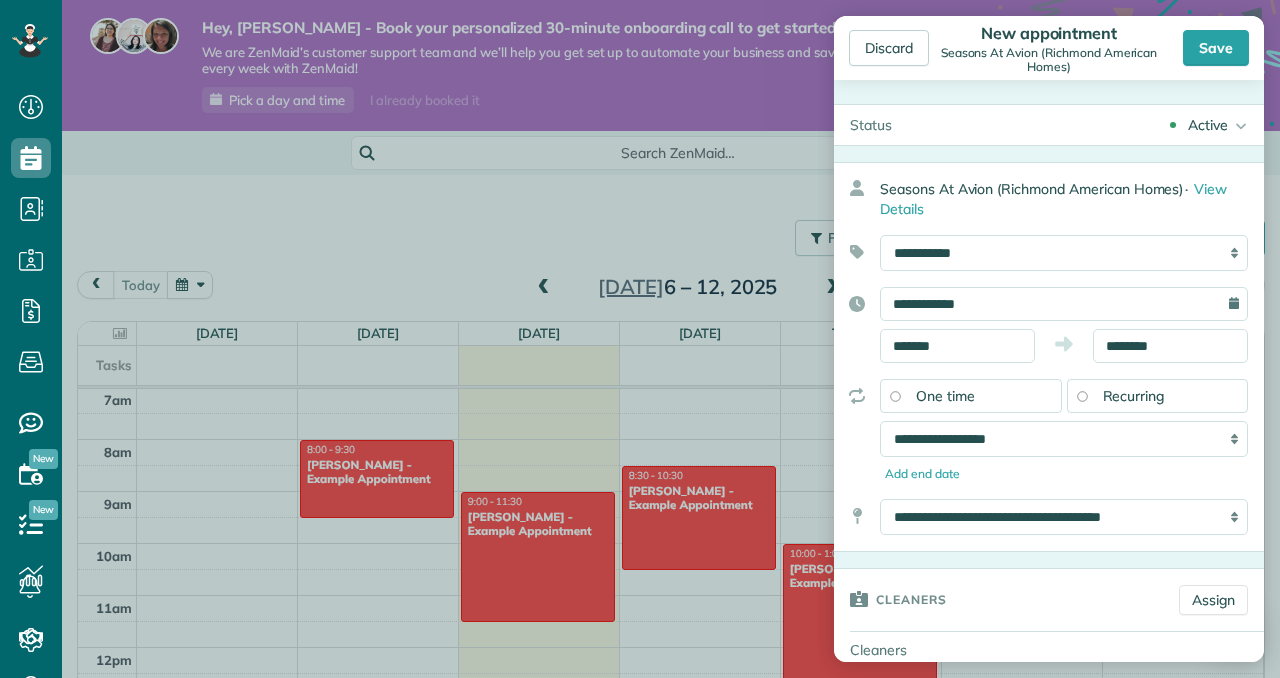 click on "**********" at bounding box center [1064, 304] 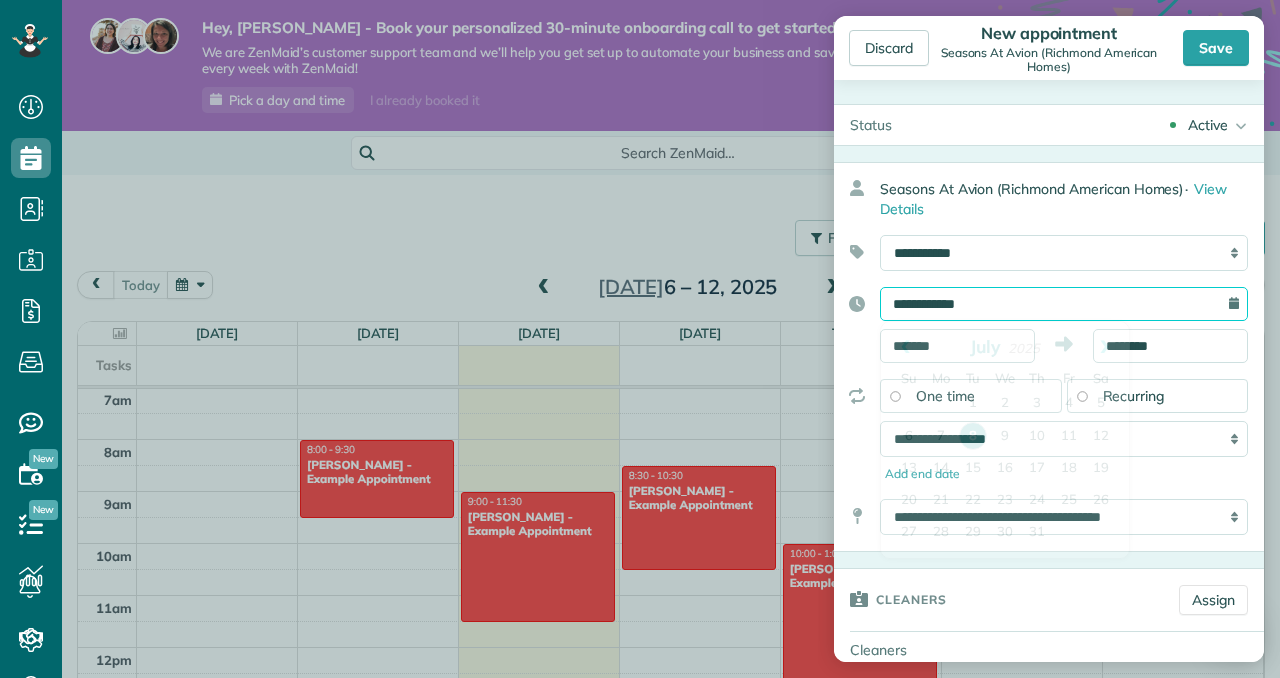 click on "**********" at bounding box center [1064, 304] 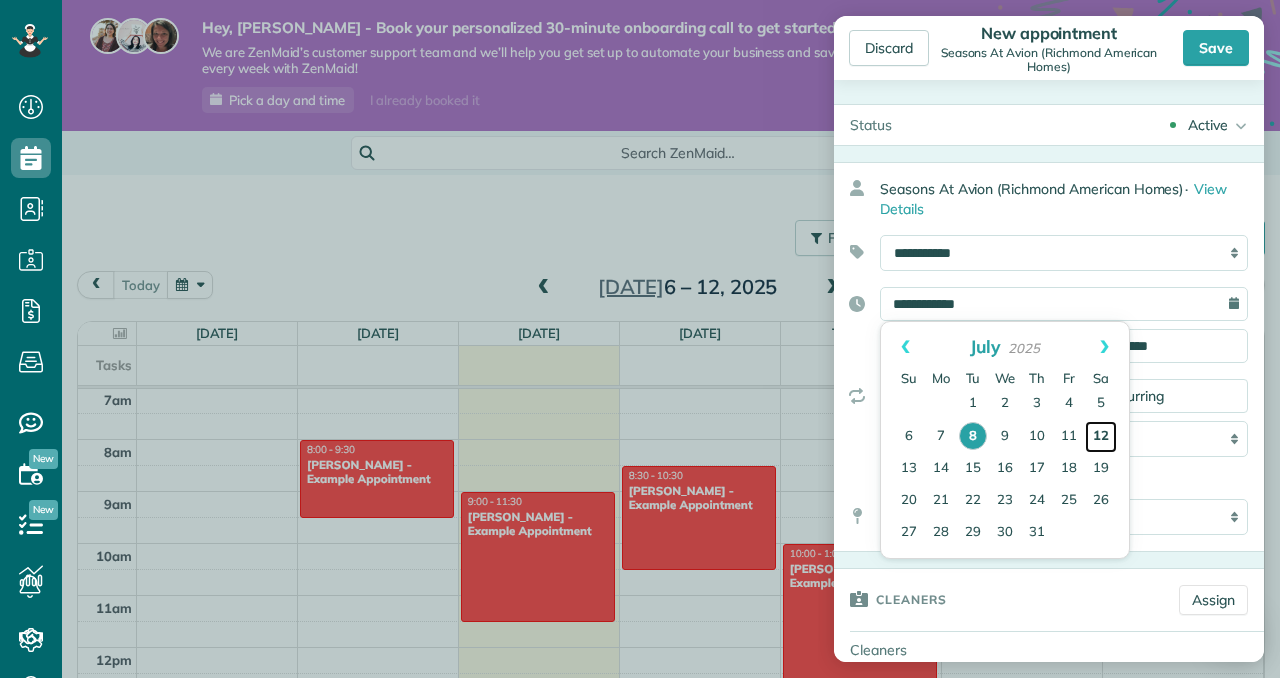click on "12" at bounding box center (1101, 437) 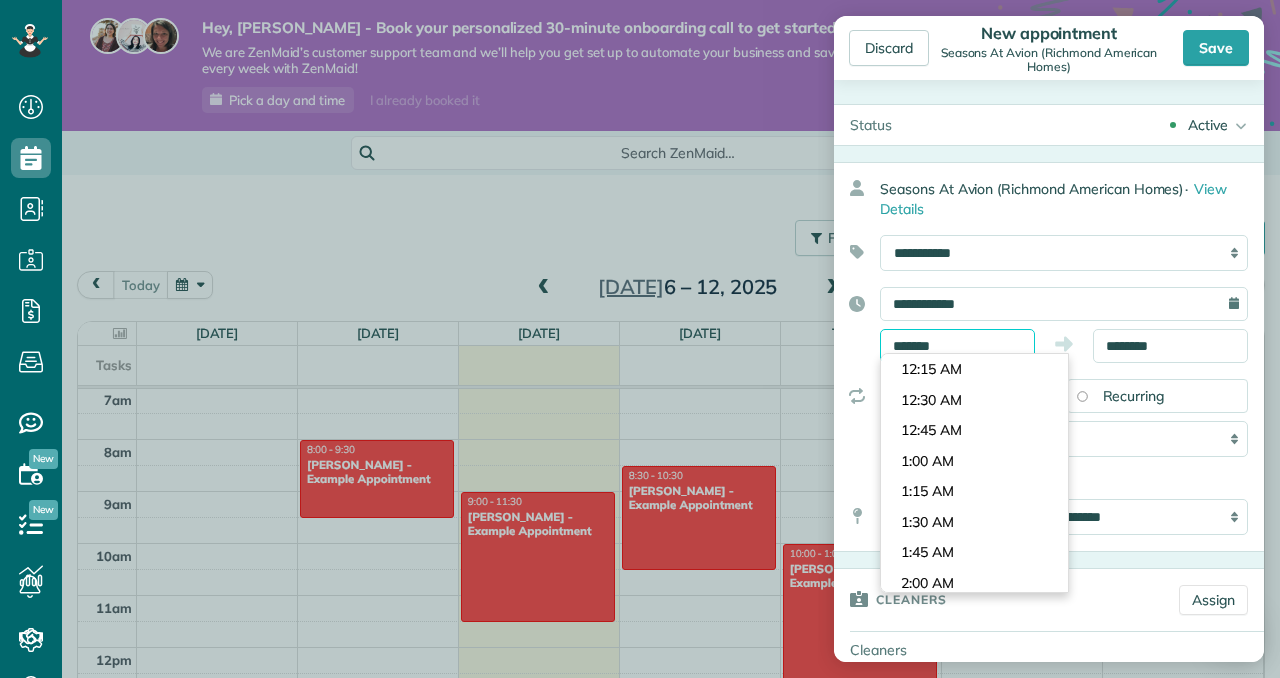click on "*******" at bounding box center [957, 346] 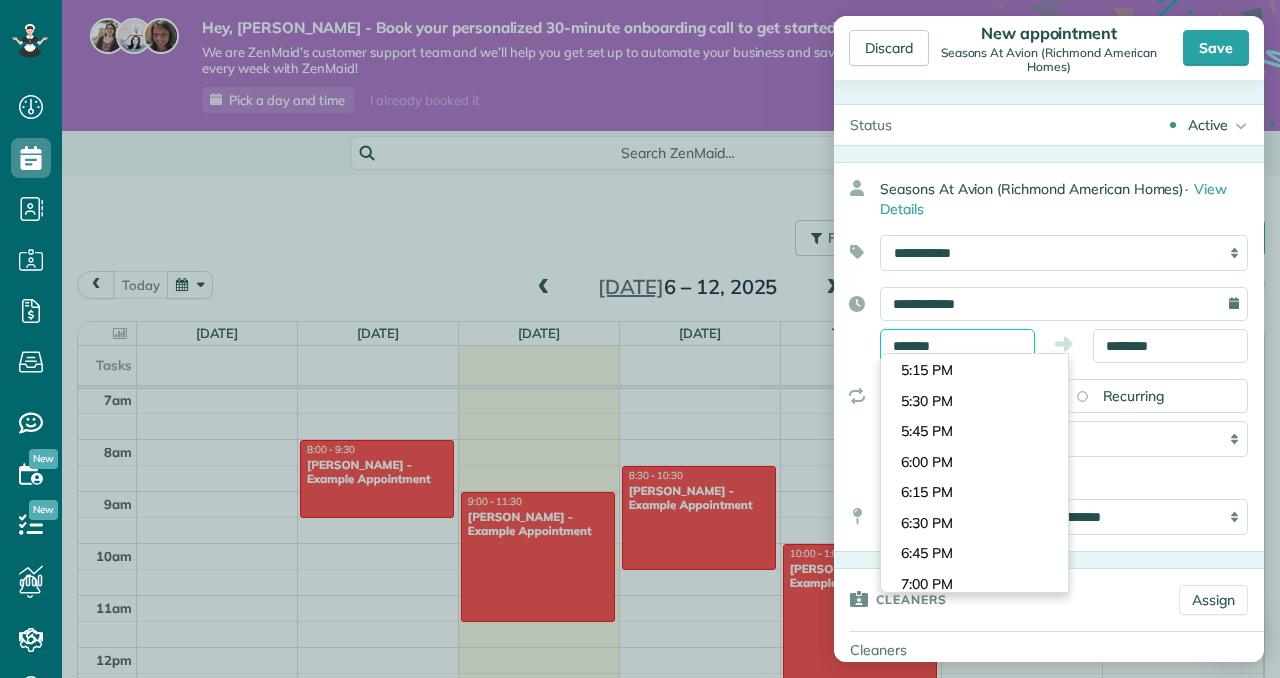 scroll, scrollTop: 2077, scrollLeft: 0, axis: vertical 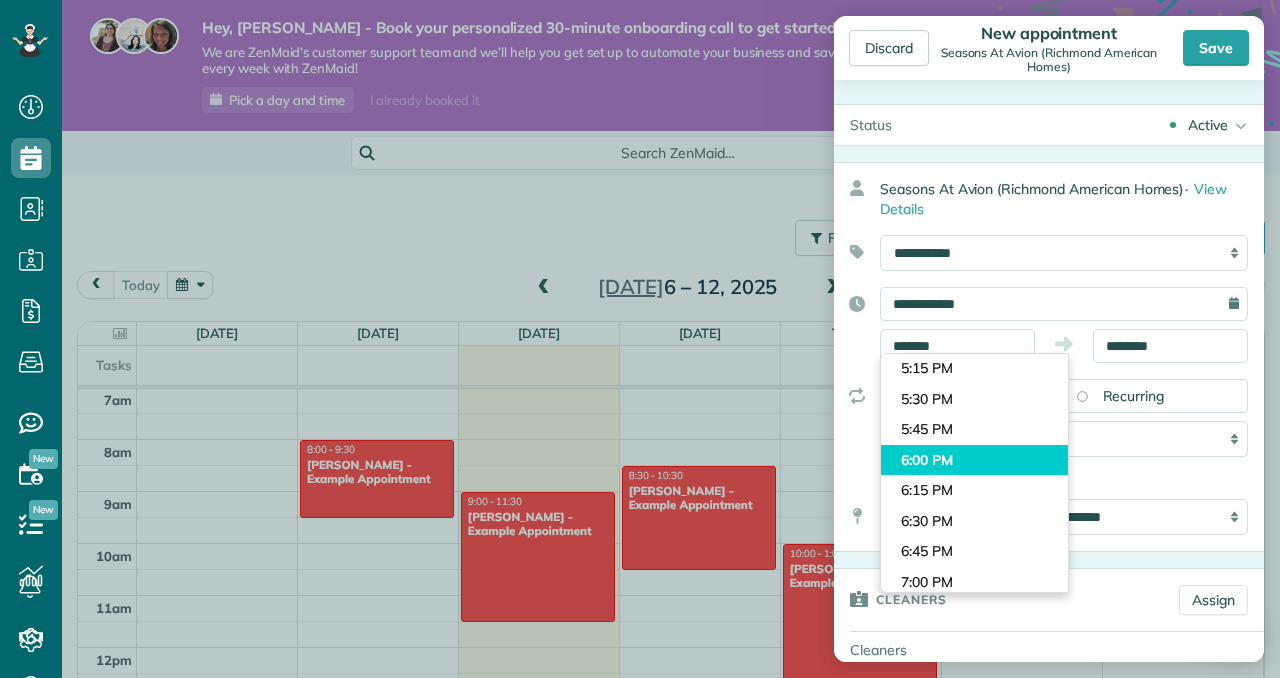 type on "*******" 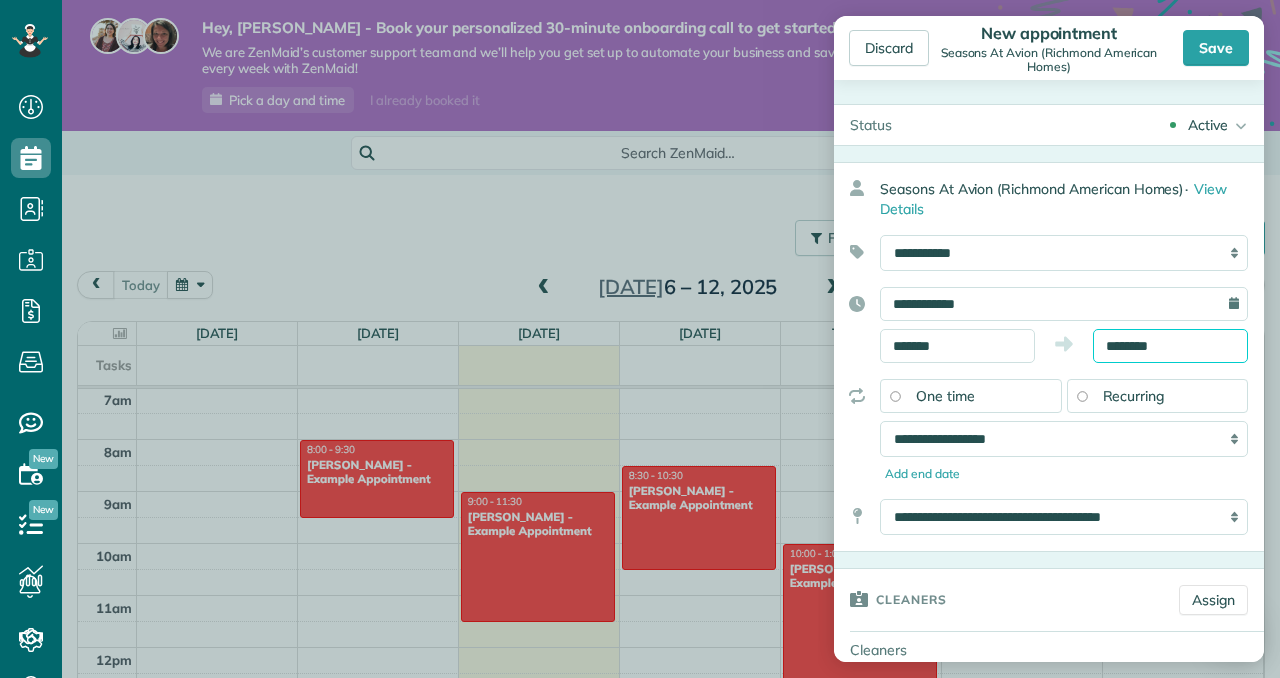 click on "Dashboard
Scheduling
Calendar View
List View
Dispatch View - Weekly scheduling (Beta)" at bounding box center [640, 339] 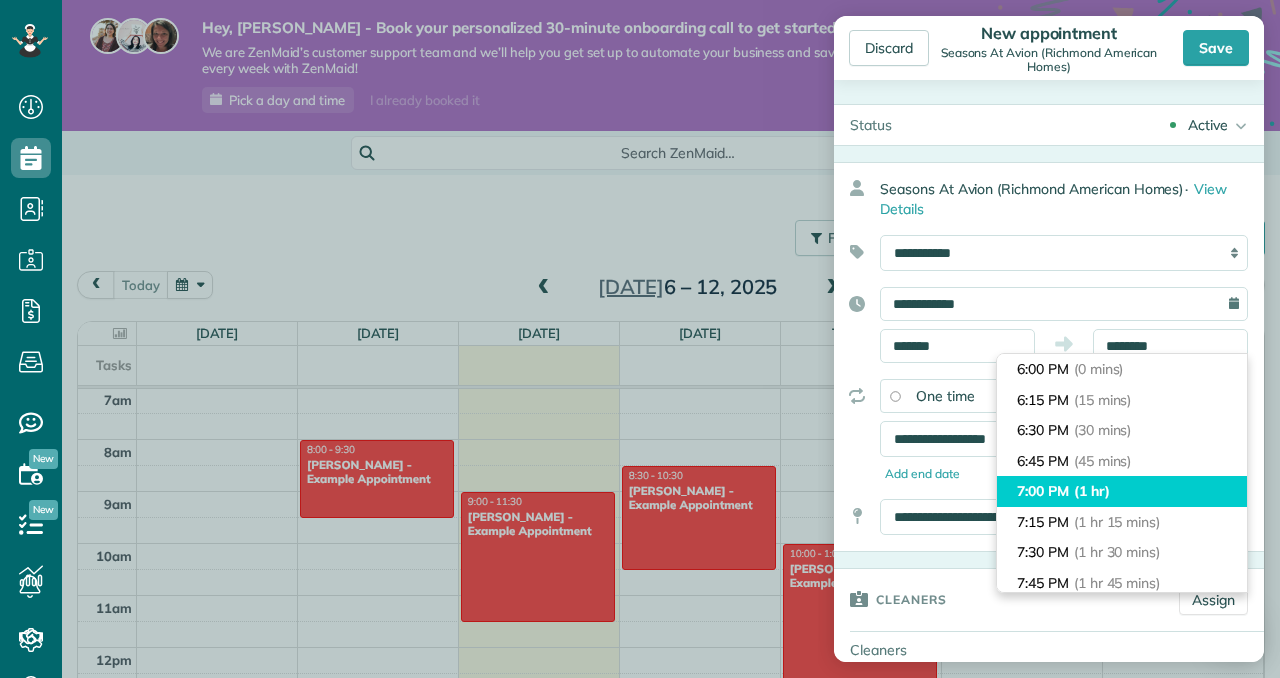 type on "*******" 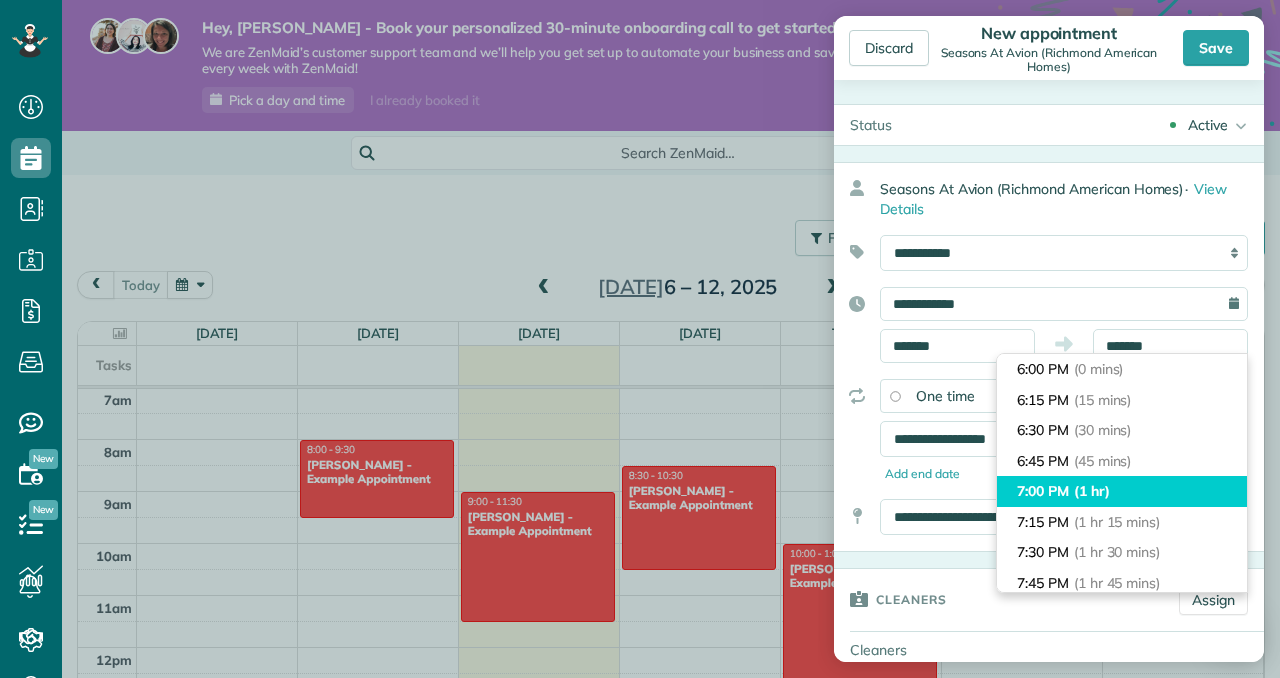 click on "7:00 PM  (1 hr)" at bounding box center (1122, 491) 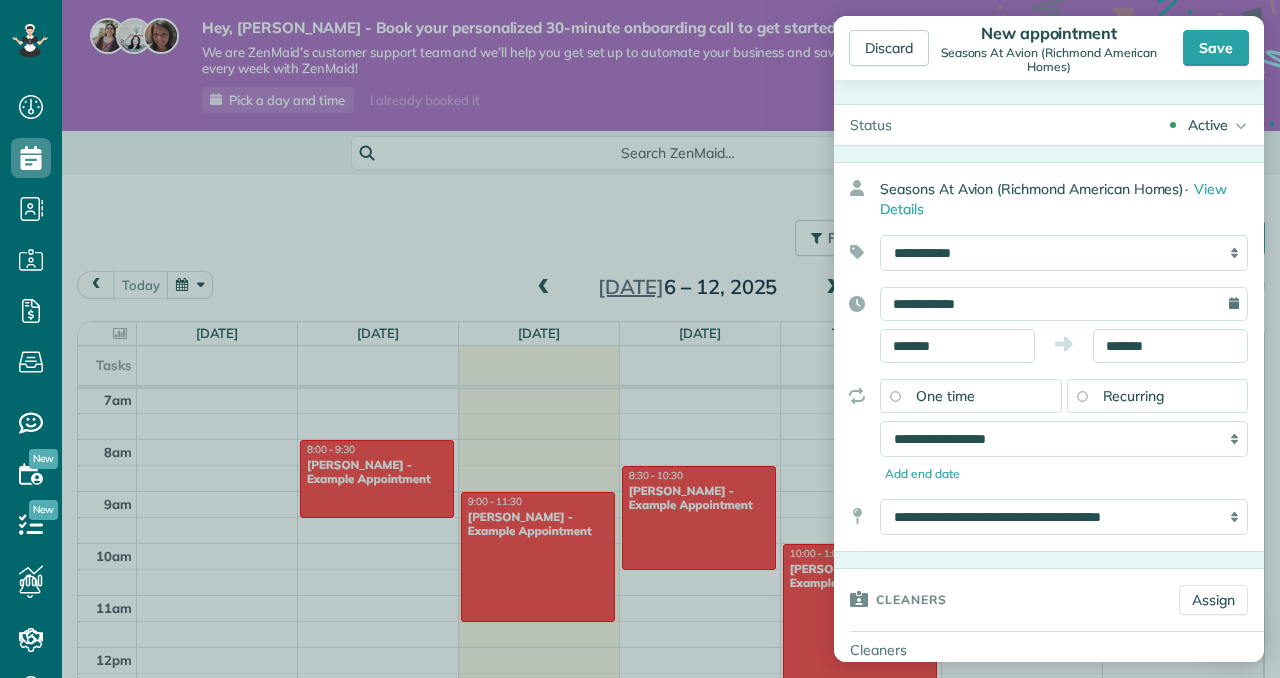 click on "*******
*******" at bounding box center (1064, 346) 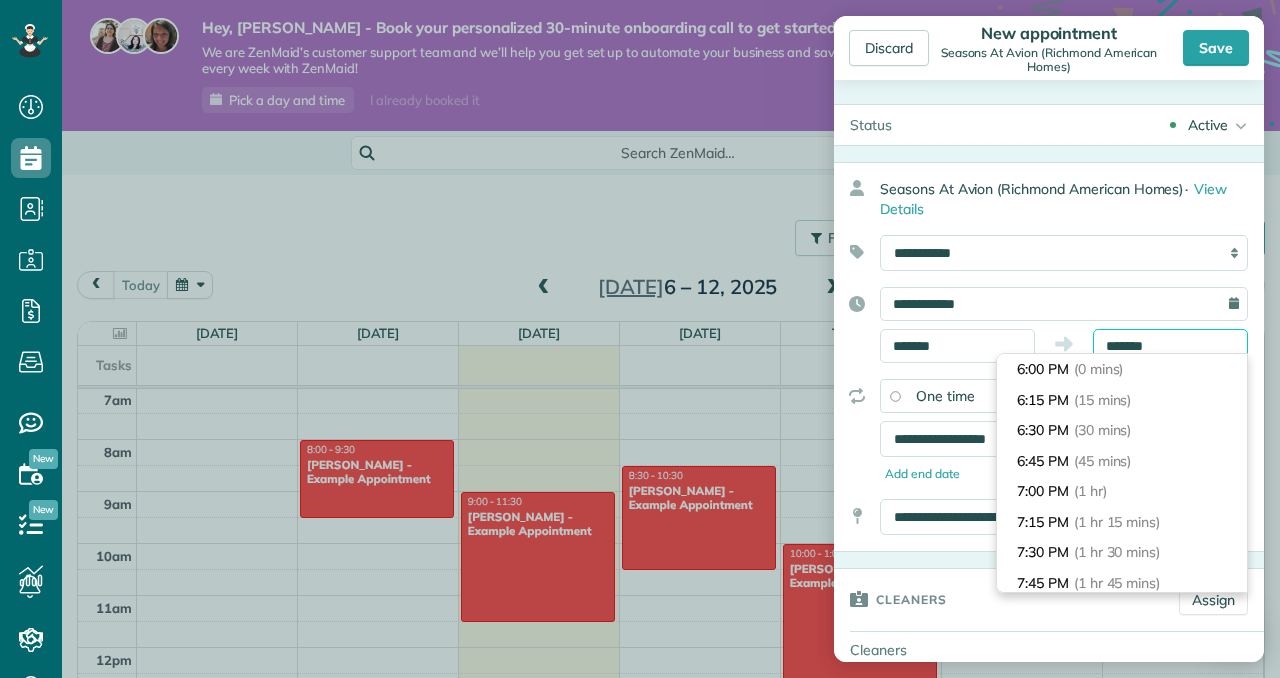 scroll, scrollTop: 91, scrollLeft: 0, axis: vertical 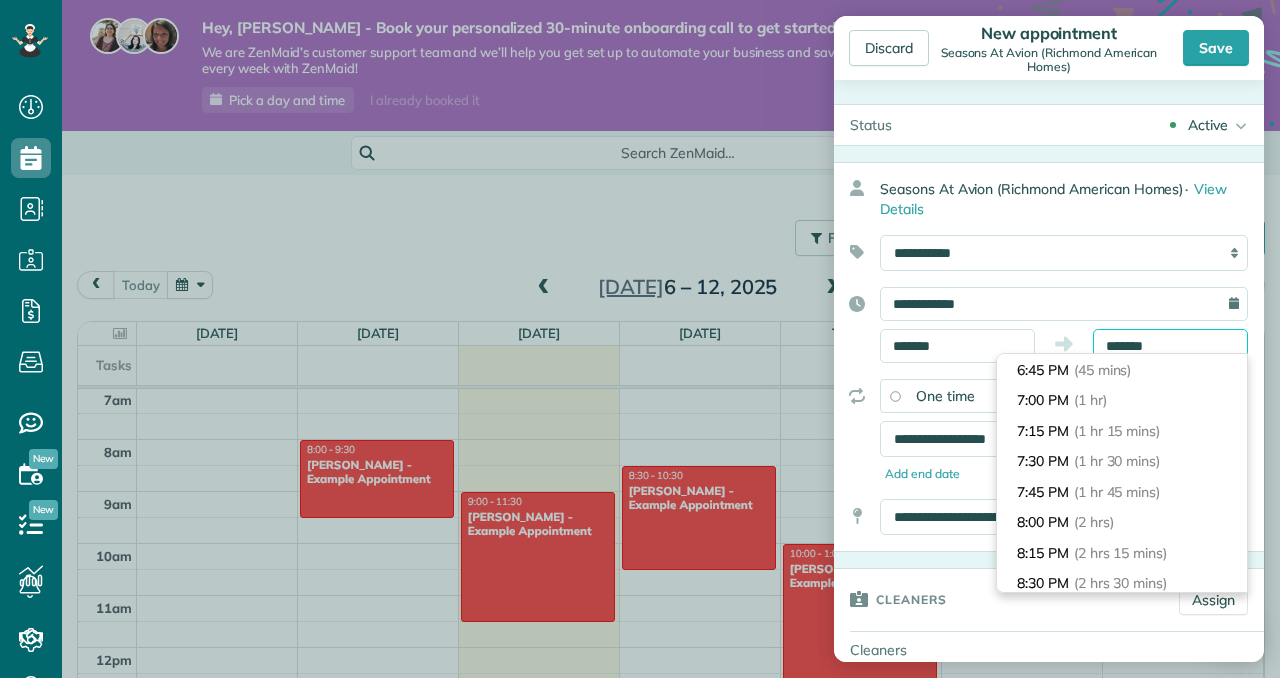click on "*******" at bounding box center [1170, 346] 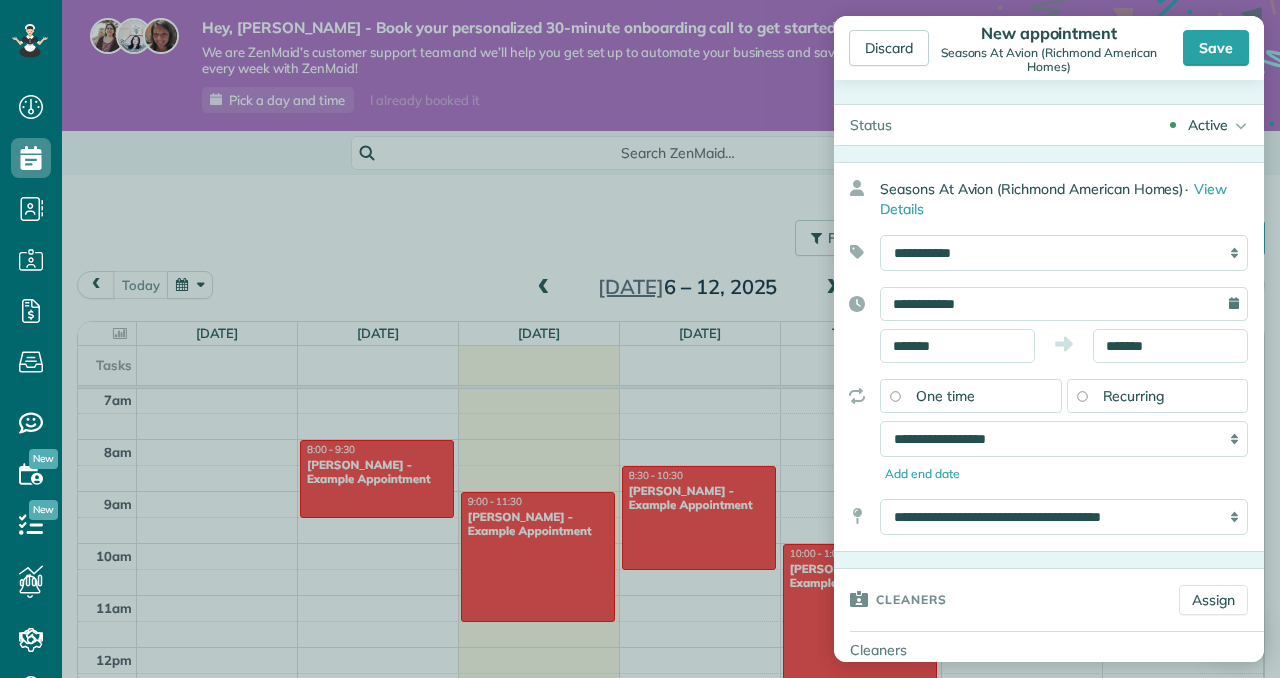 click on "*******
*******" at bounding box center [1064, 346] 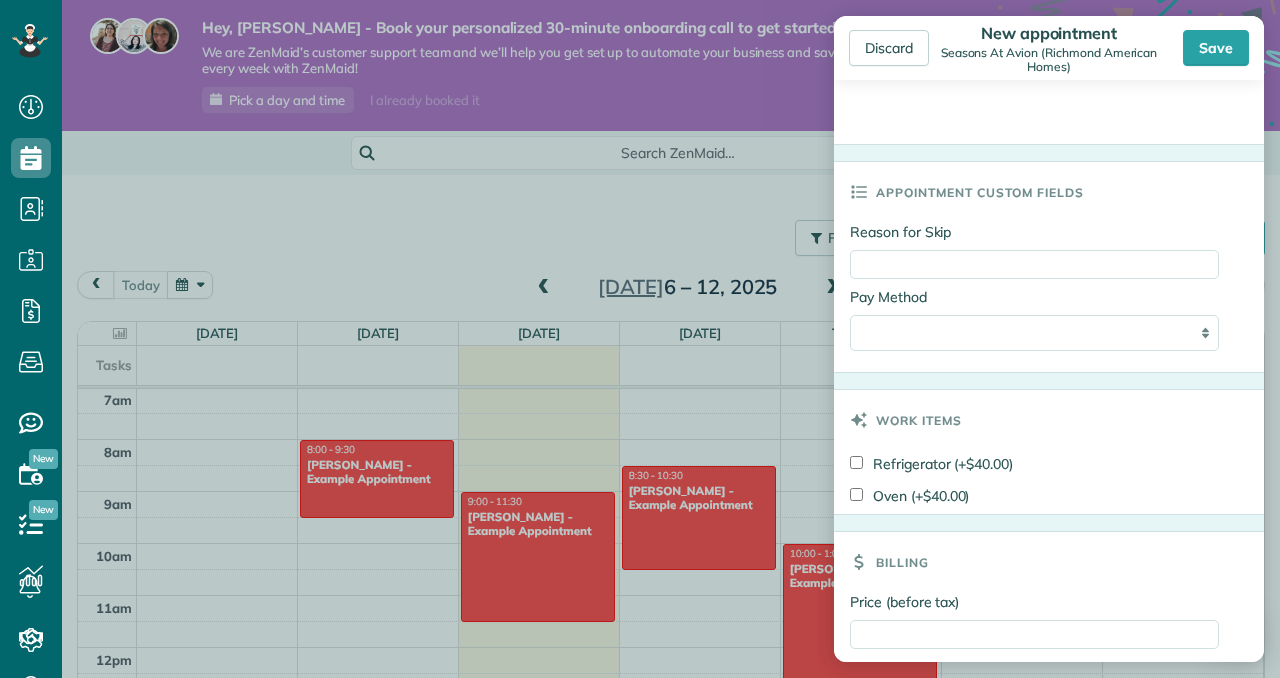 scroll, scrollTop: 1149, scrollLeft: 0, axis: vertical 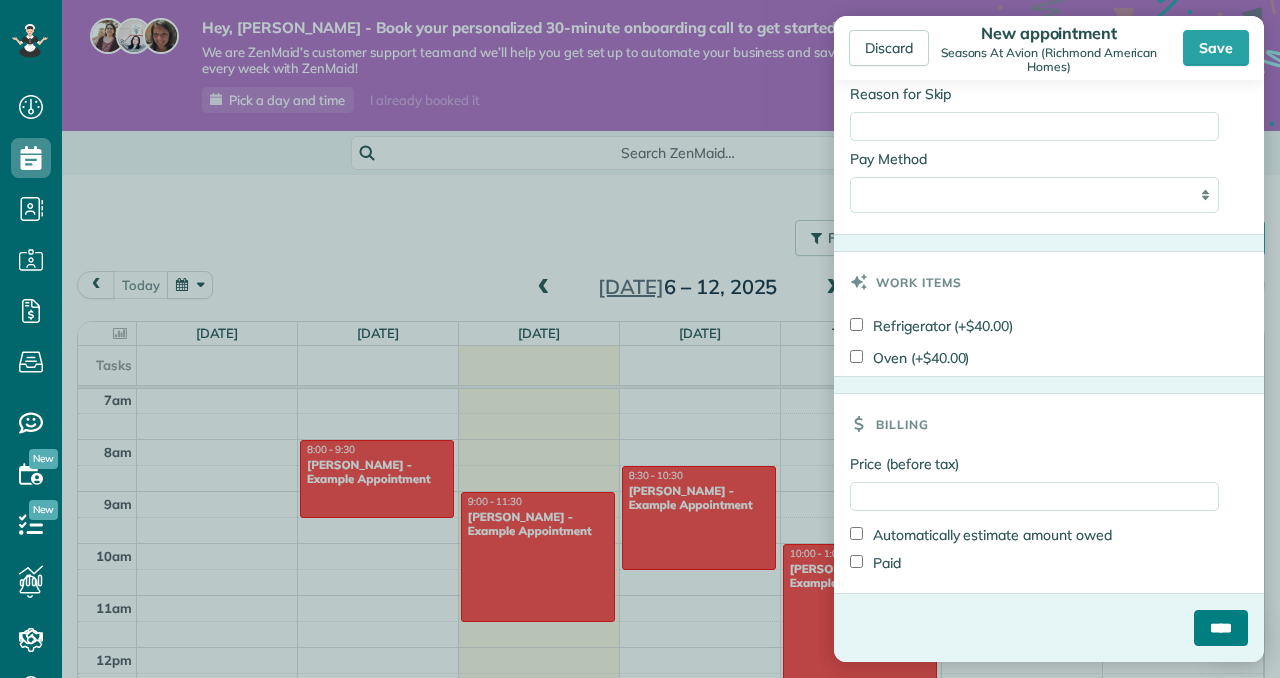 click on "****" at bounding box center [1221, 628] 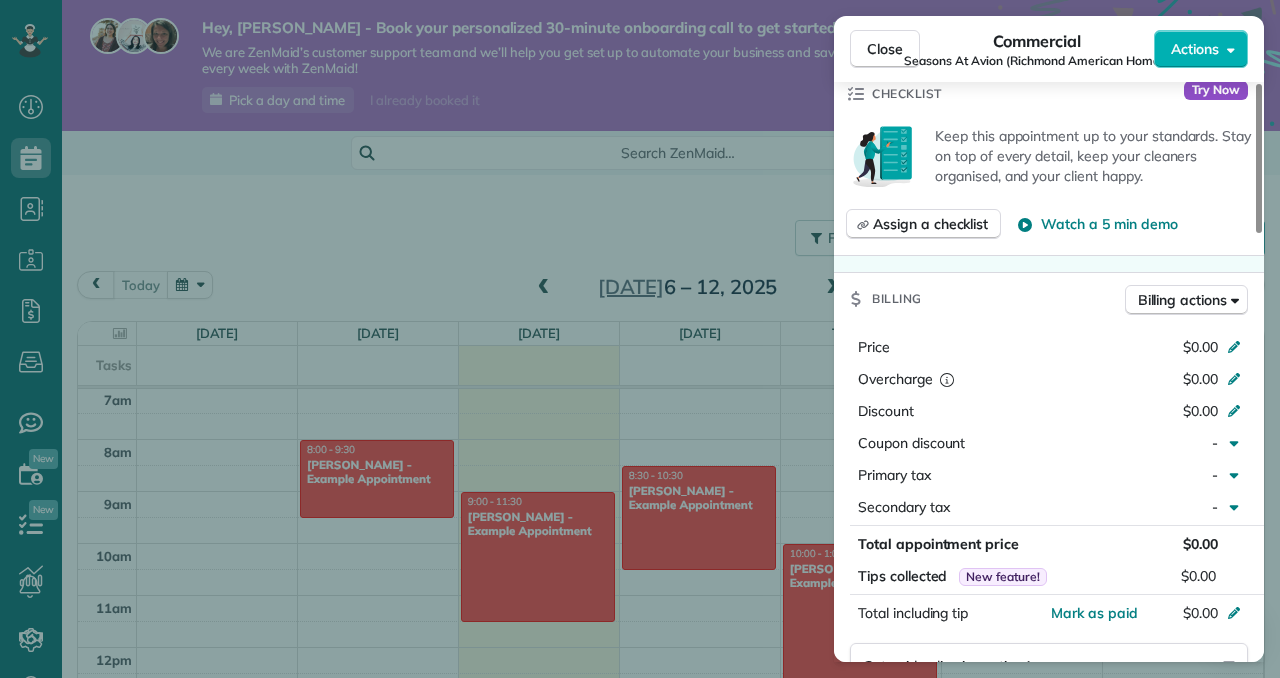 scroll, scrollTop: 0, scrollLeft: 0, axis: both 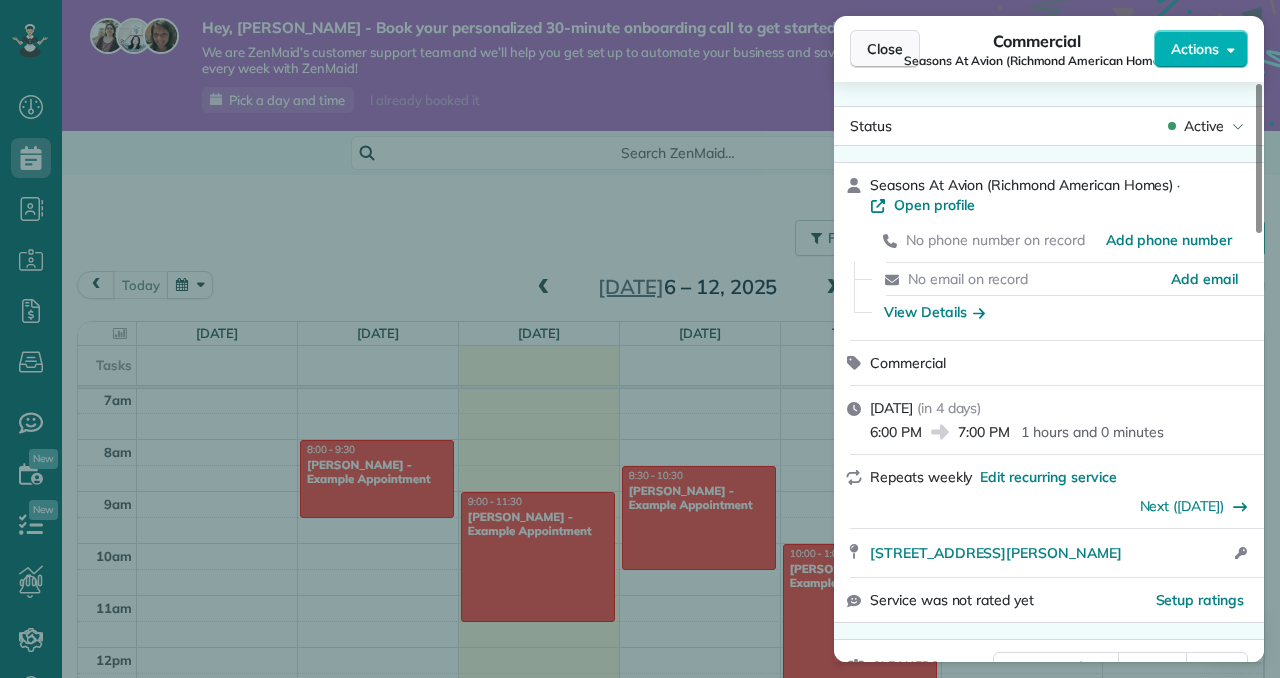 click on "Close" at bounding box center [885, 49] 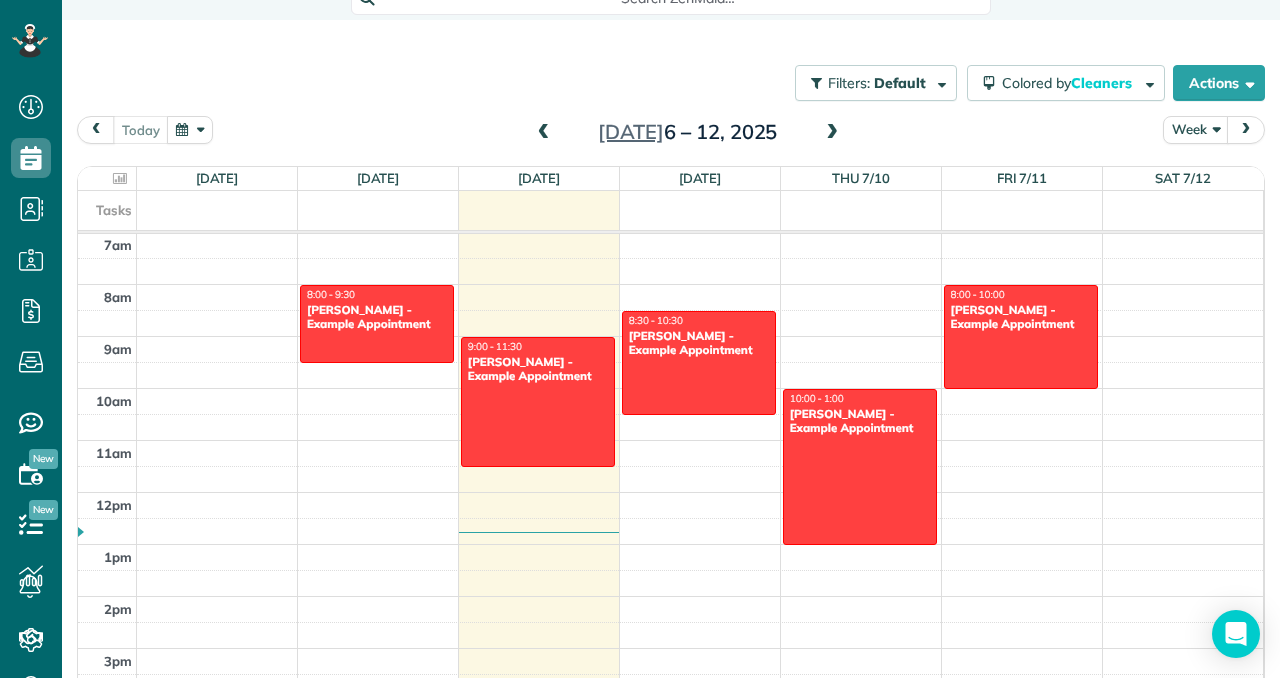 scroll, scrollTop: 187, scrollLeft: 0, axis: vertical 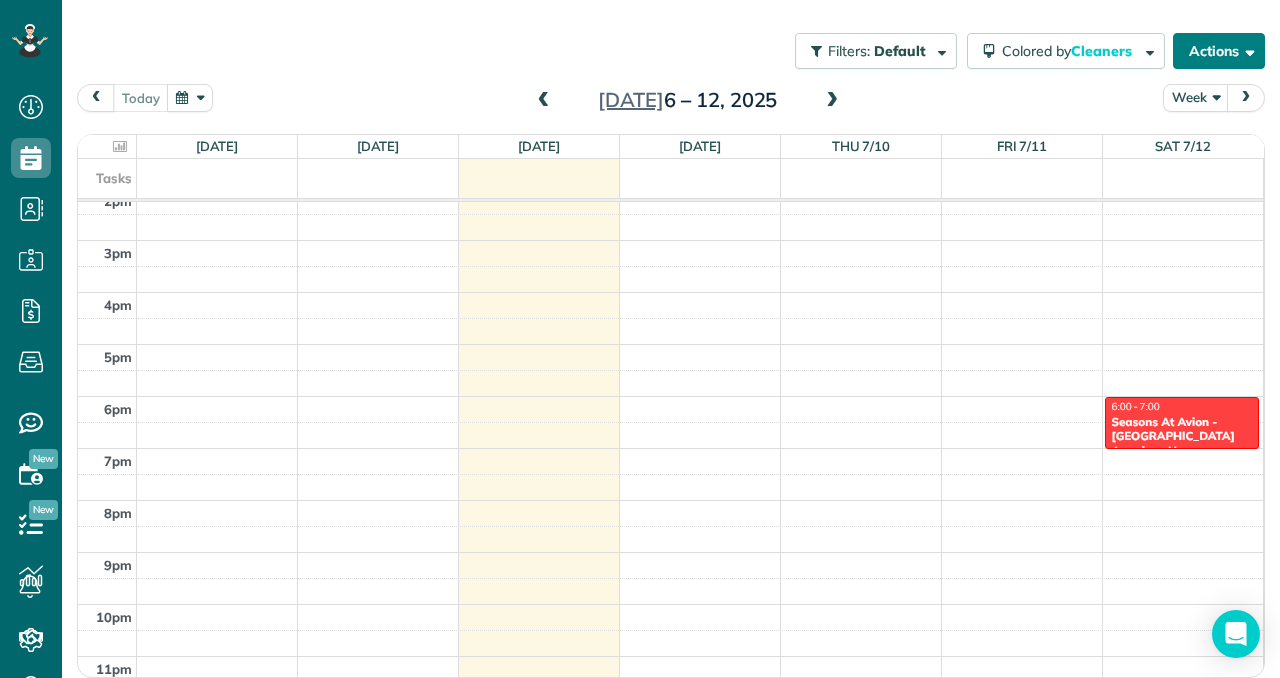 click at bounding box center (1246, 50) 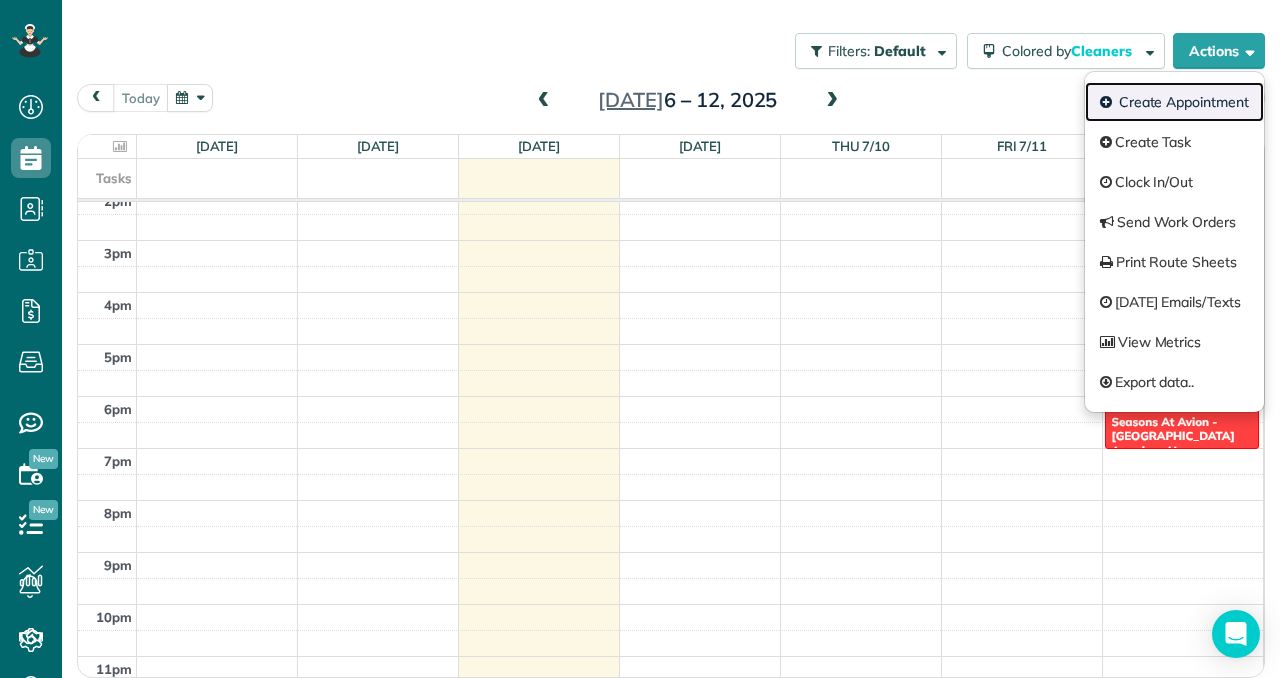 click on "Create Appointment" at bounding box center (1174, 102) 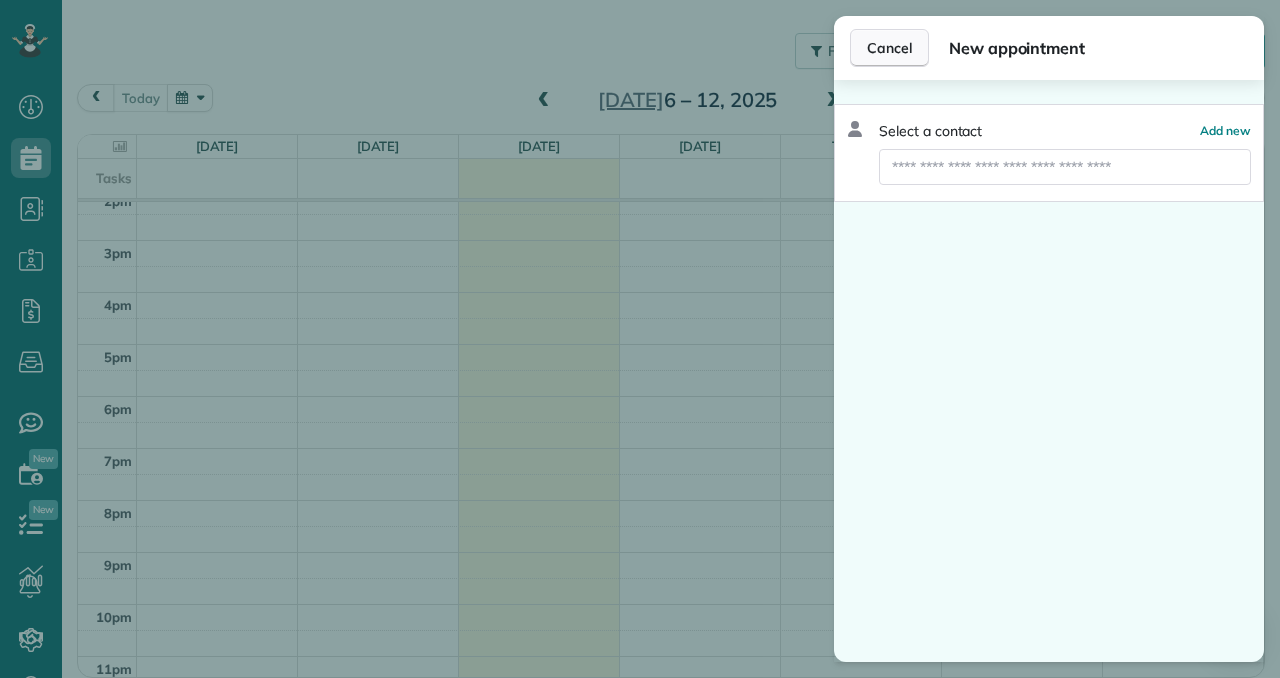click on "Cancel" at bounding box center (889, 48) 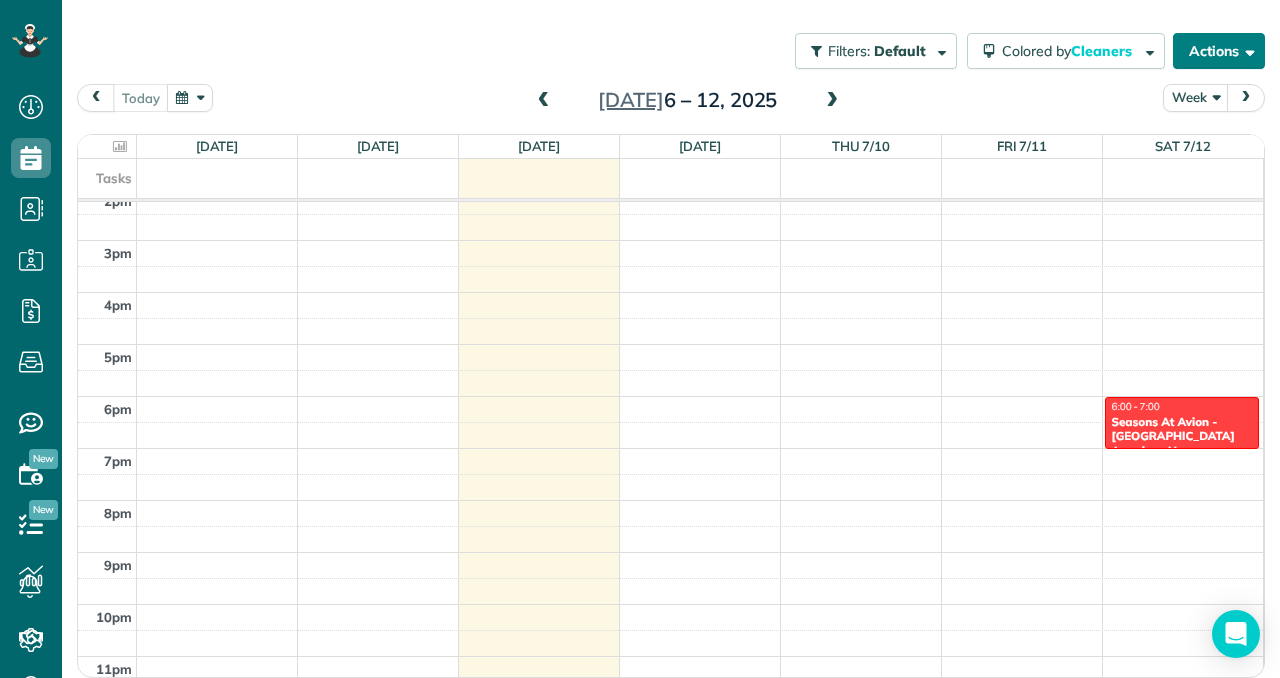 click on "Actions" at bounding box center (1219, 51) 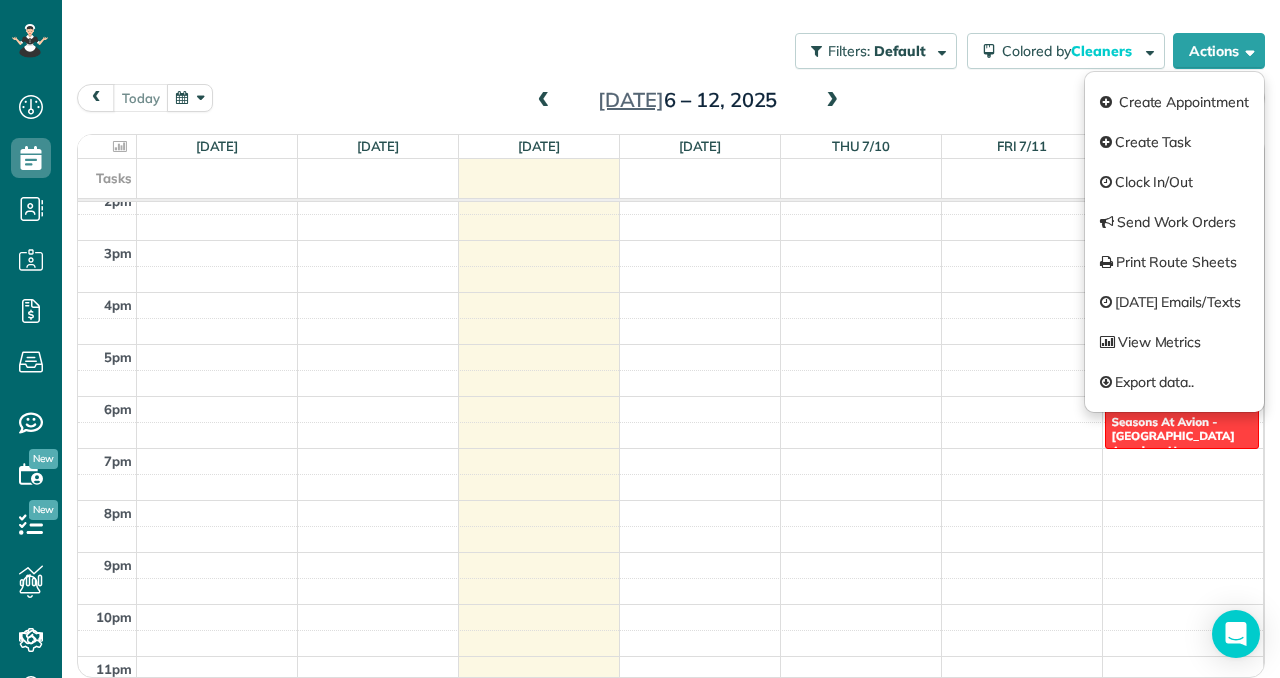 click on "Filters:   Default
Colored by  Cleaners
Color by Cleaner
Color by Team
Color by Status
Color by Recurrence
Color by Paid/Unpaid
Filters  Default
Schedule Changes
Actions
Create Appointment
Create Task
Clock In/Out
Send Work Orders
Print Route Sheets
Today's Emails/Texts
View Metrics" at bounding box center [671, 51] 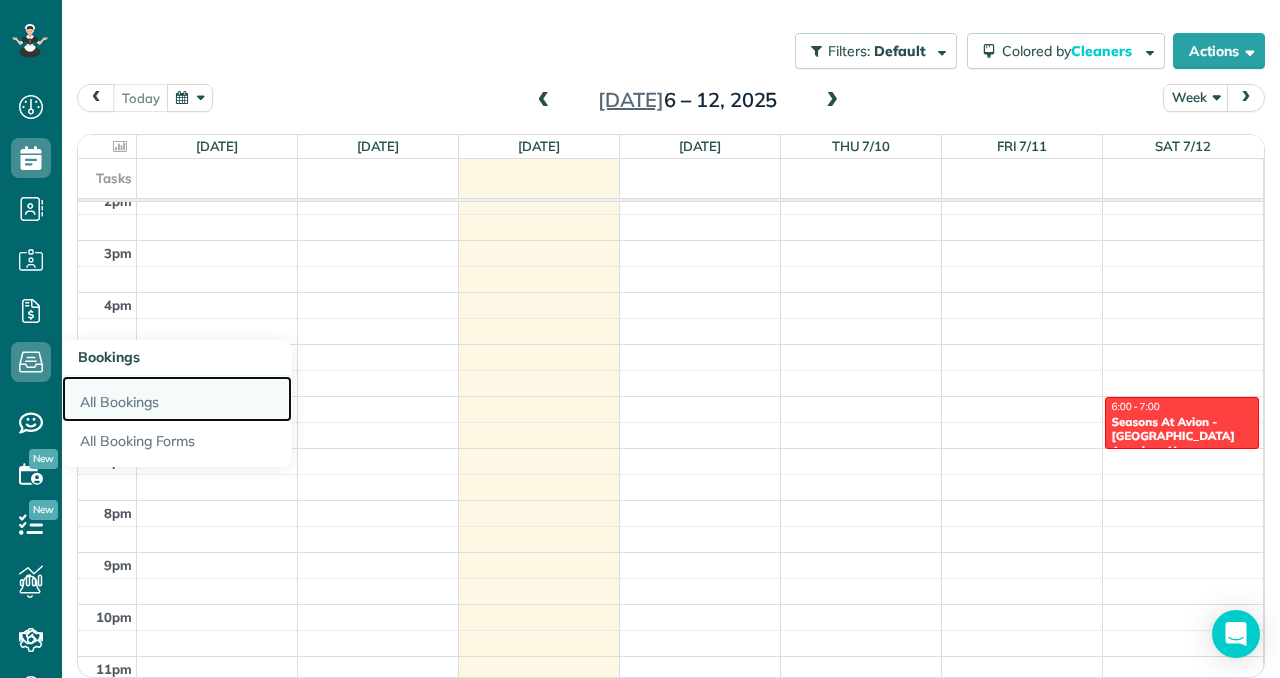 click on "All Bookings" at bounding box center (177, 399) 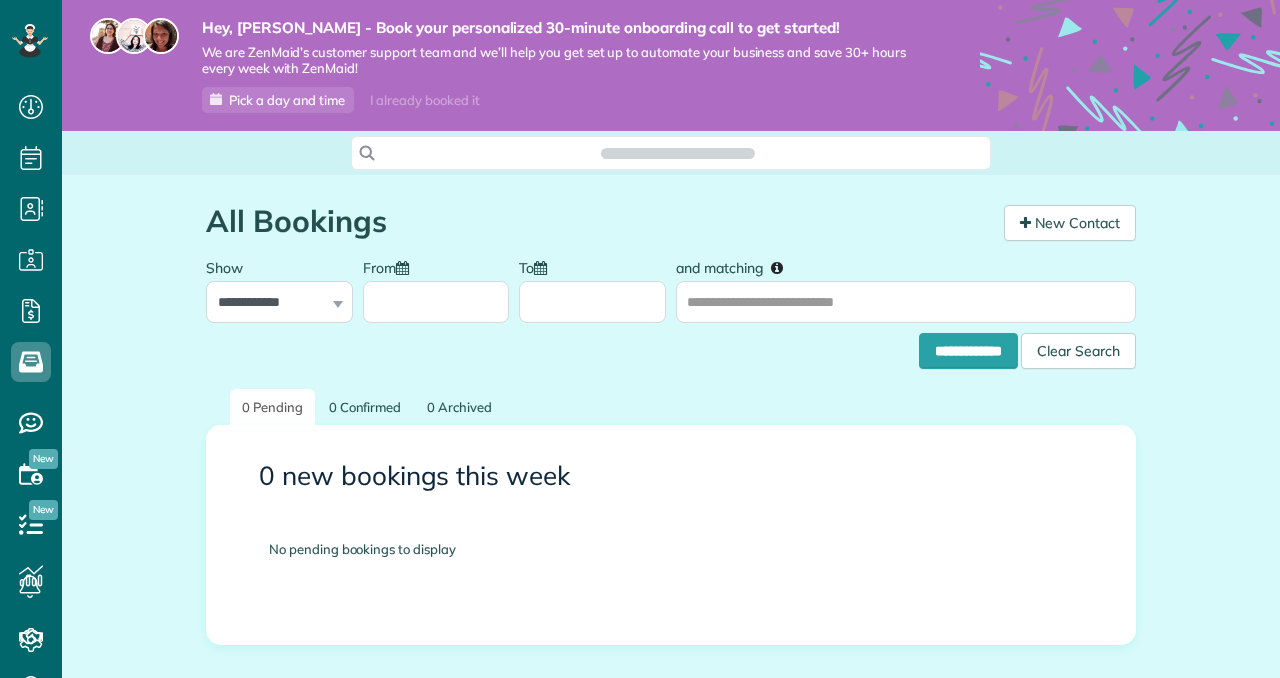 scroll, scrollTop: 0, scrollLeft: 0, axis: both 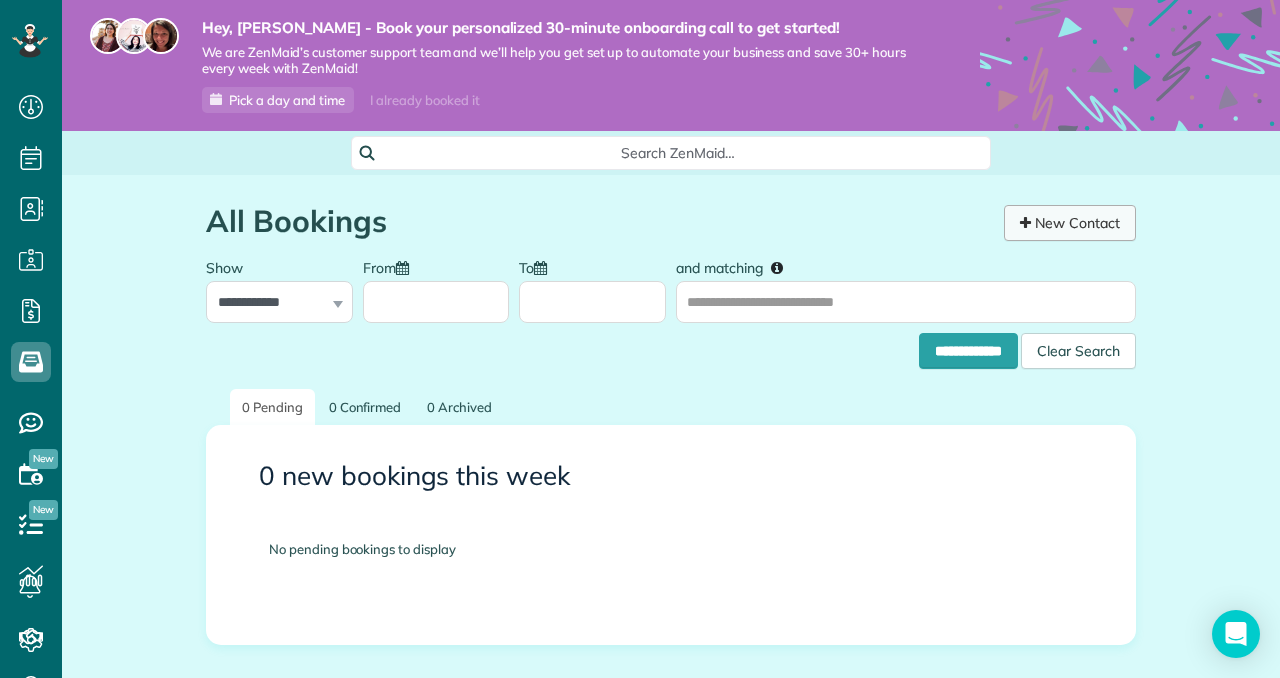 click on "New Contact" at bounding box center (1070, 223) 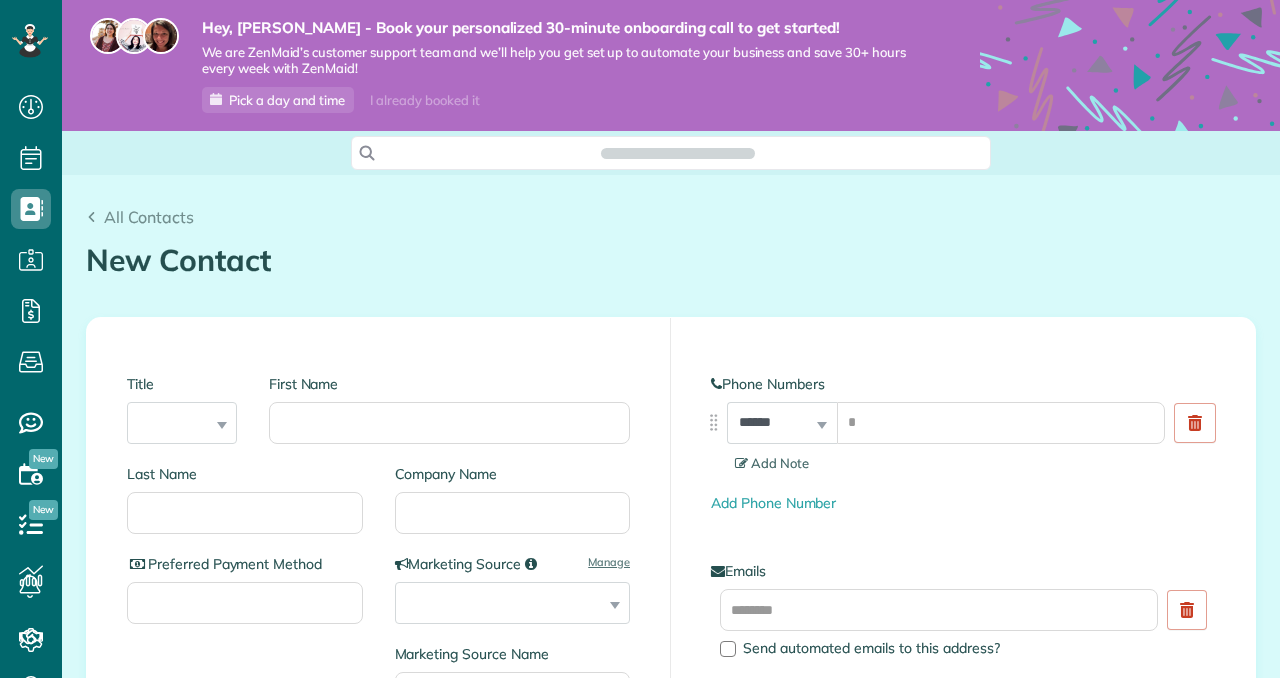 scroll, scrollTop: 0, scrollLeft: 0, axis: both 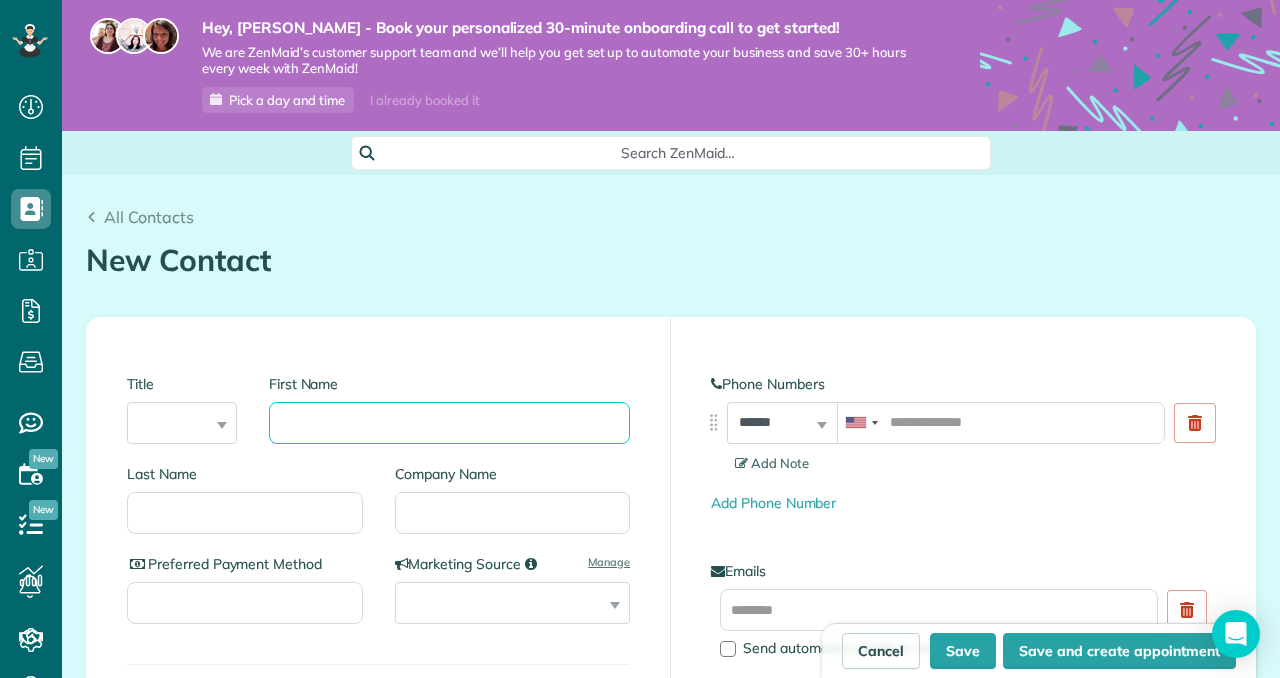 click on "First Name" at bounding box center [449, 423] 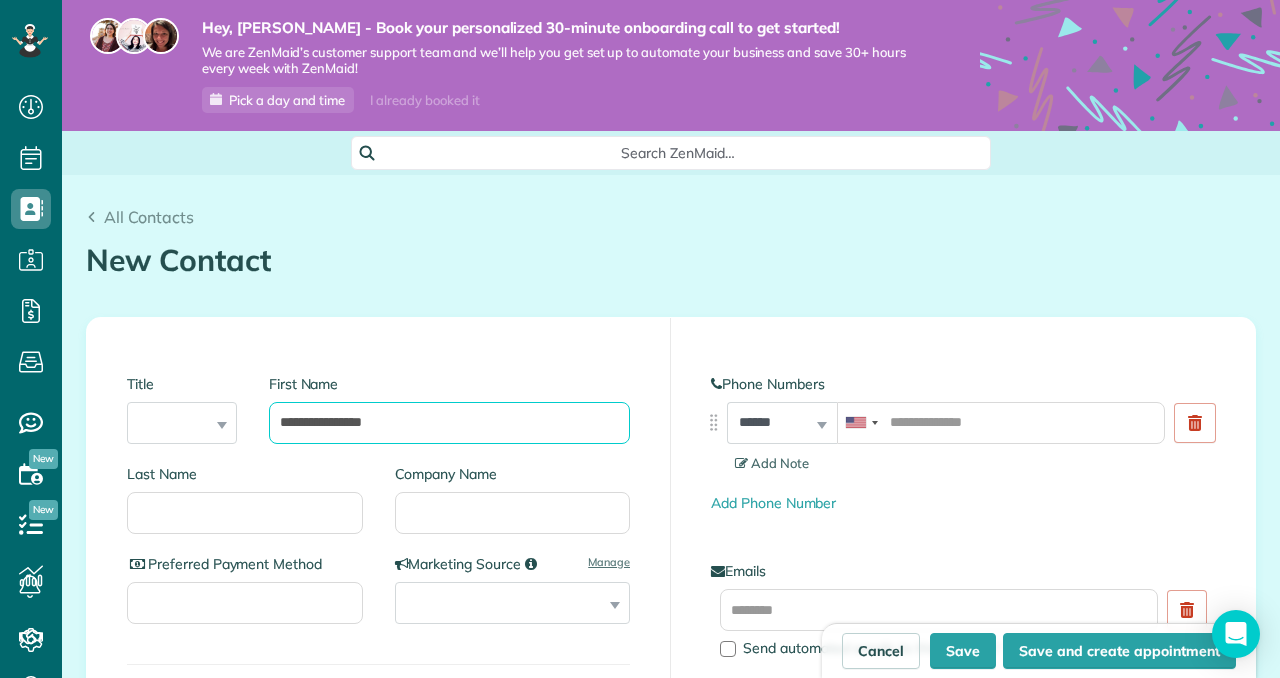 click on "**********" at bounding box center (449, 423) 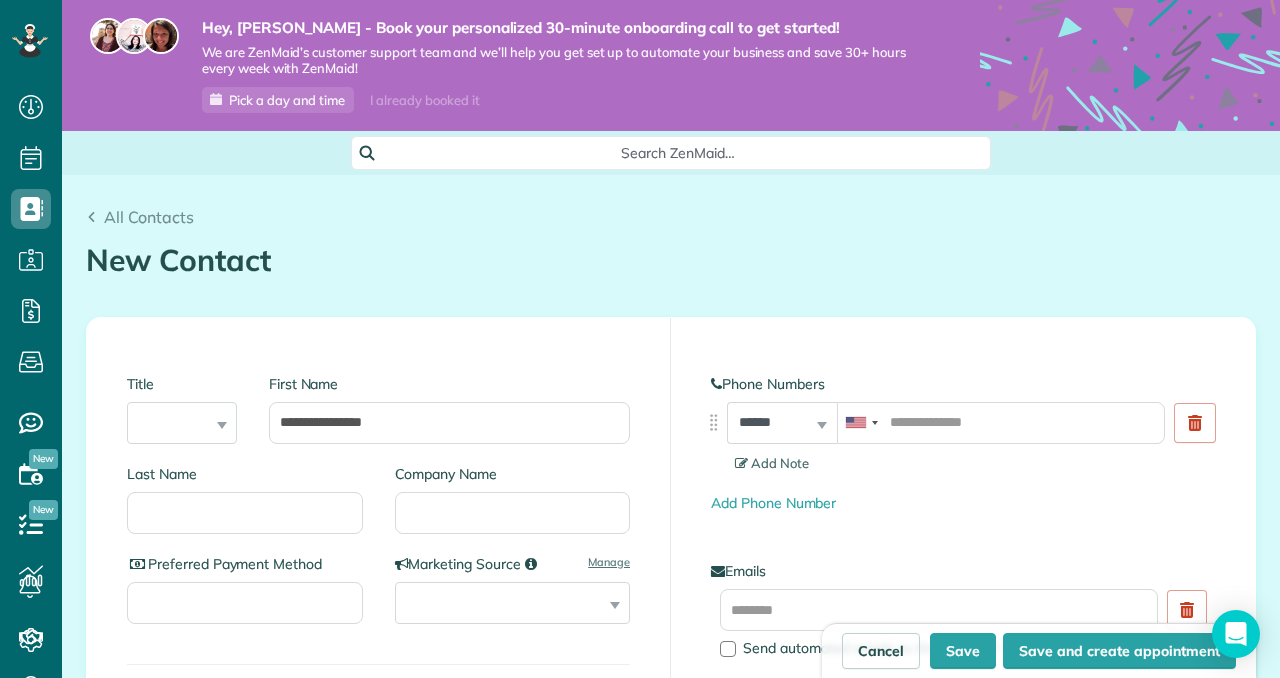 click on "Company Name" at bounding box center [505, 509] 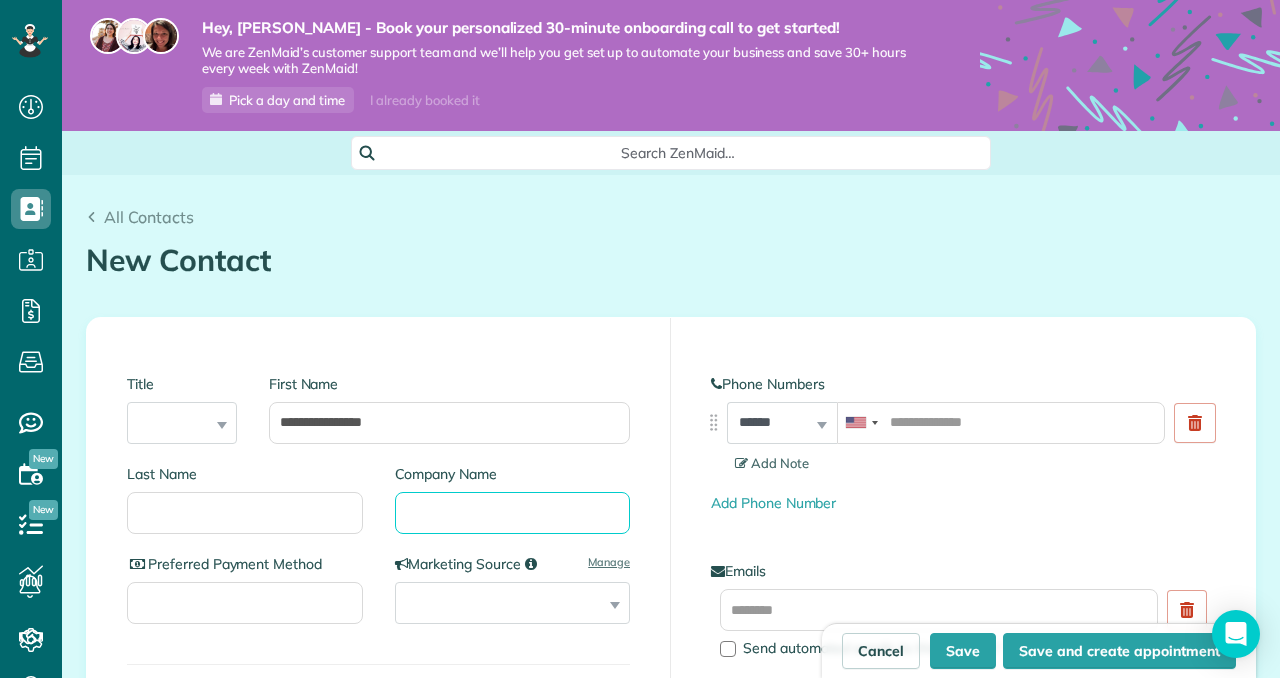 click on "Company Name" at bounding box center [513, 513] 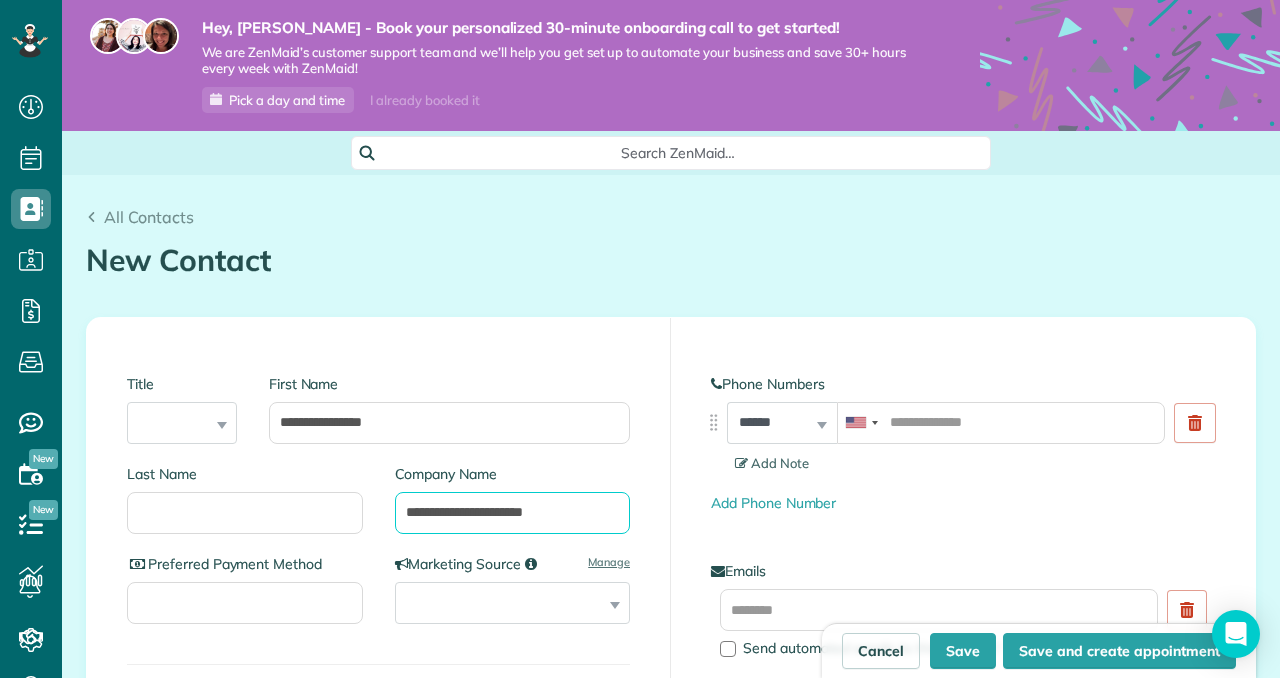 type on "**********" 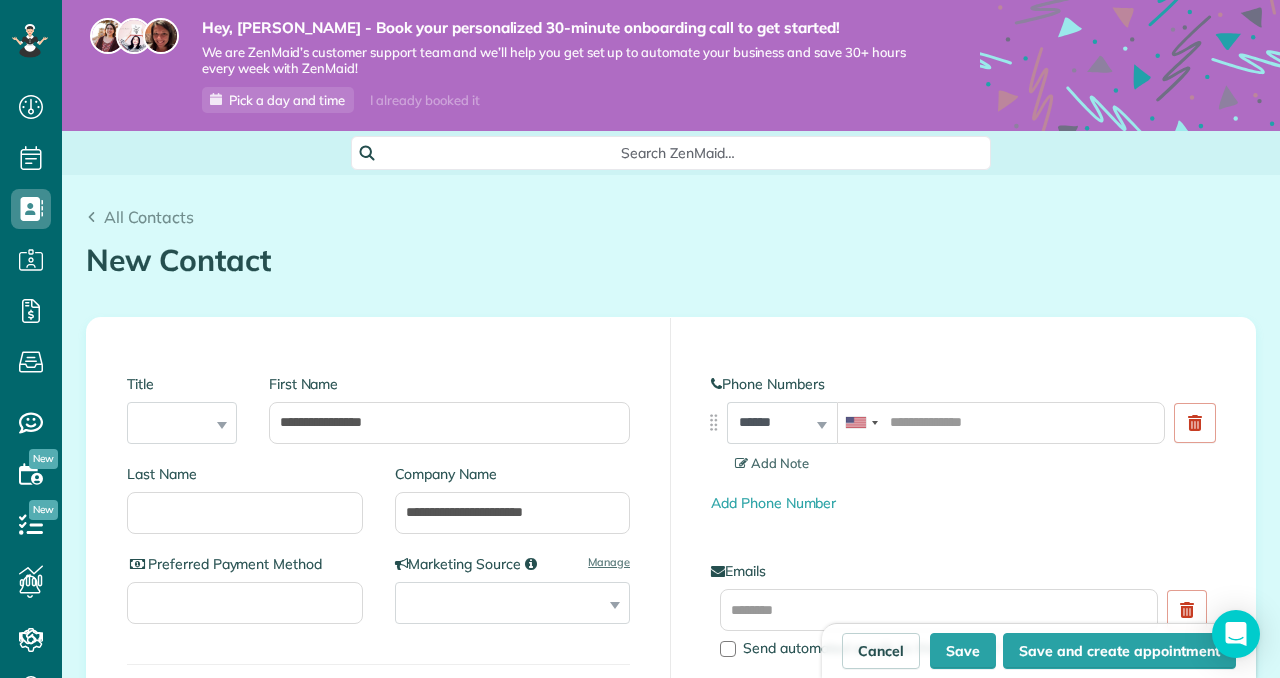 click on "Preferred Payment Method" at bounding box center (245, 564) 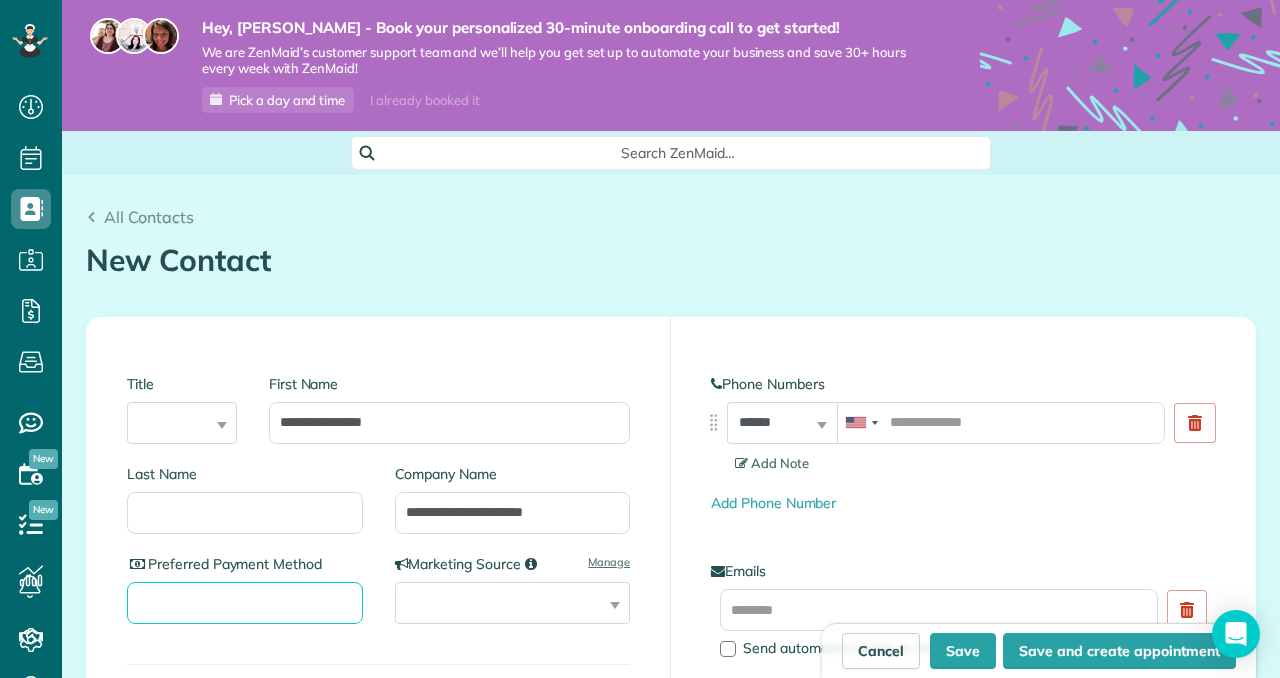 click on "Preferred Payment Method" at bounding box center [245, 603] 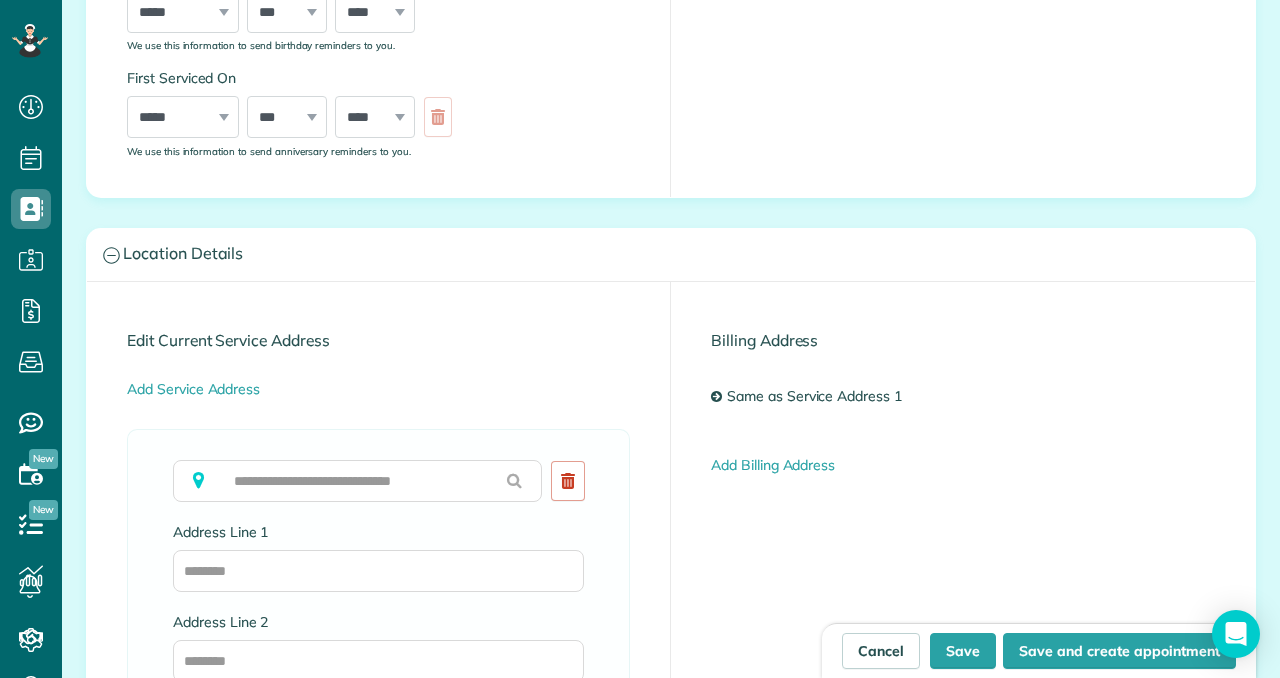 scroll, scrollTop: 825, scrollLeft: 0, axis: vertical 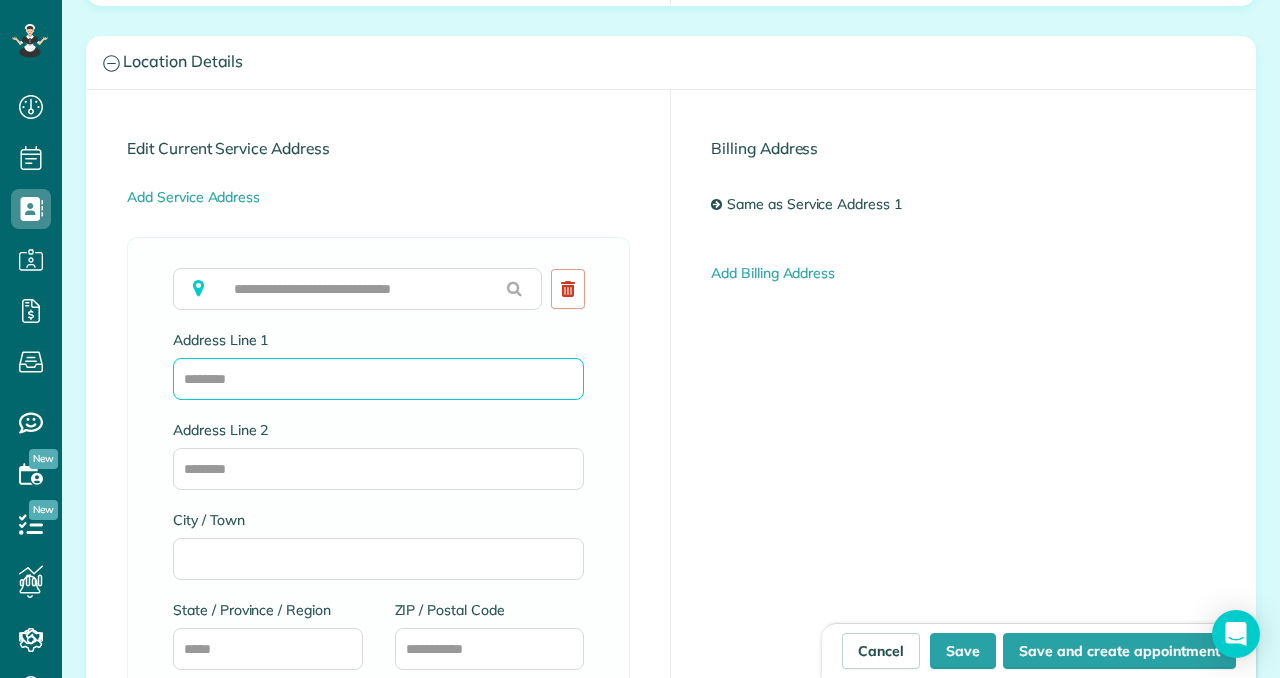 click on "Address Line 1" at bounding box center (378, 379) 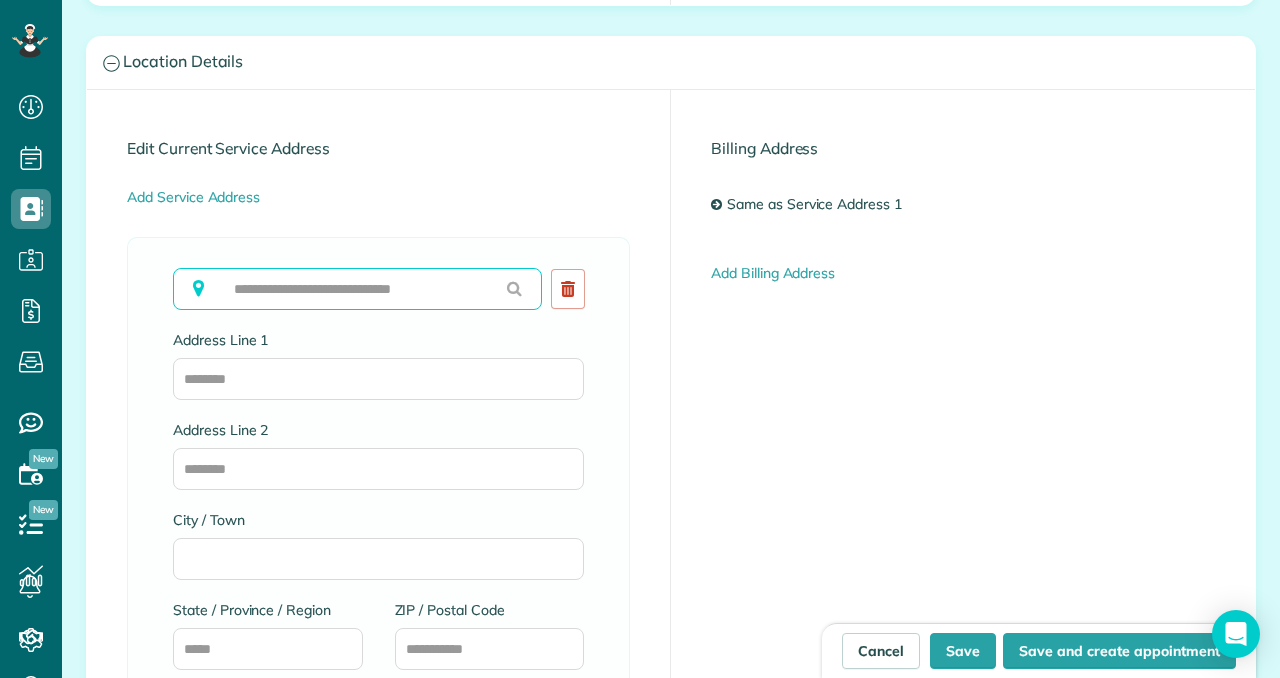 click at bounding box center [357, 289] 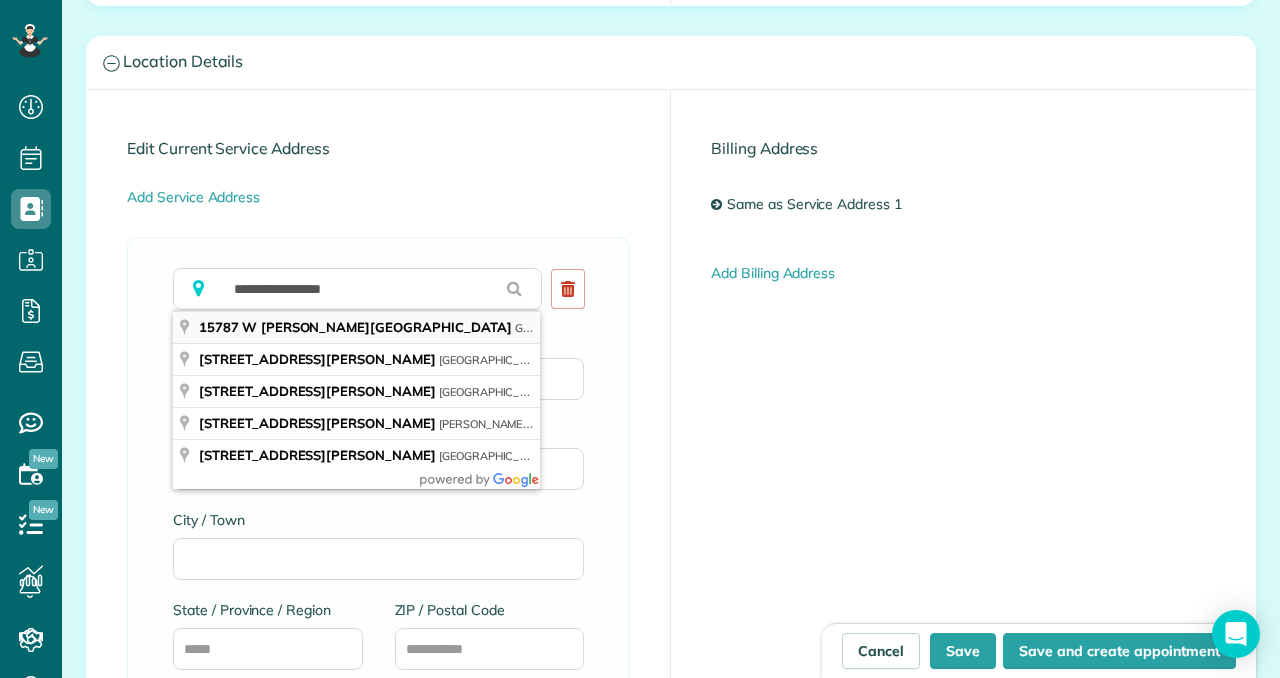 type on "**********" 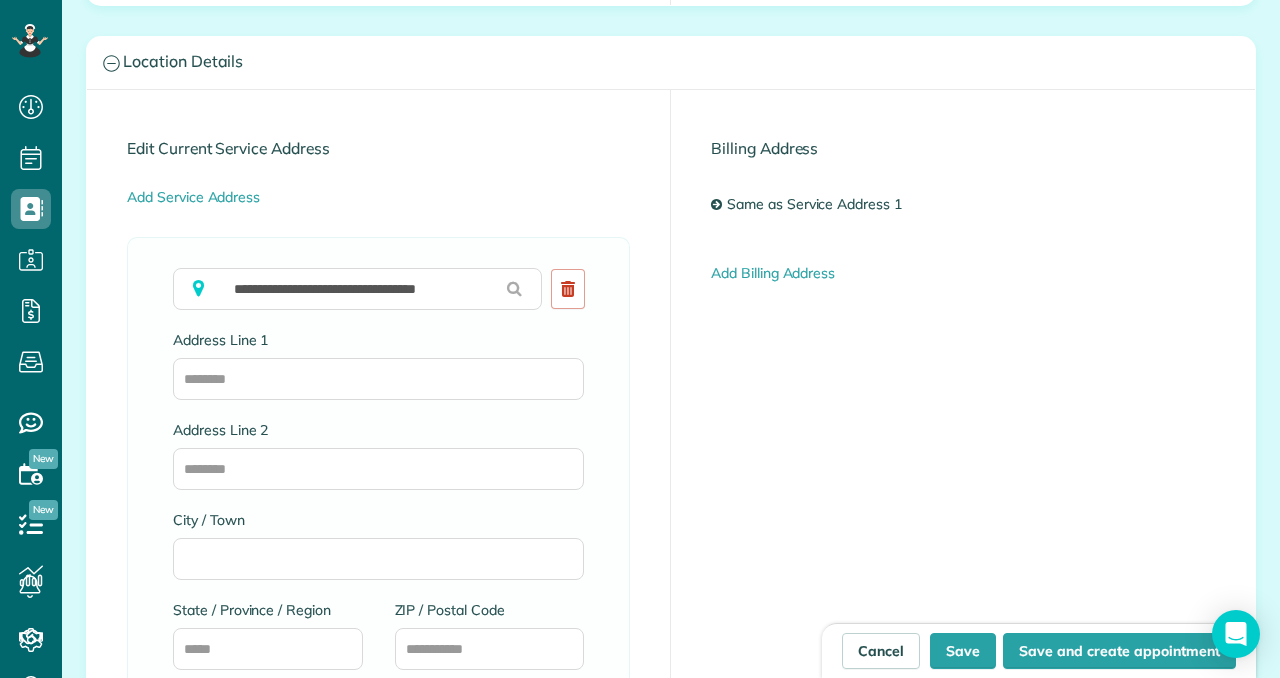 type on "**********" 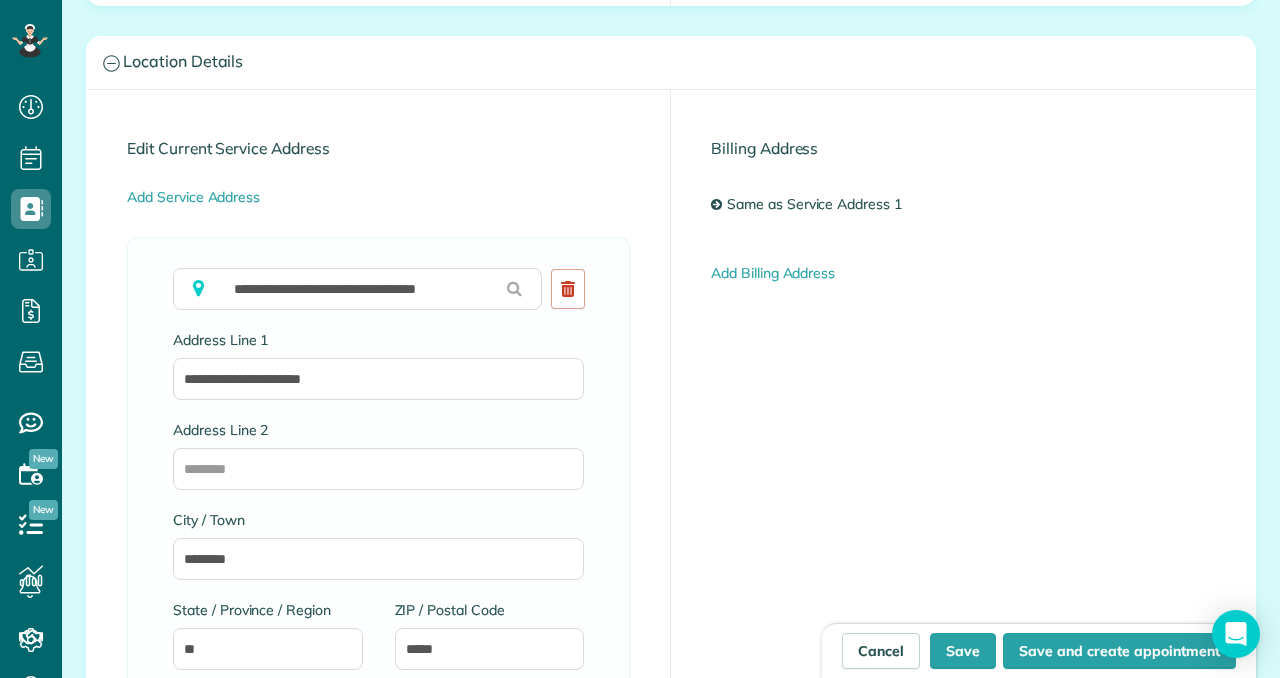 click on "**********" at bounding box center [378, 624] 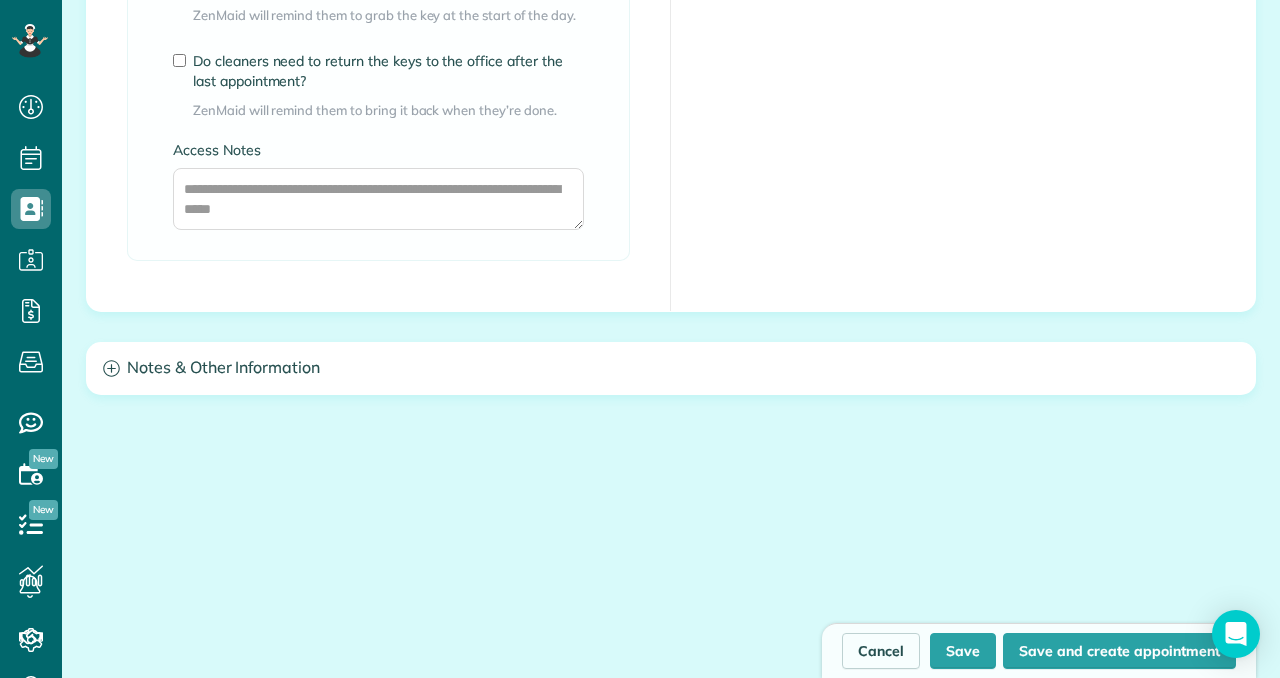 scroll, scrollTop: 1857, scrollLeft: 0, axis: vertical 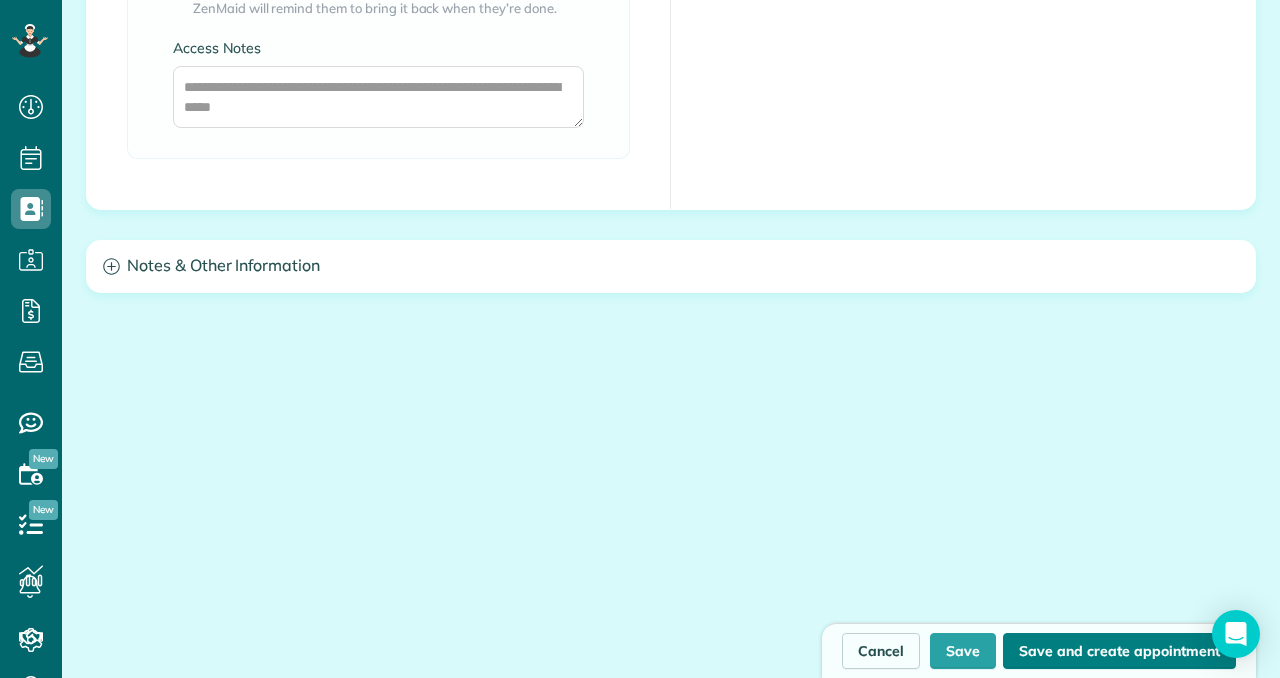 click on "Save and create appointment" at bounding box center [1119, 651] 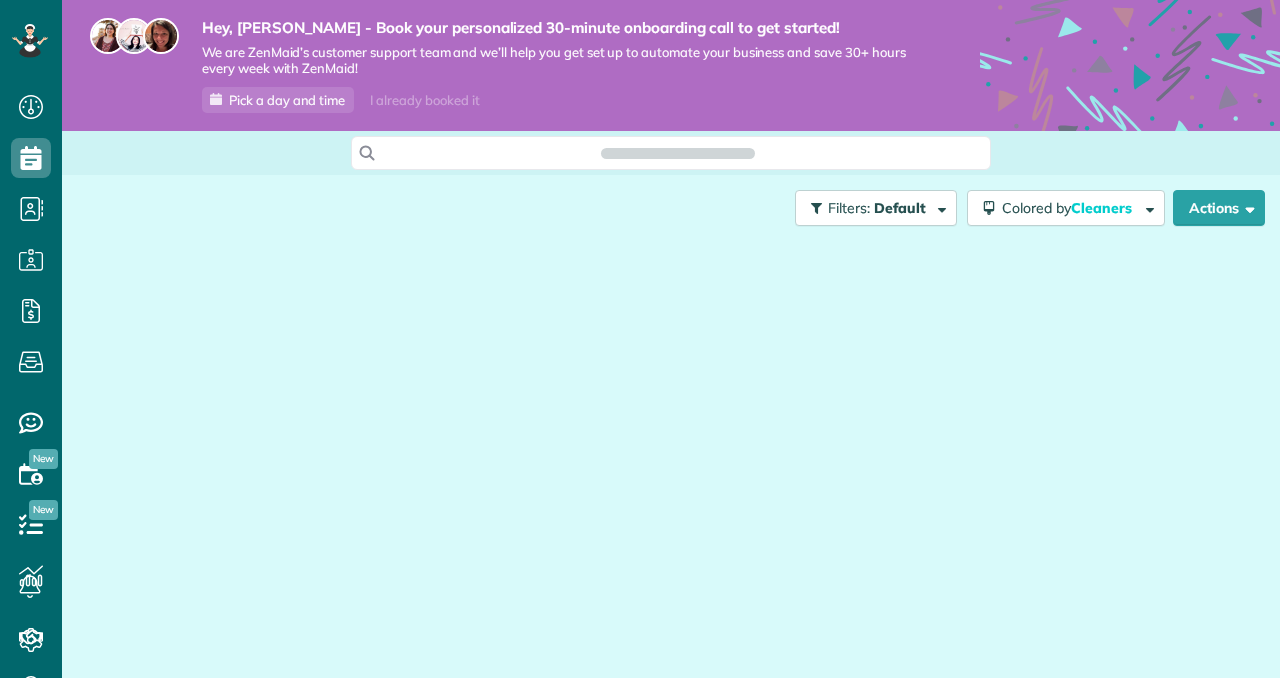 scroll, scrollTop: 0, scrollLeft: 0, axis: both 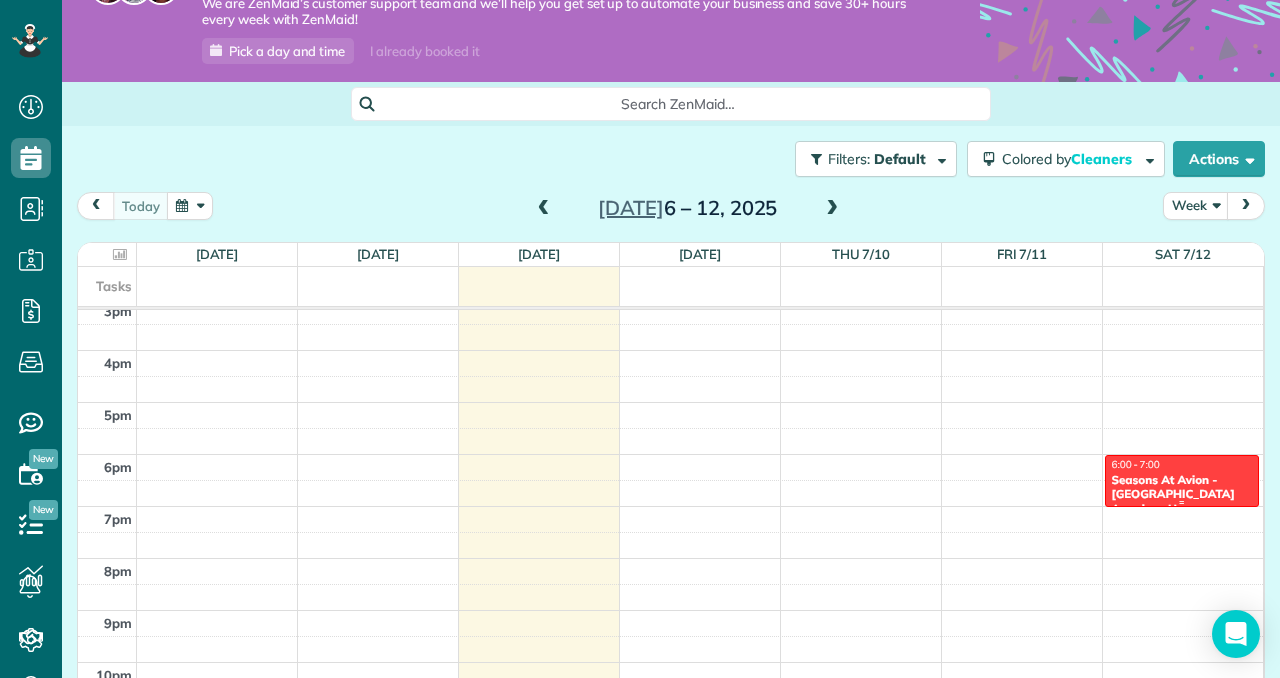 click on "Seasons At Avion - [GEOGRAPHIC_DATA] American Homes" at bounding box center [1182, 494] 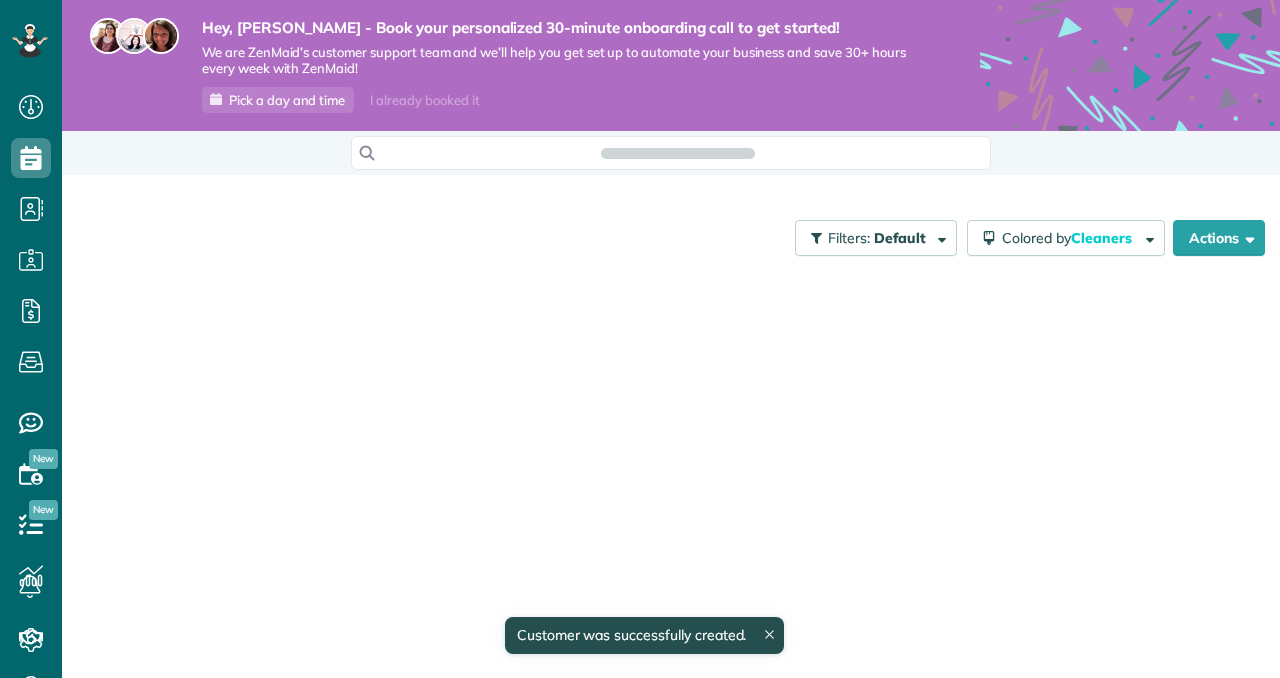 scroll, scrollTop: 0, scrollLeft: 0, axis: both 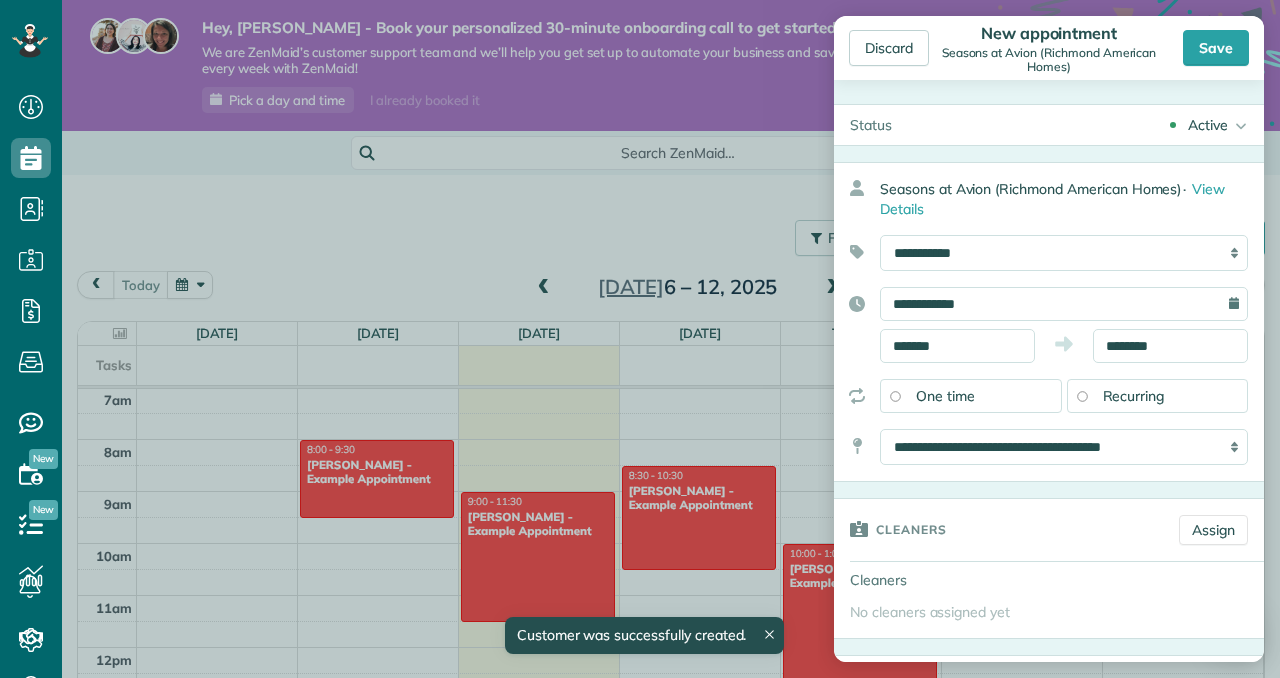 click on "**********" at bounding box center [1064, 253] 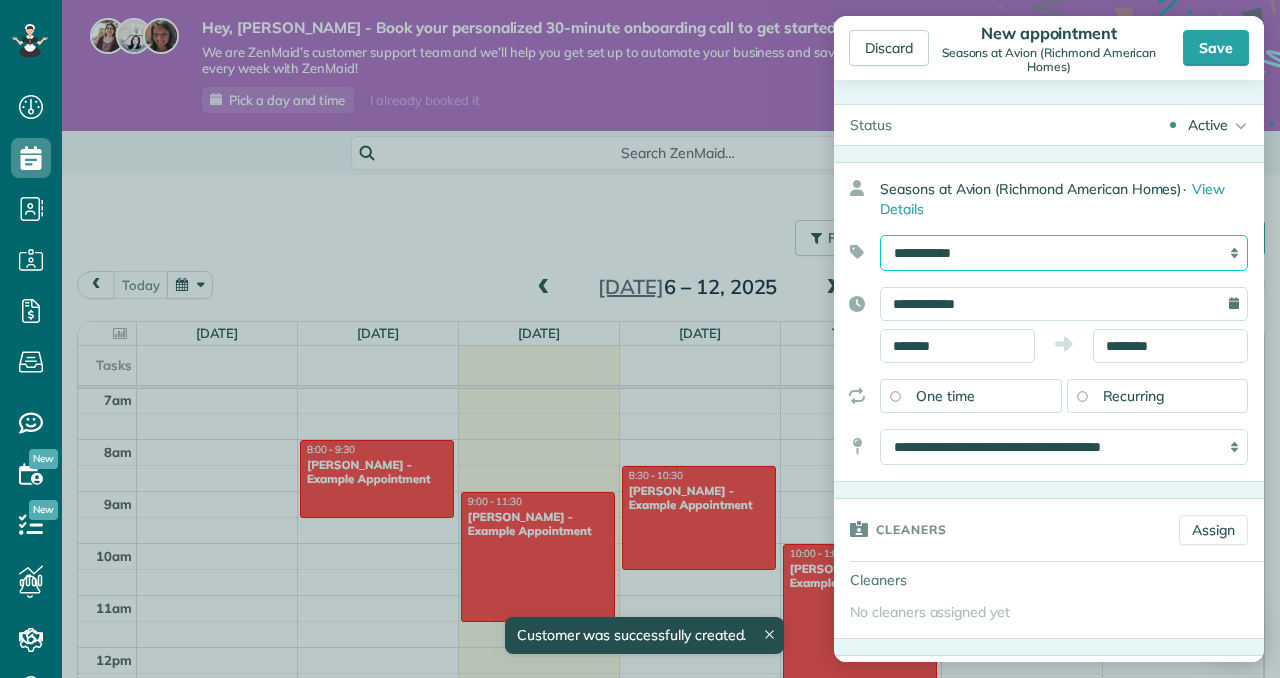 click on "**********" at bounding box center (1064, 253) 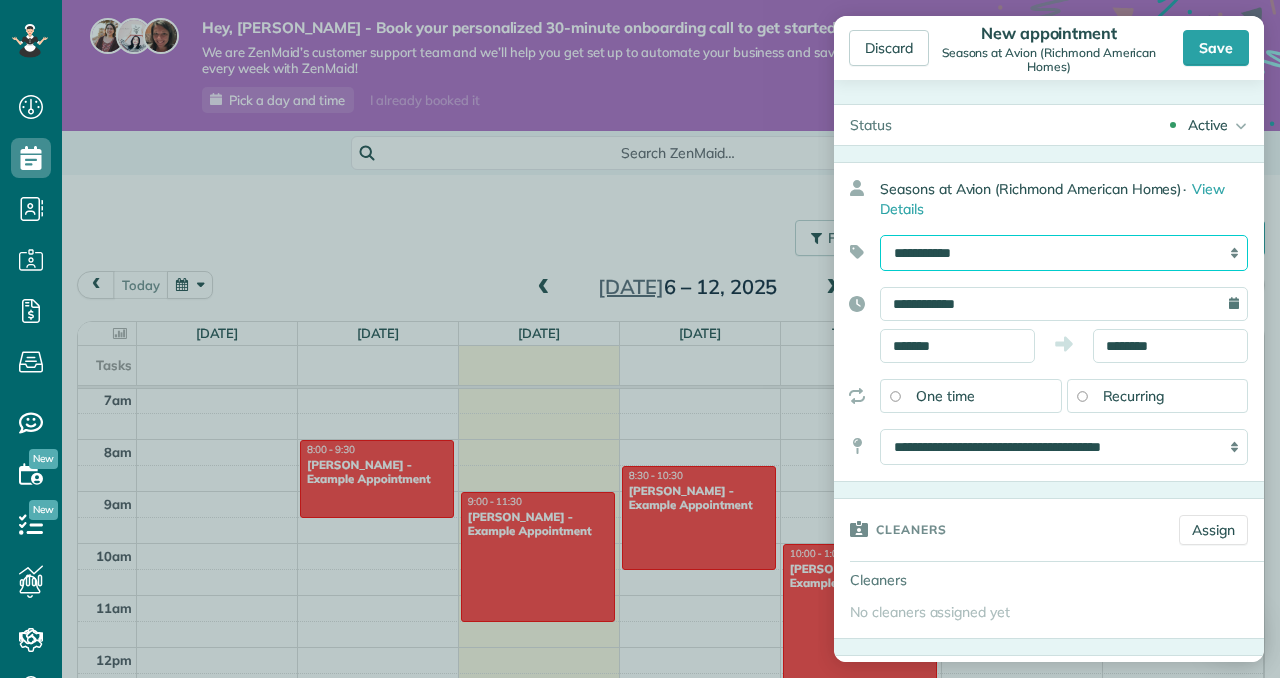 select on "******" 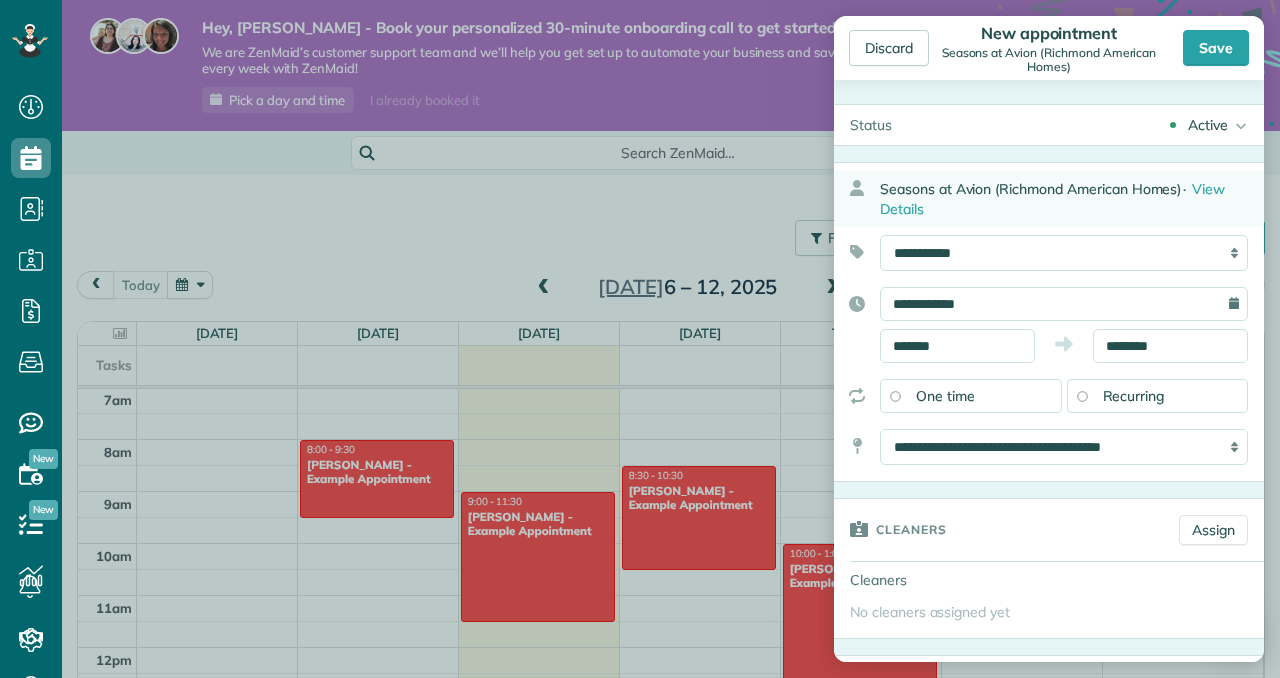 click on "Seasons at Avion (Richmond American Homes)
·
View Details" at bounding box center [1072, 199] 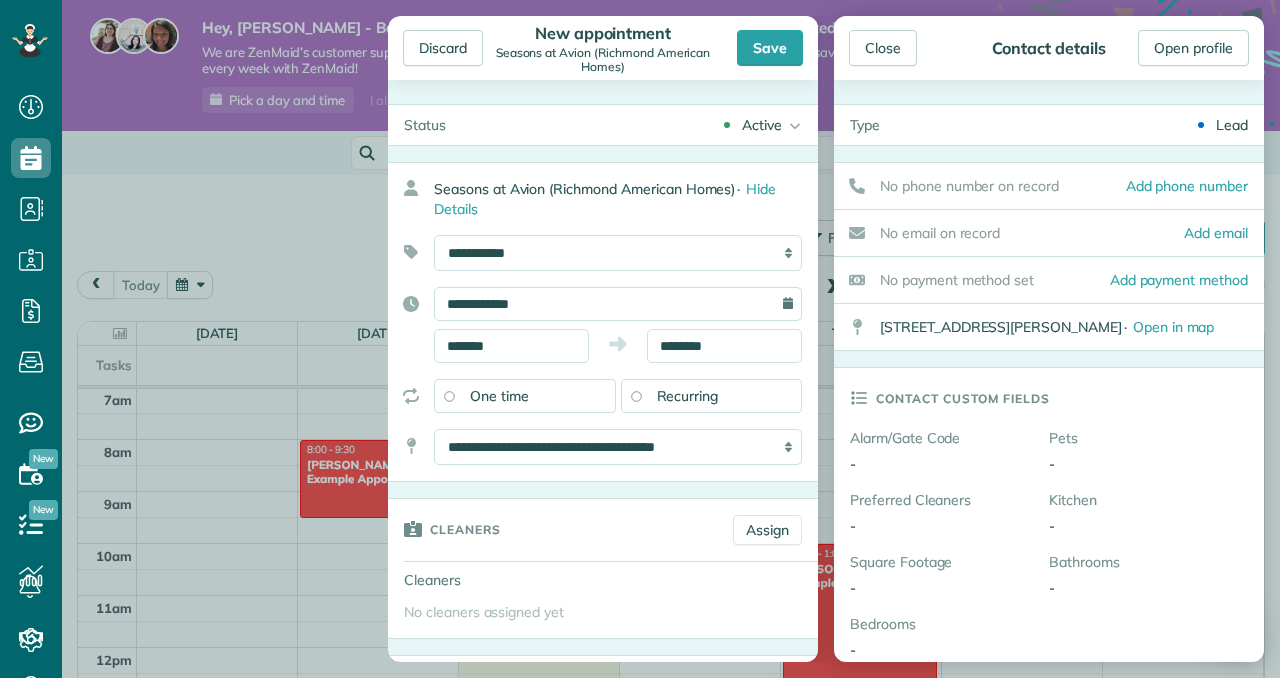 click on "**********" at bounding box center (618, 304) 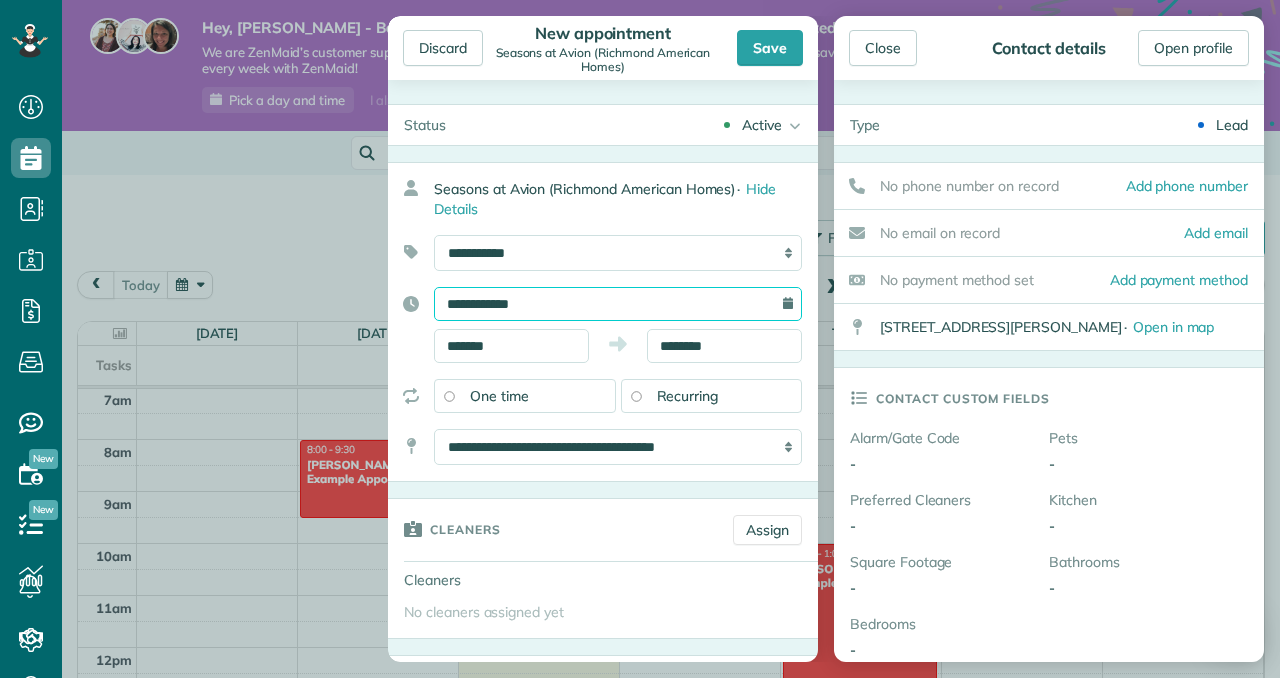 click on "**********" at bounding box center [618, 304] 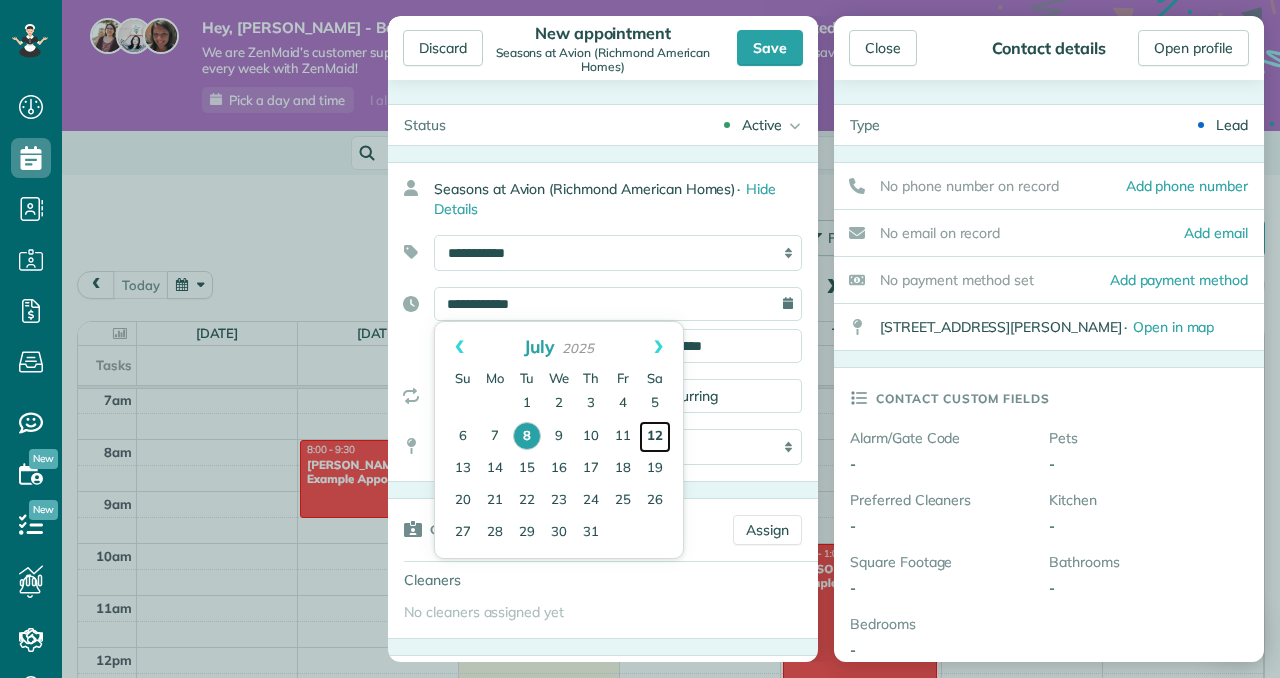 click on "12" at bounding box center [655, 437] 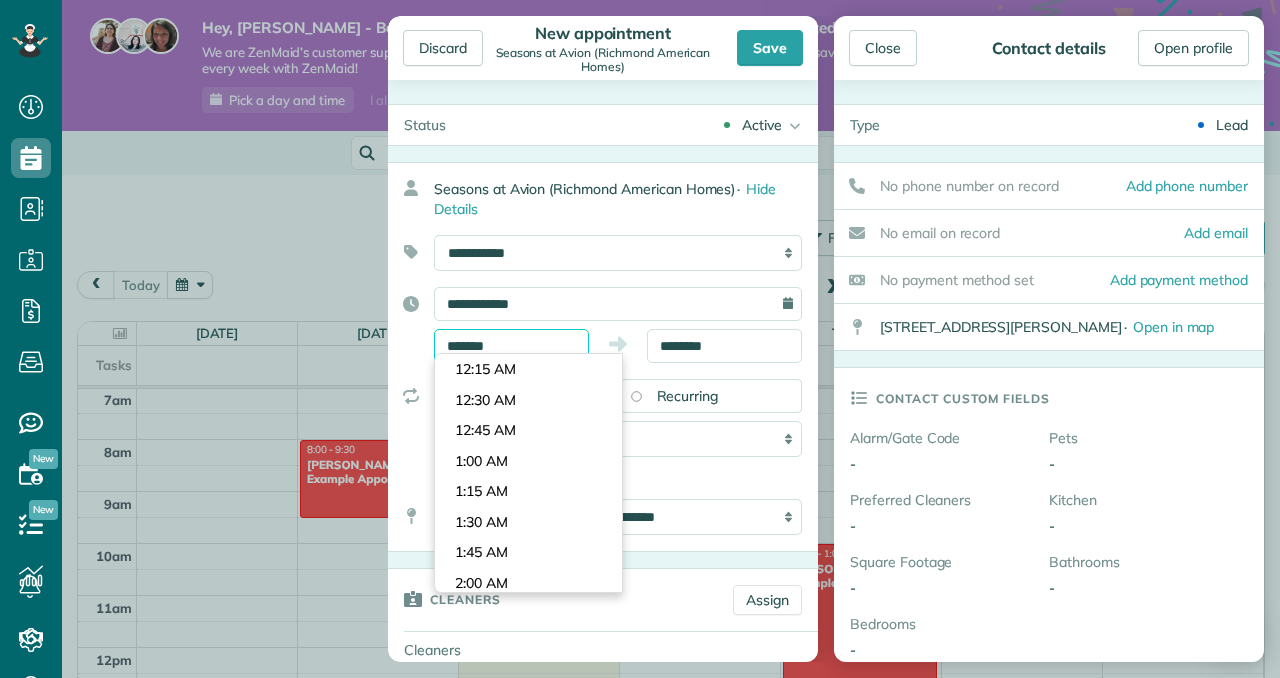 click on "*******" at bounding box center (511, 346) 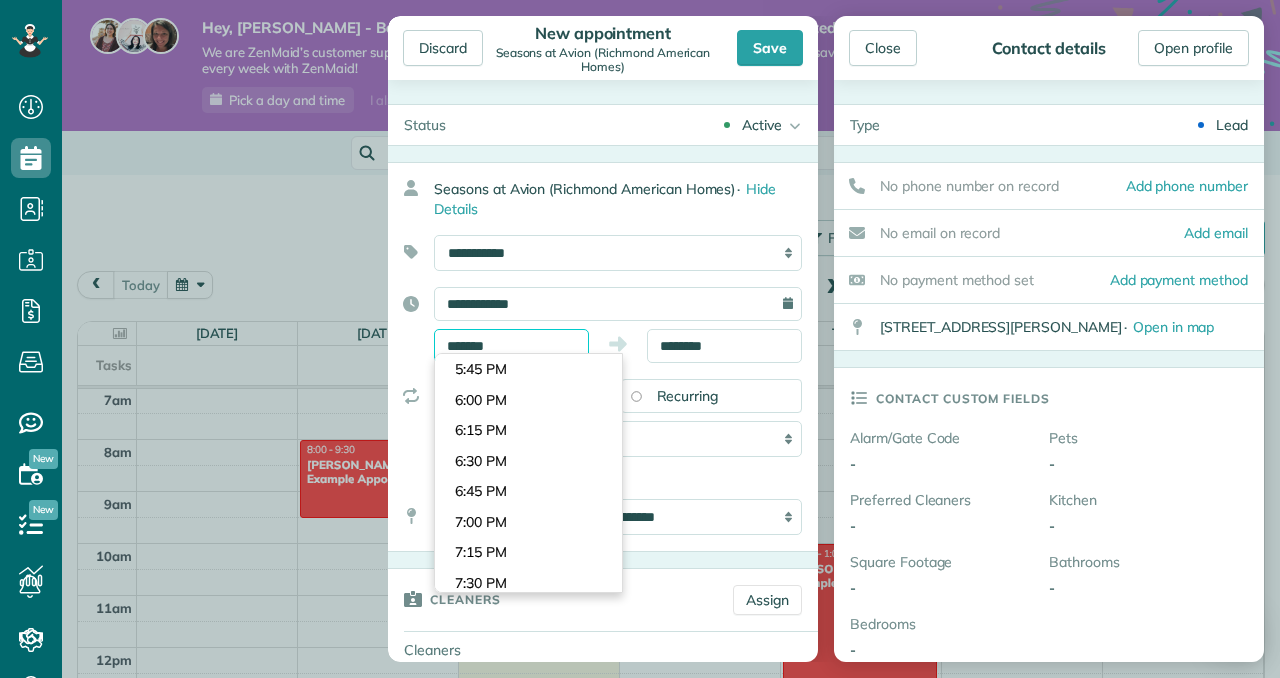 scroll, scrollTop: 2146, scrollLeft: 0, axis: vertical 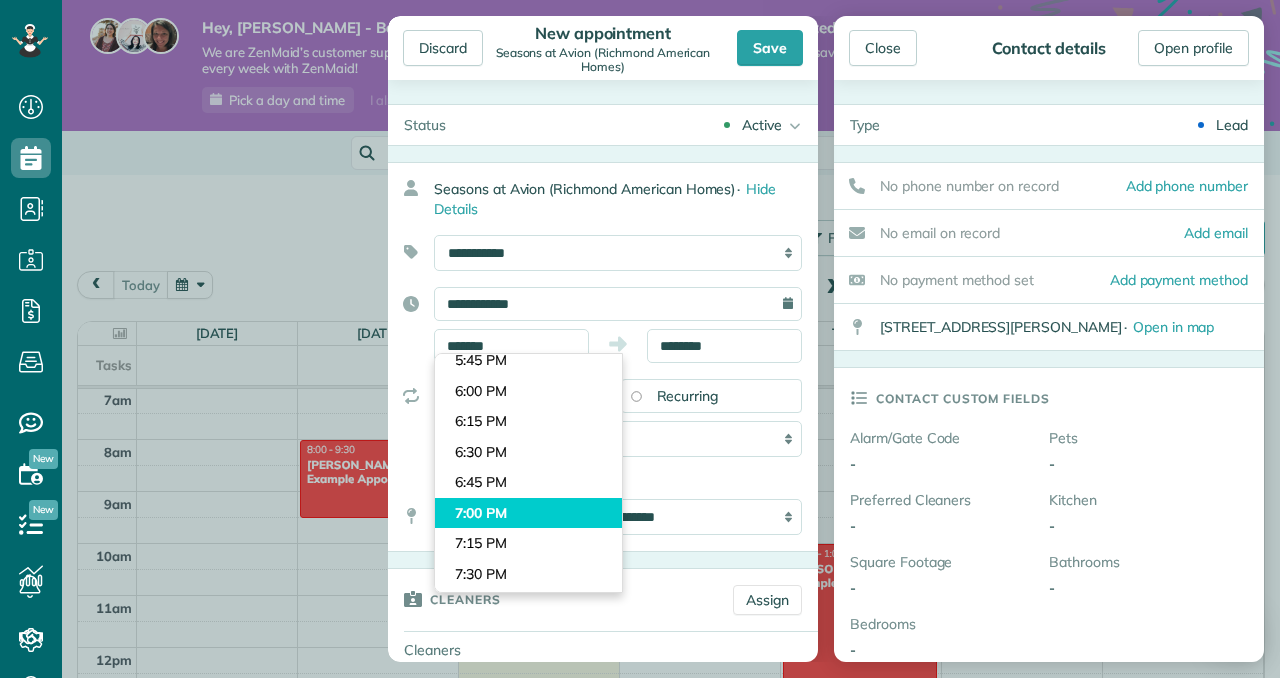 type on "*******" 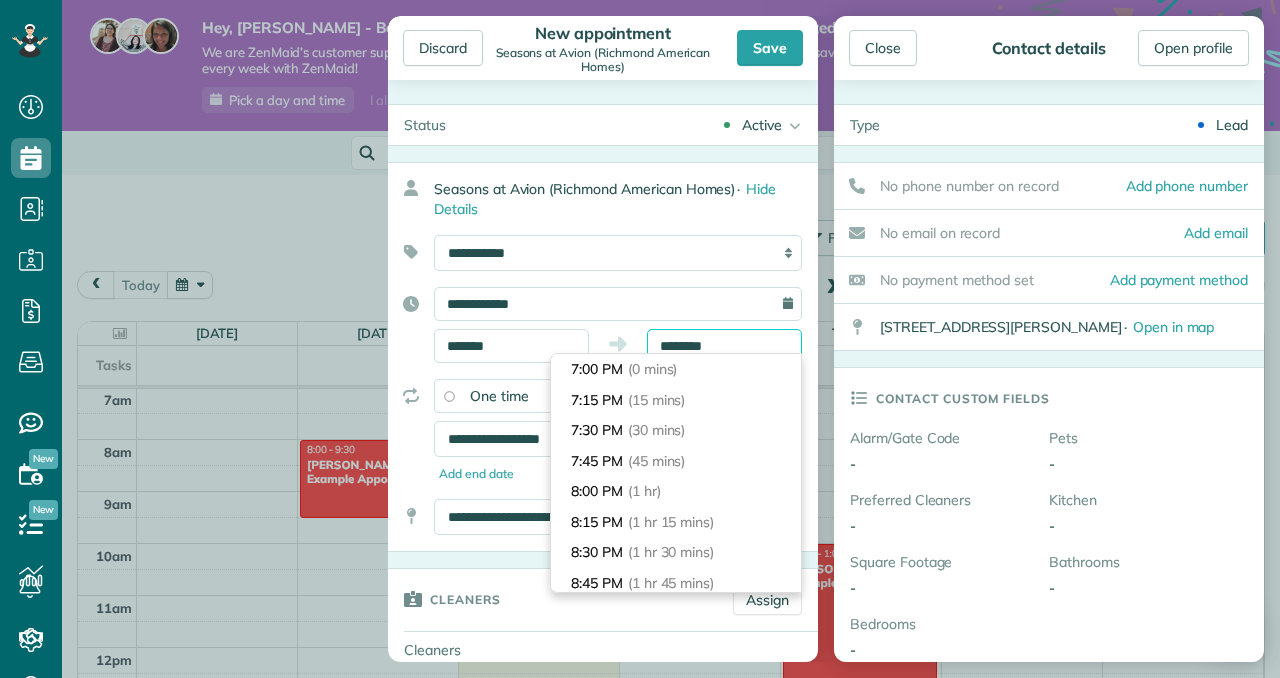 click on "********" at bounding box center [724, 346] 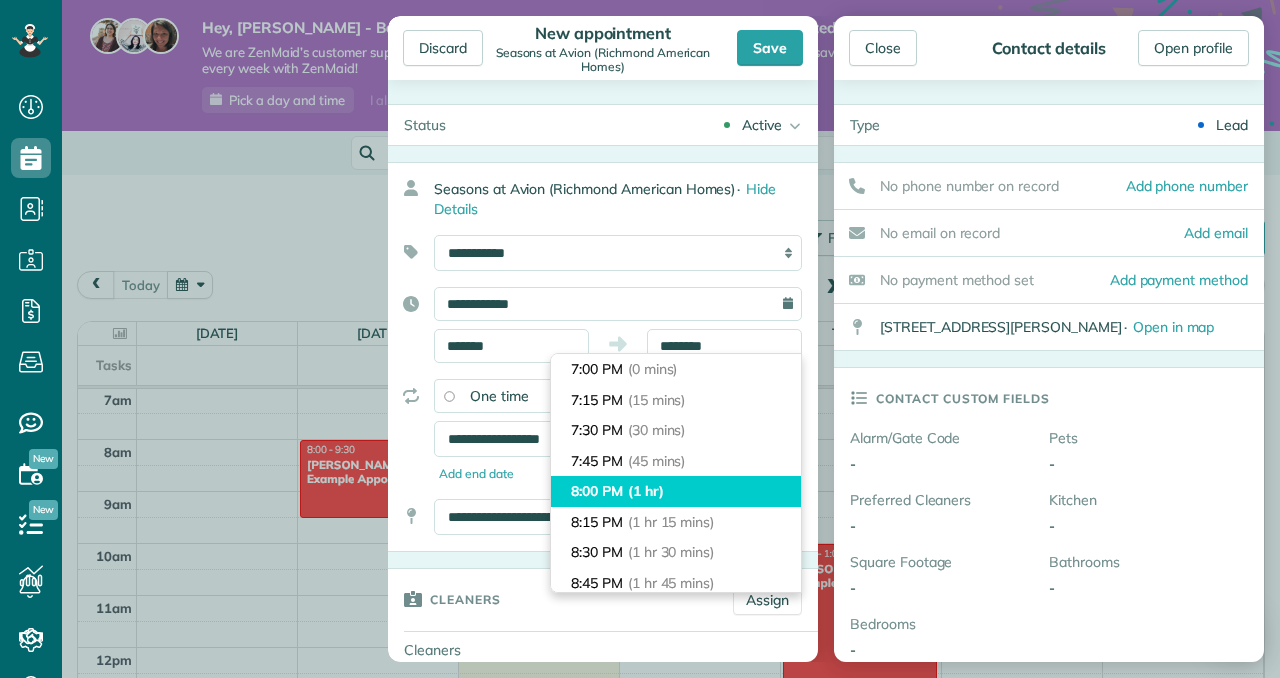 type on "*******" 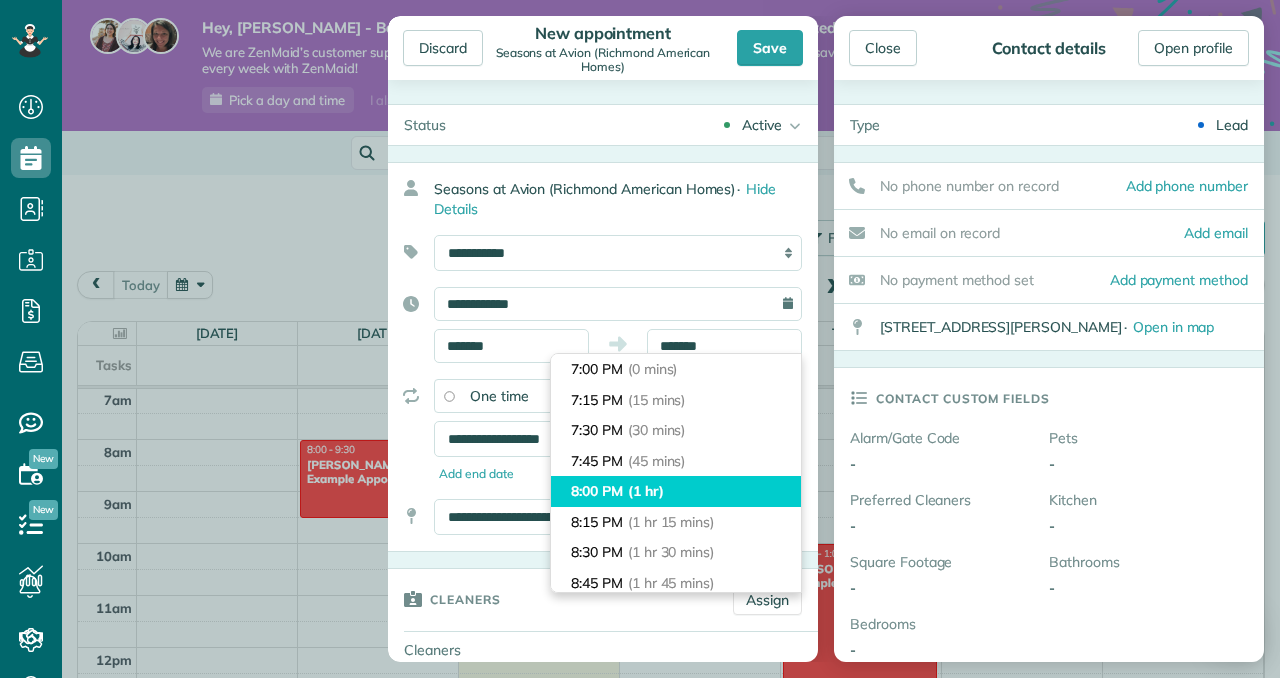 click on "(1 hr)" at bounding box center (646, 491) 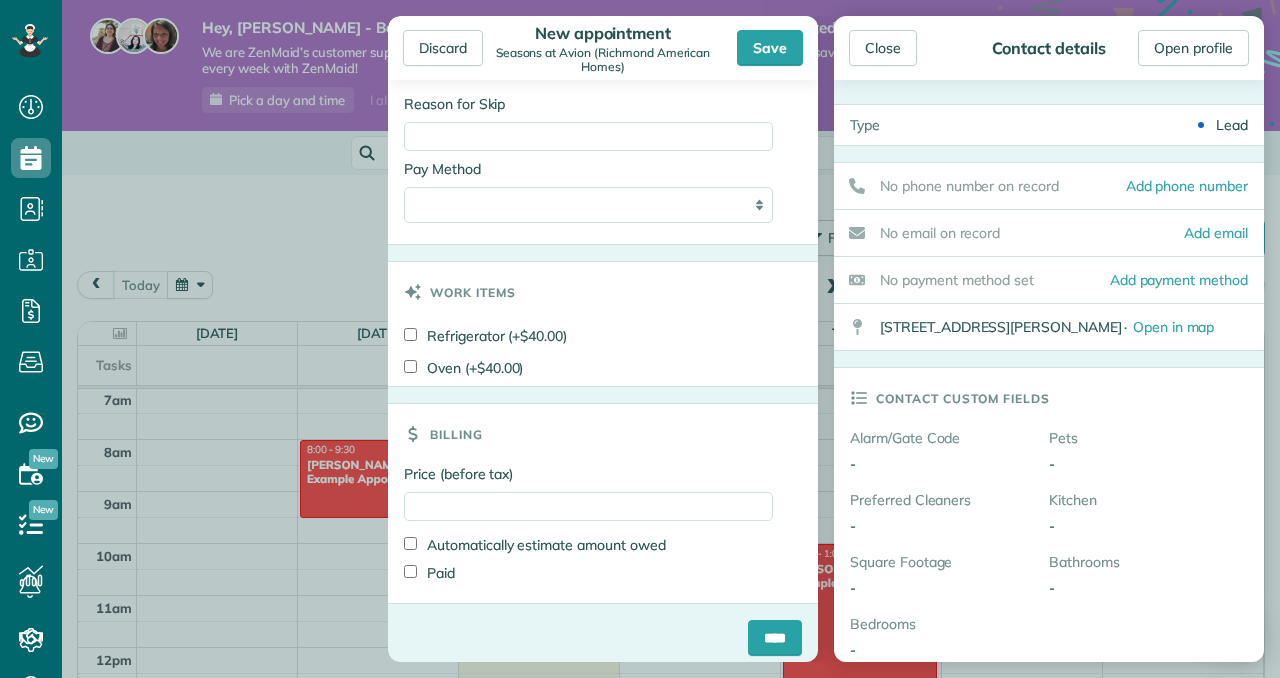 scroll, scrollTop: 1149, scrollLeft: 0, axis: vertical 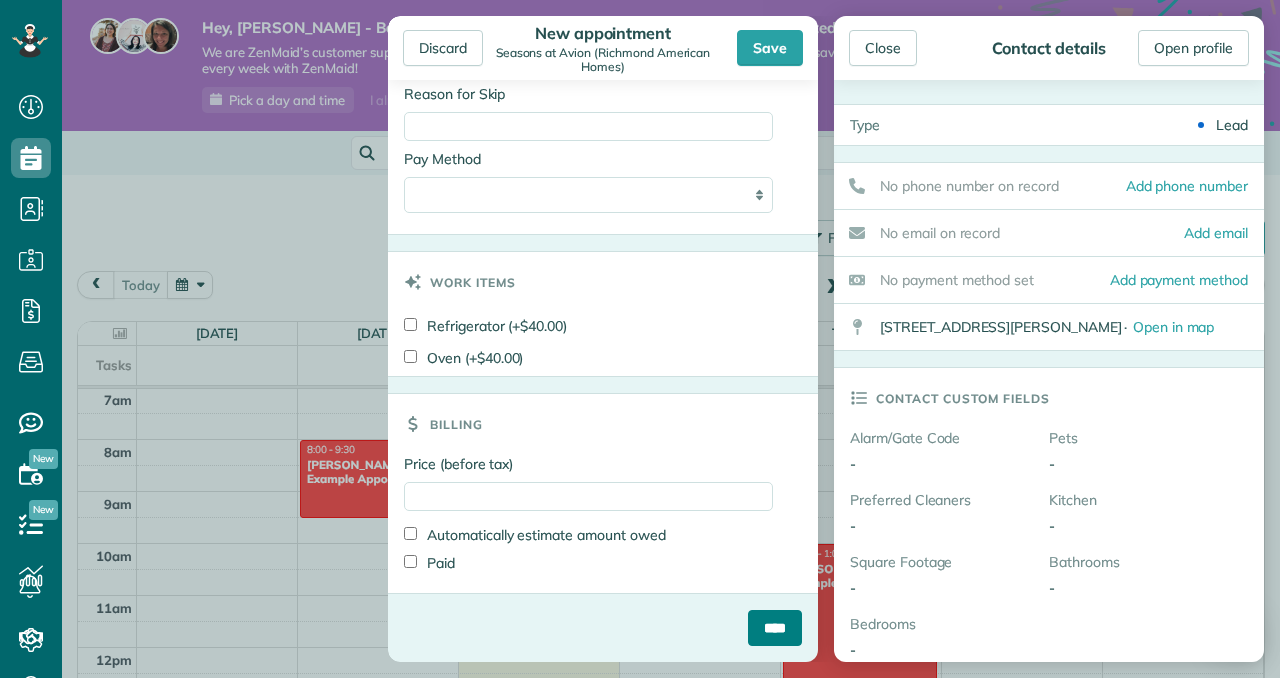 click on "****" at bounding box center (775, 628) 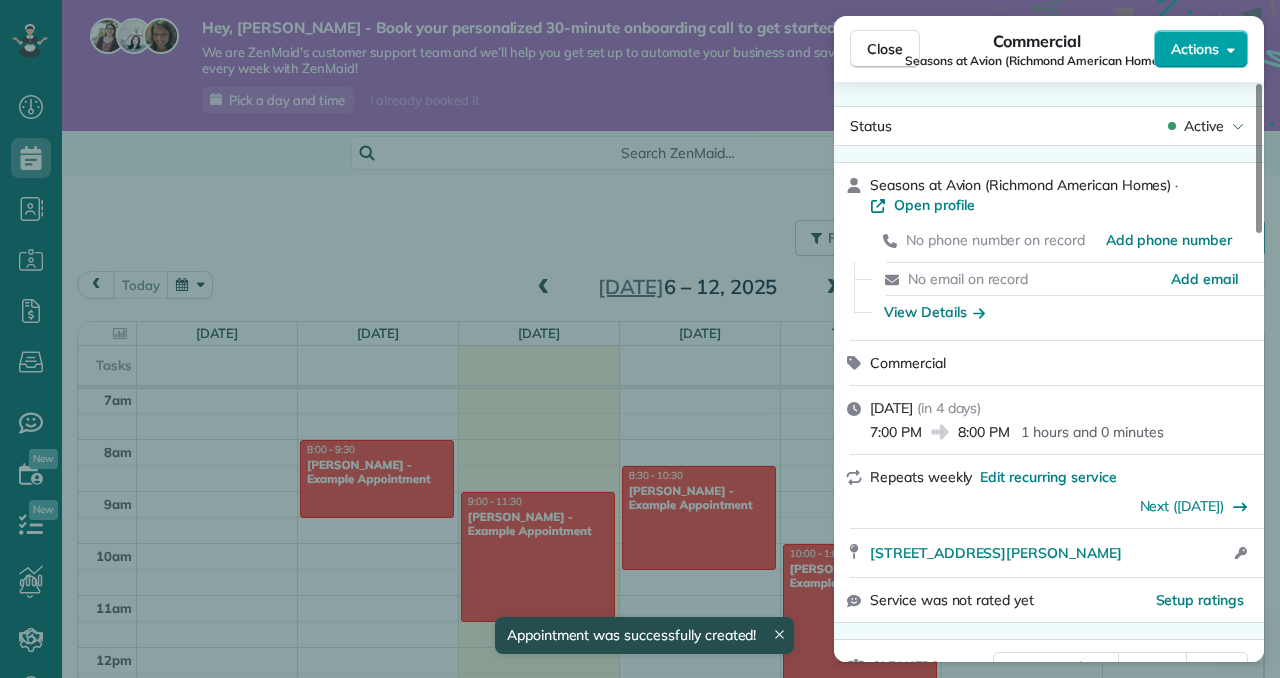 click on "Actions" at bounding box center (1201, 49) 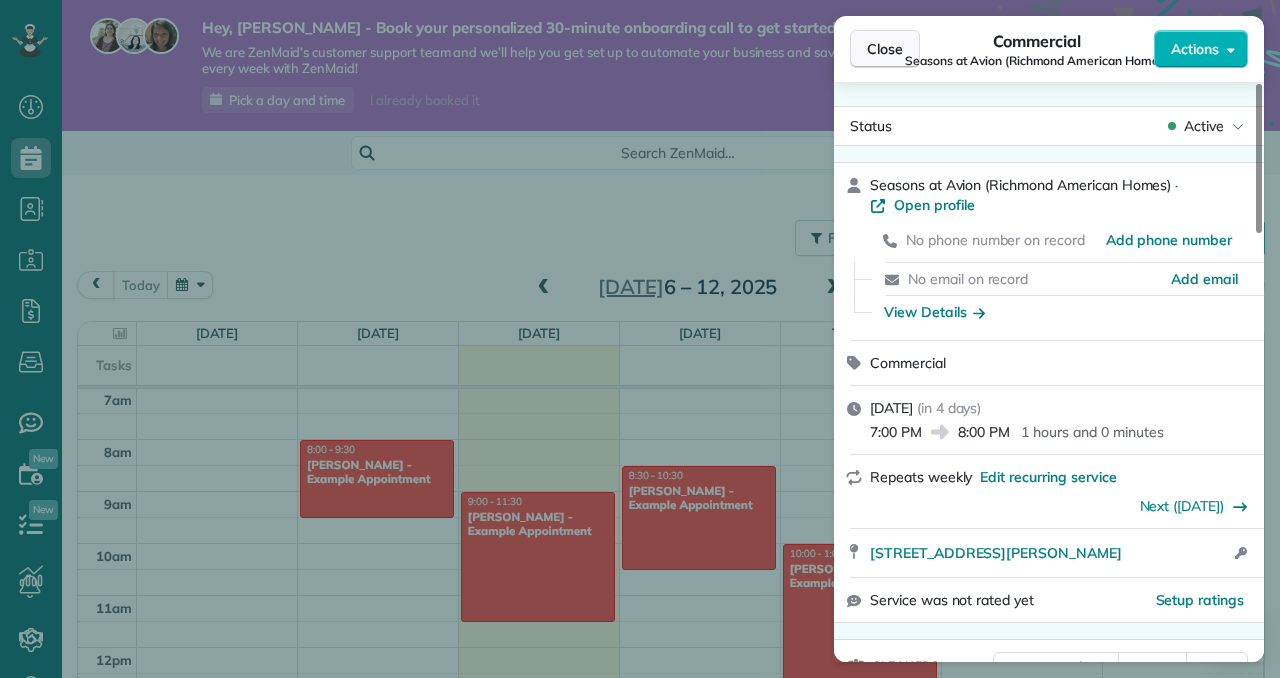 click on "Close" at bounding box center (885, 49) 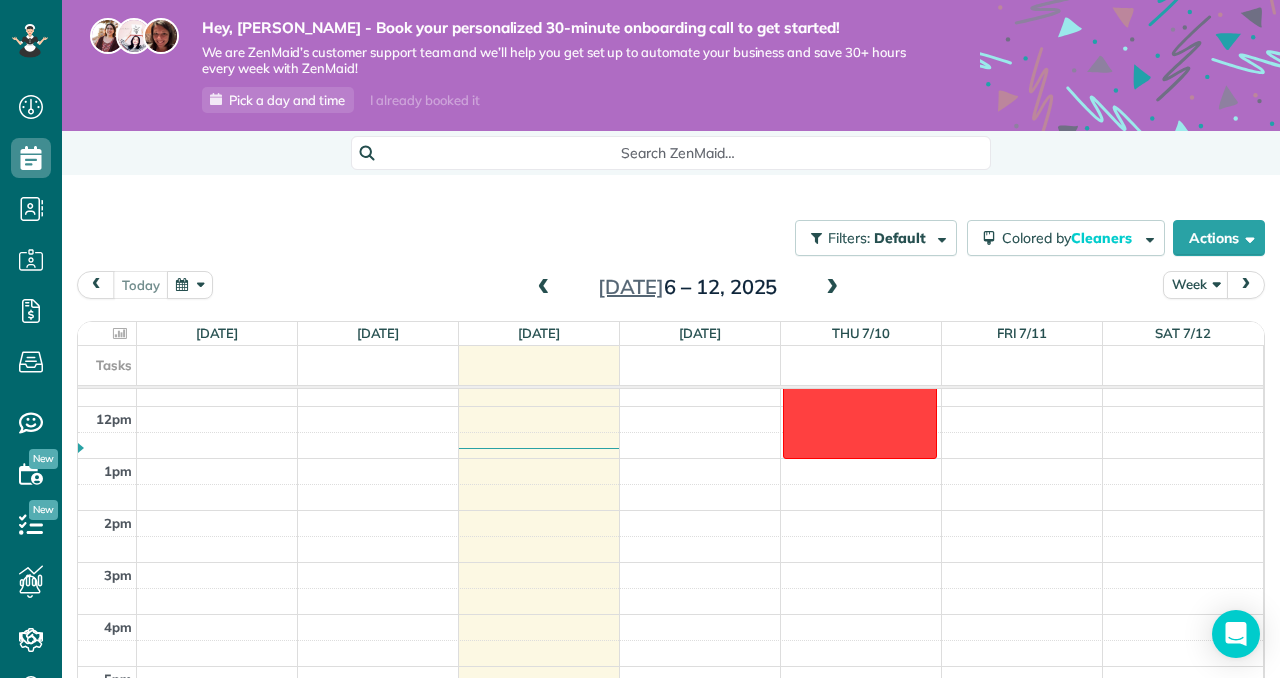 scroll, scrollTop: 741, scrollLeft: 0, axis: vertical 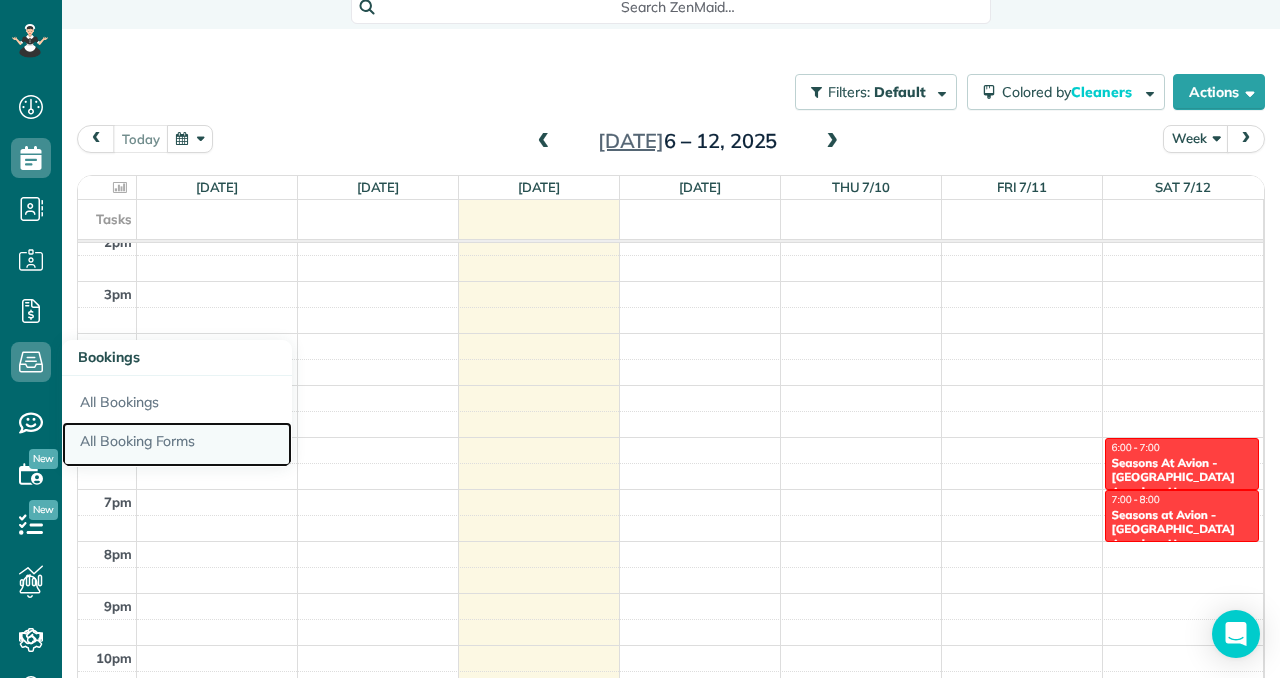 click on "All Booking Forms" at bounding box center [177, 445] 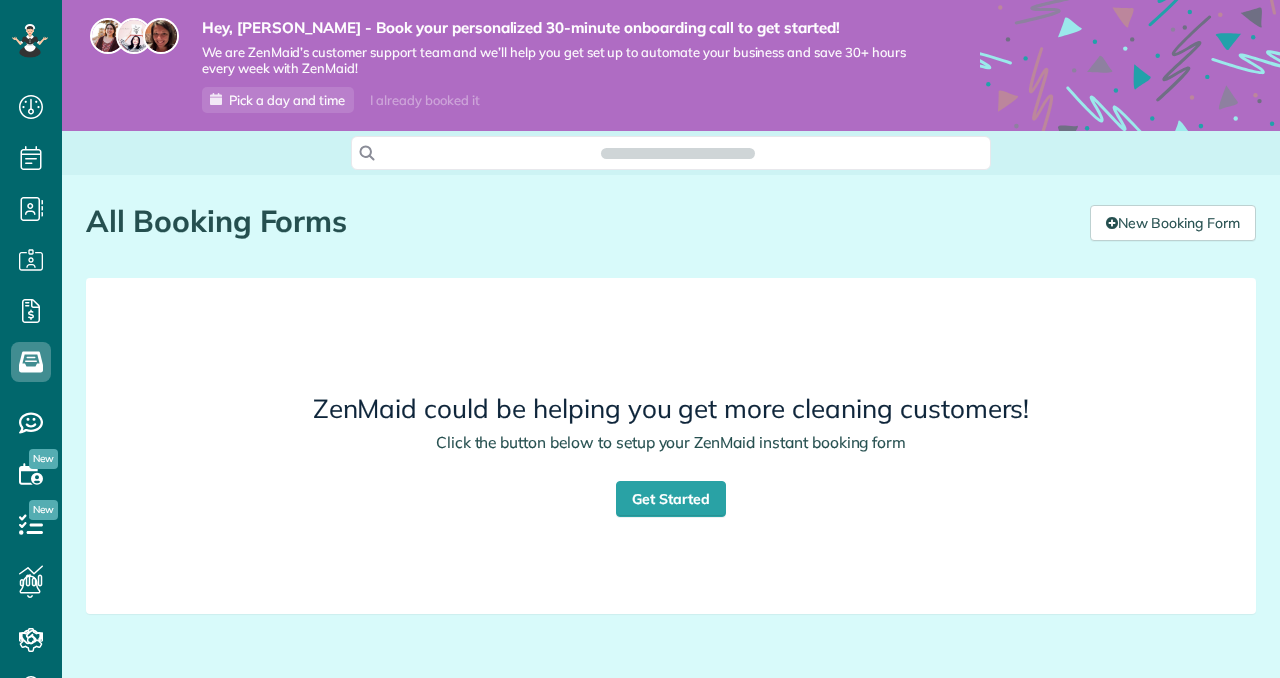 scroll, scrollTop: 0, scrollLeft: 0, axis: both 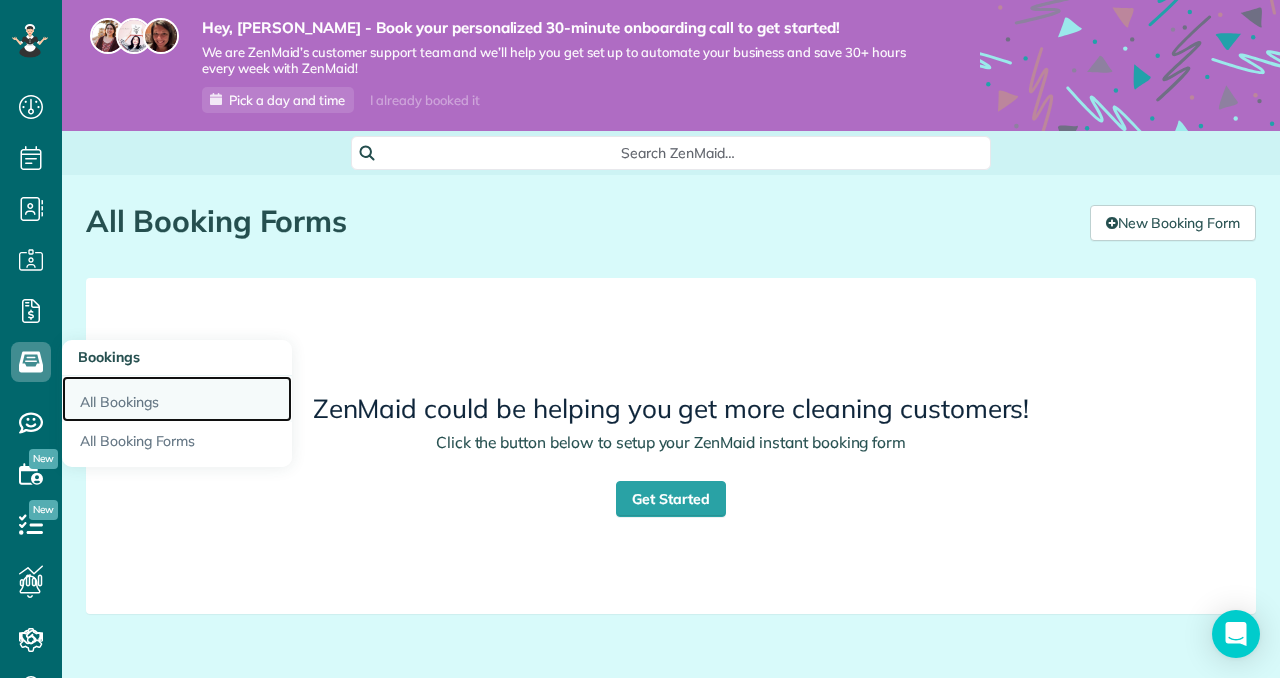 click on "All Bookings" at bounding box center [177, 399] 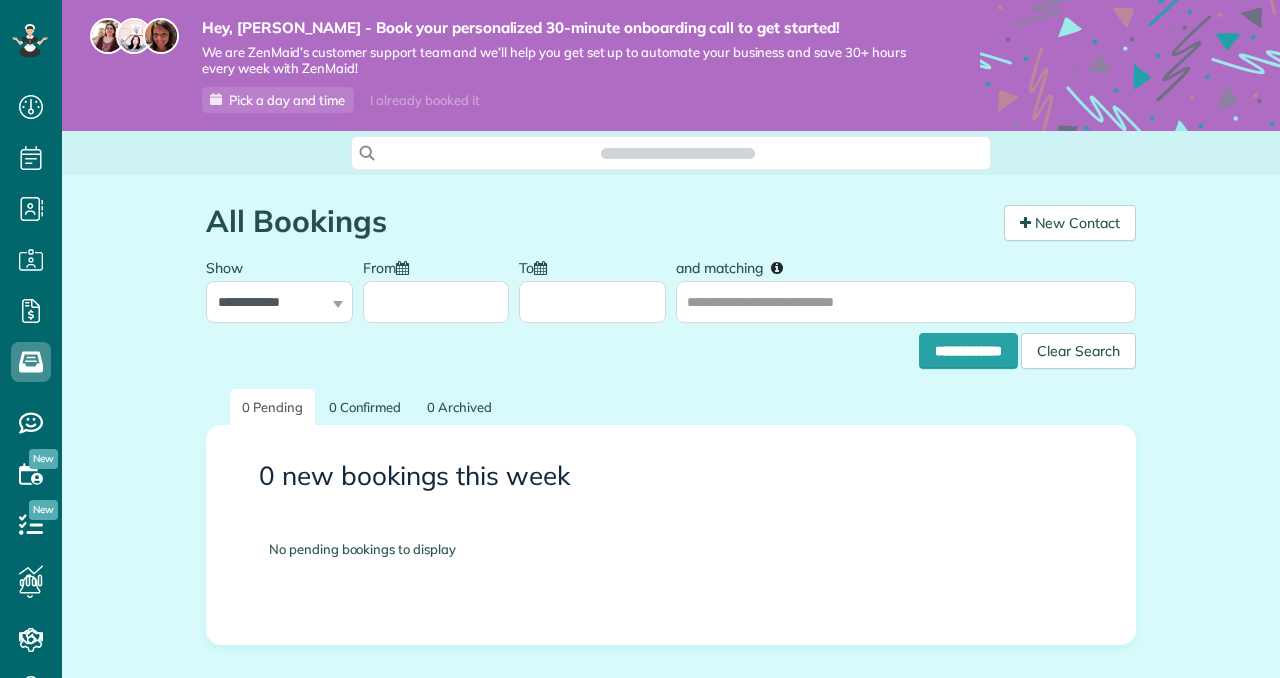 scroll, scrollTop: 0, scrollLeft: 0, axis: both 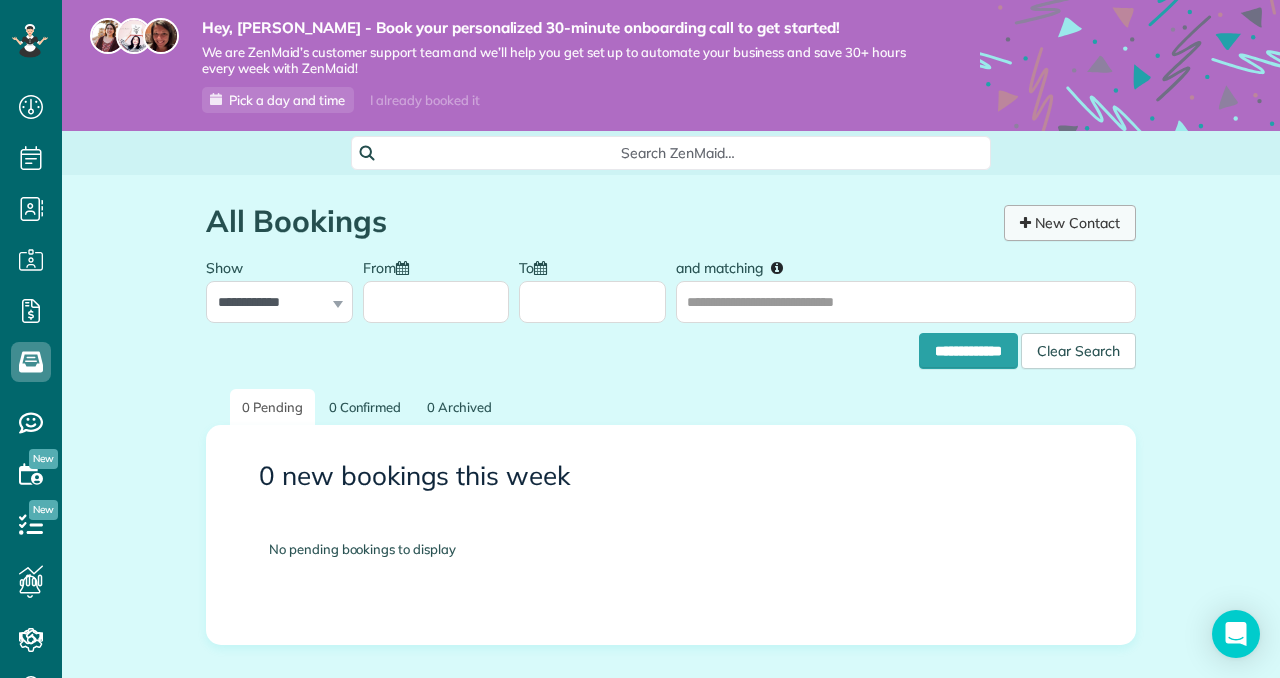 click on "New Contact" at bounding box center [1070, 223] 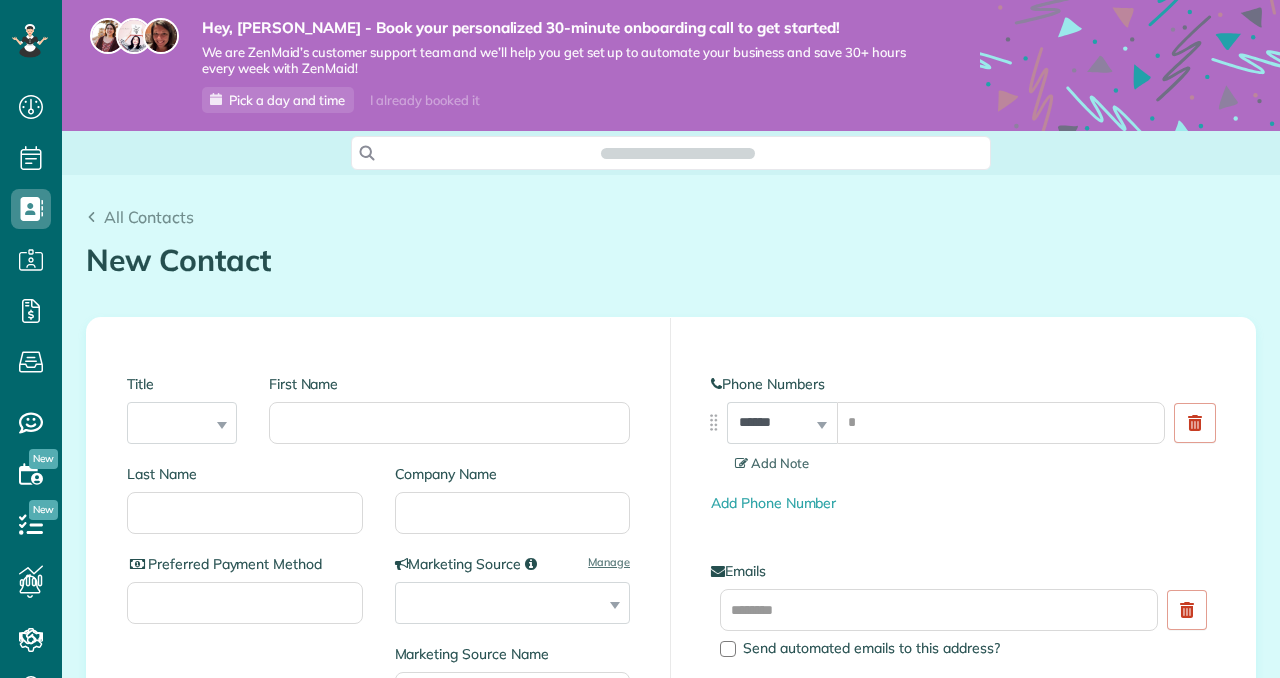 scroll, scrollTop: 0, scrollLeft: 0, axis: both 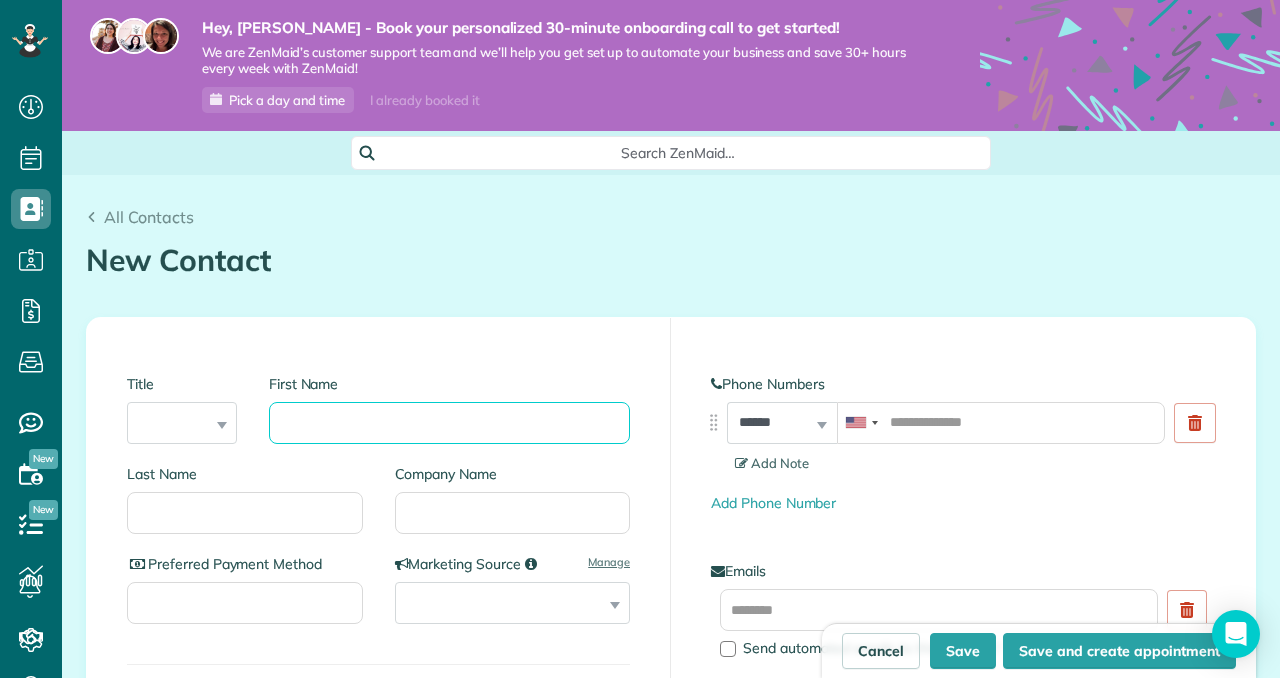 click on "First Name" at bounding box center [449, 423] 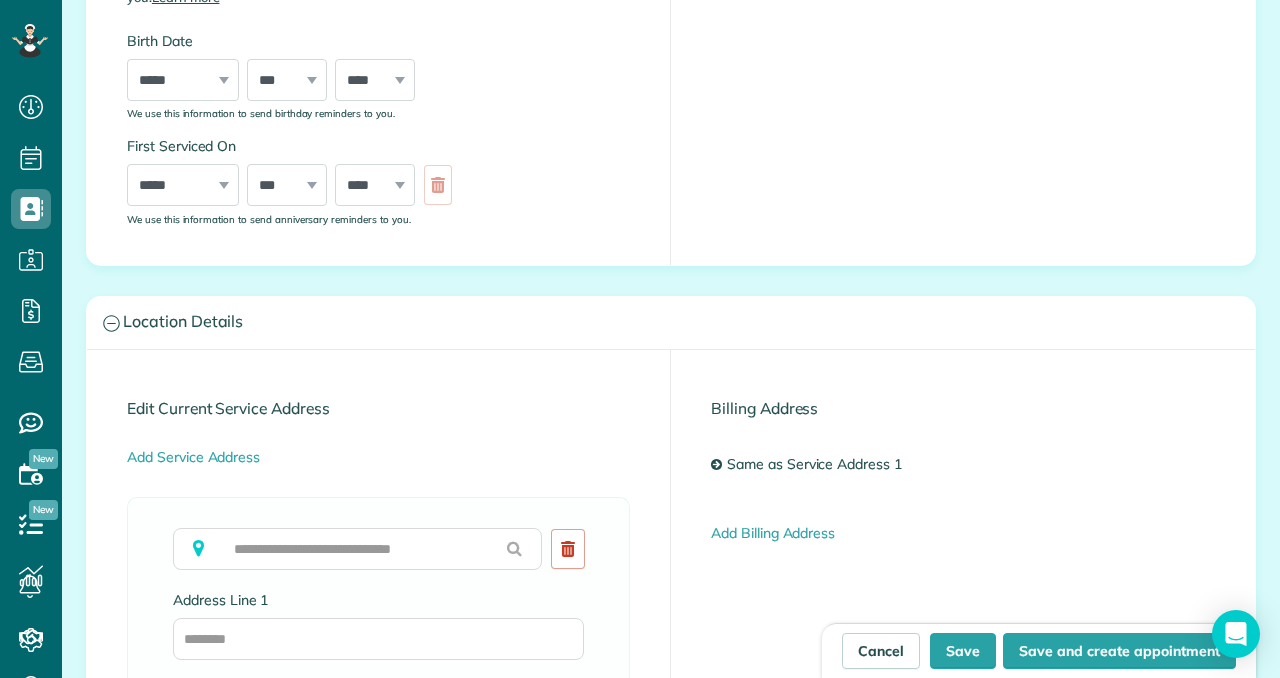 scroll, scrollTop: 771, scrollLeft: 0, axis: vertical 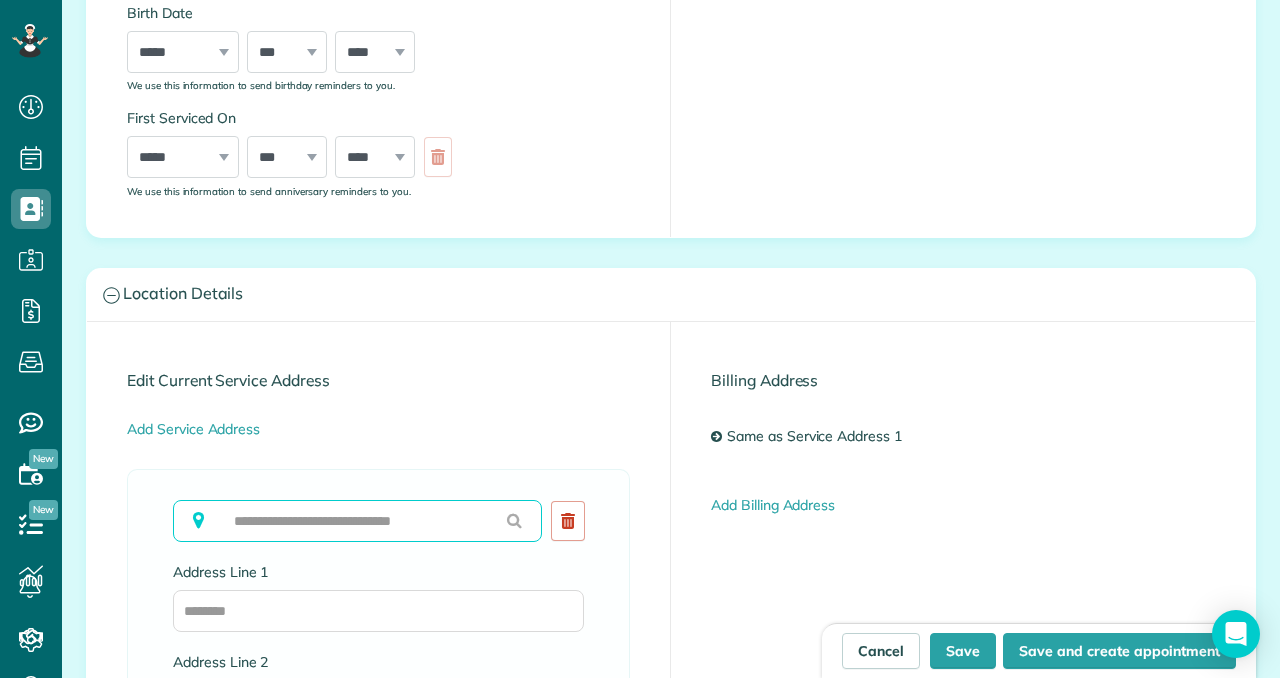 click at bounding box center (357, 521) 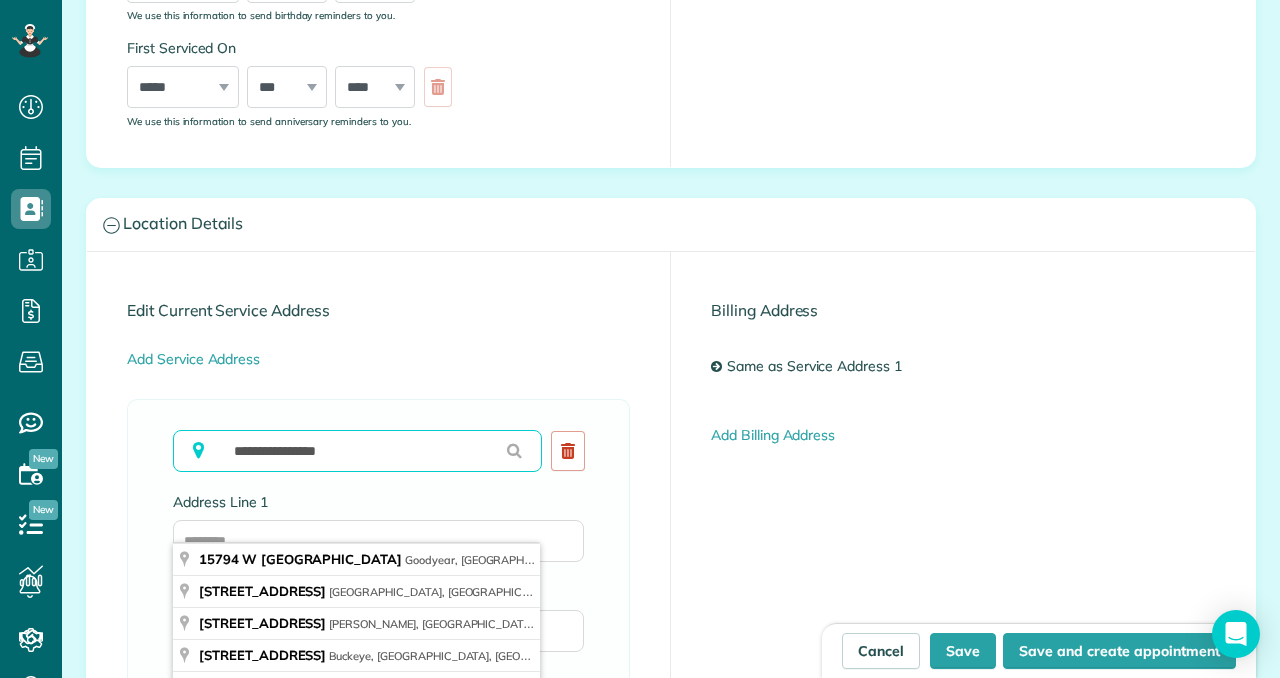 scroll, scrollTop: 869, scrollLeft: 0, axis: vertical 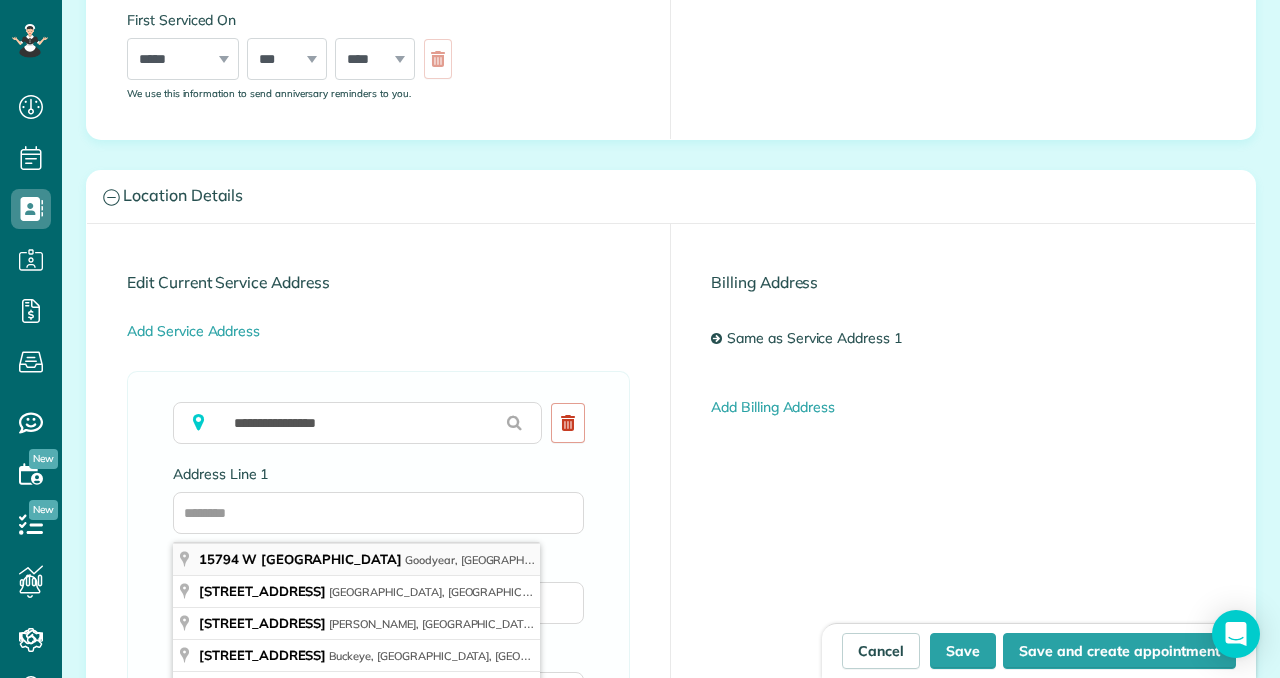 type on "**********" 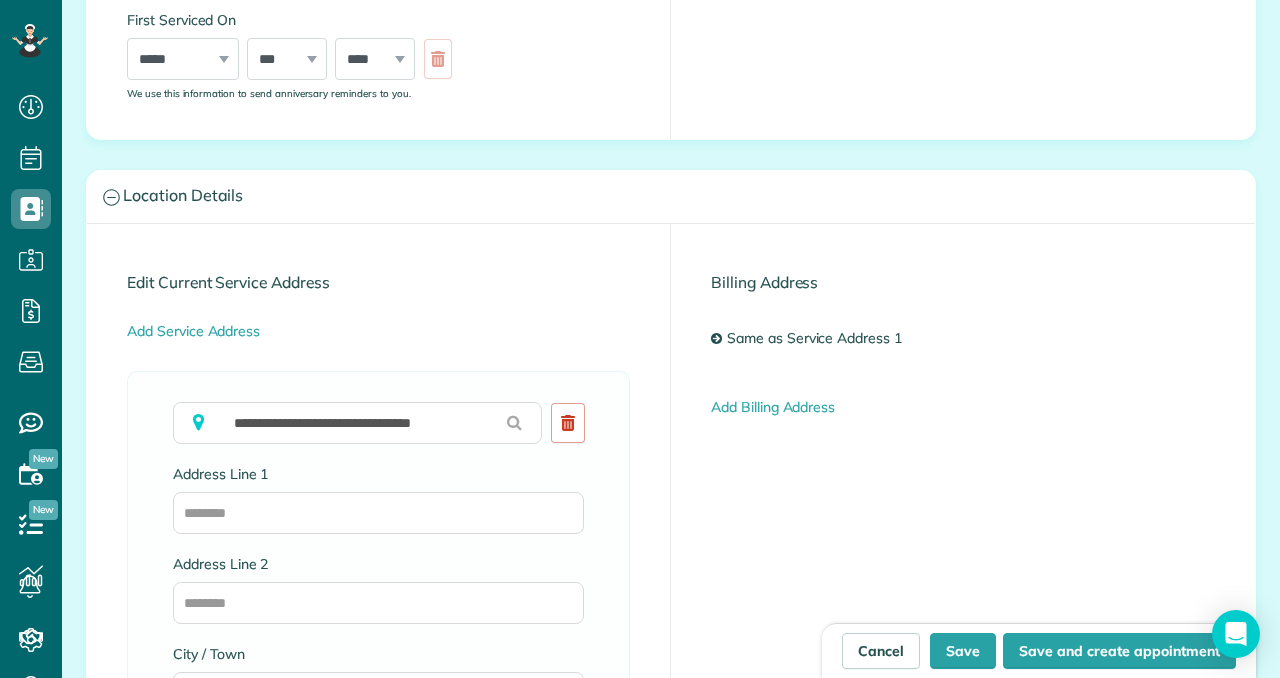type on "**********" 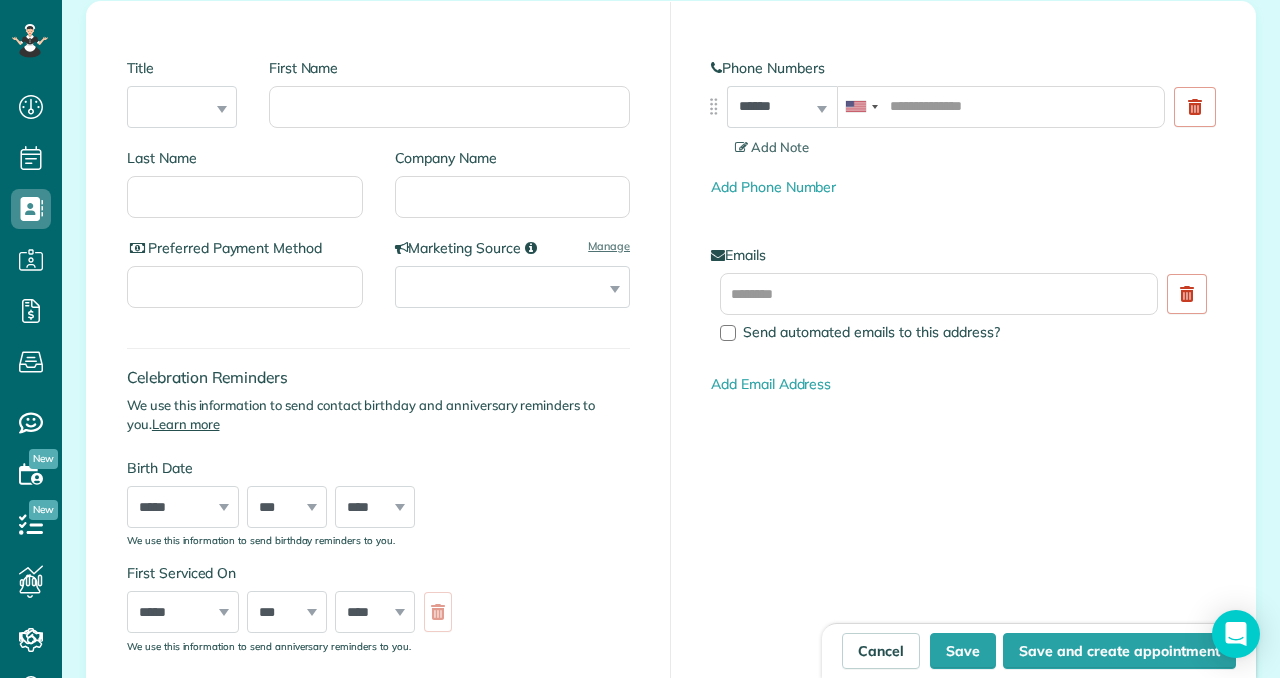 scroll, scrollTop: 281, scrollLeft: 0, axis: vertical 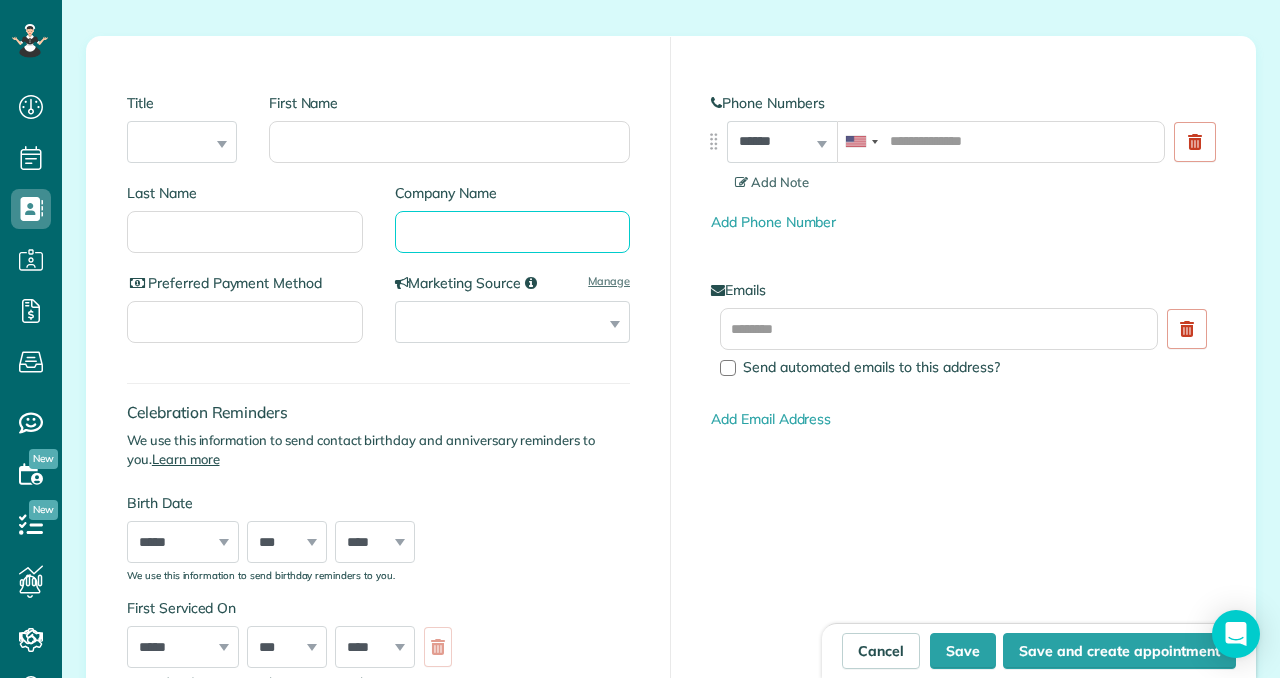 click on "Company Name" at bounding box center (513, 232) 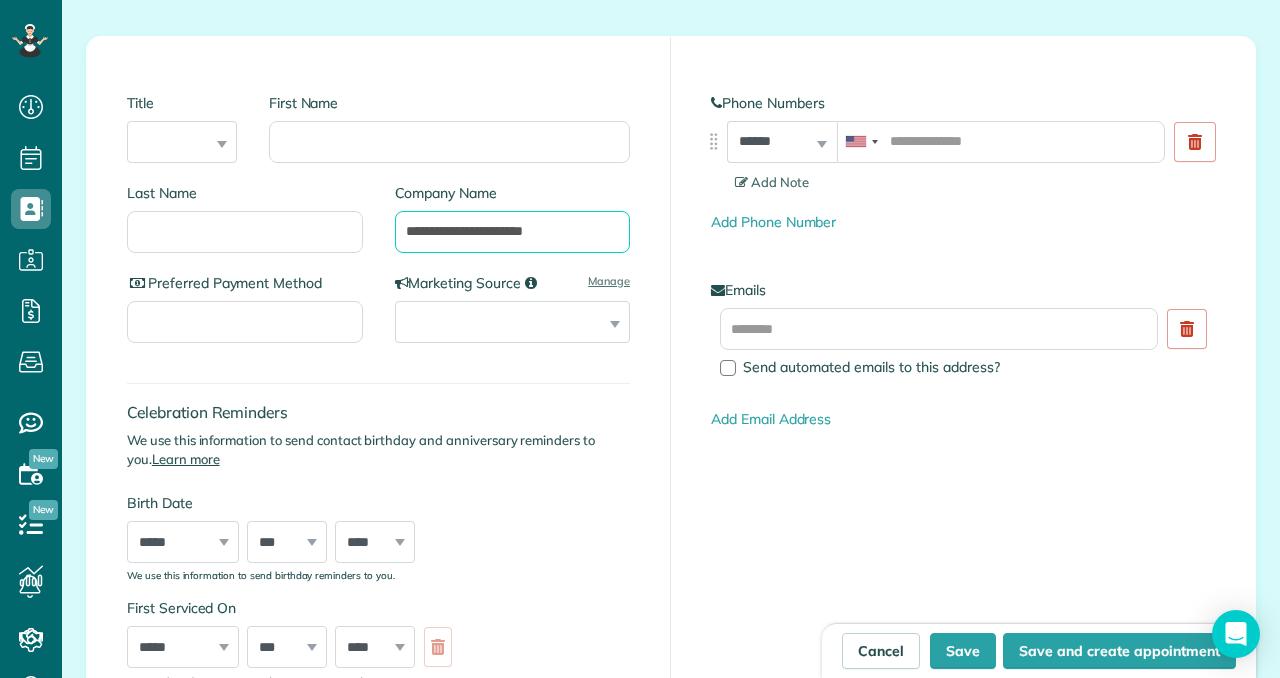 type on "**********" 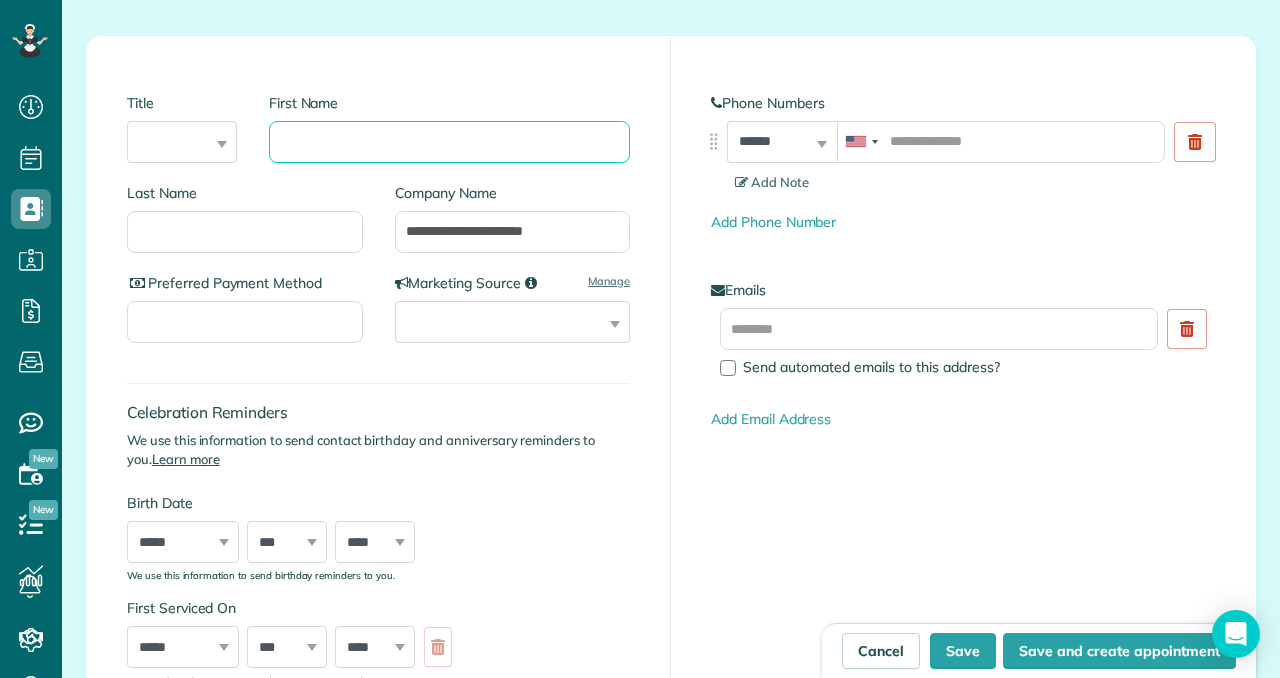 click on "First Name" at bounding box center [449, 142] 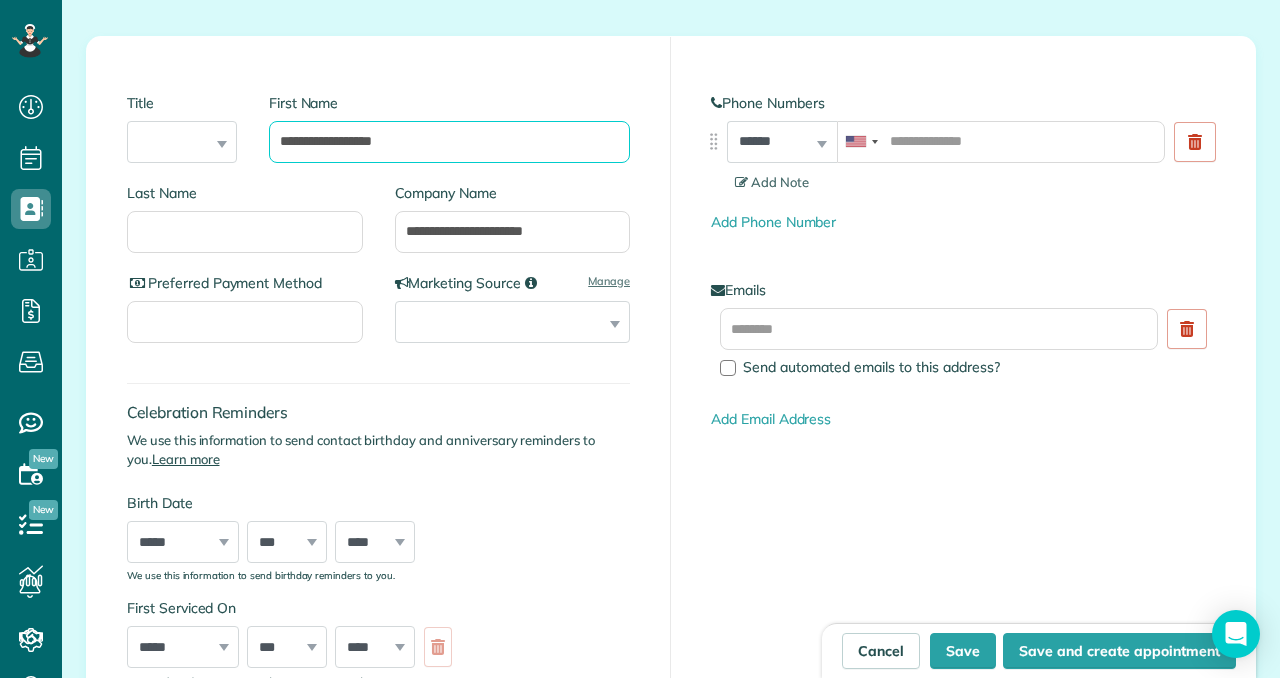 type on "**********" 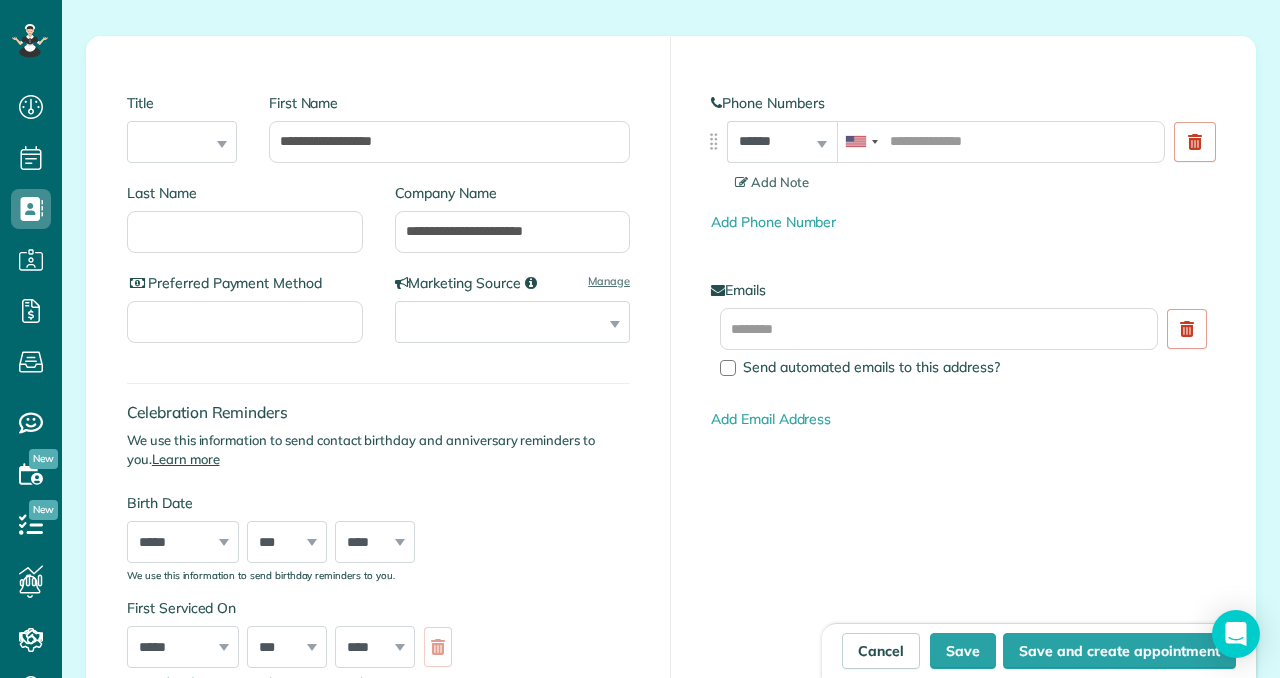 click on "Celebration Reminders
We use this information to send contact birthday and anniversary reminders to you.
Learn more
Birth Date
*****
*******
********
*****
*****
***
****
****
******
*********
*******
********
********
***
*
*
*
*
*
*
*
*
*
**
**
**
**
**
**
**
**
**
**
**
**
**
**
**
**
**
**
**
**
**
**
****
****
****
****
****
****
****
****
****
****
****
****
****
****
****
****
****
****
****
****
****
****
****
****
****
****
****
****
****
****
****
****
****
****
****
****
****
****
****
****
****
****
****
****
****
****
****
****
****
****
****
****
****
****
****
****
****
****
****
****
****" at bounding box center (378, 472) 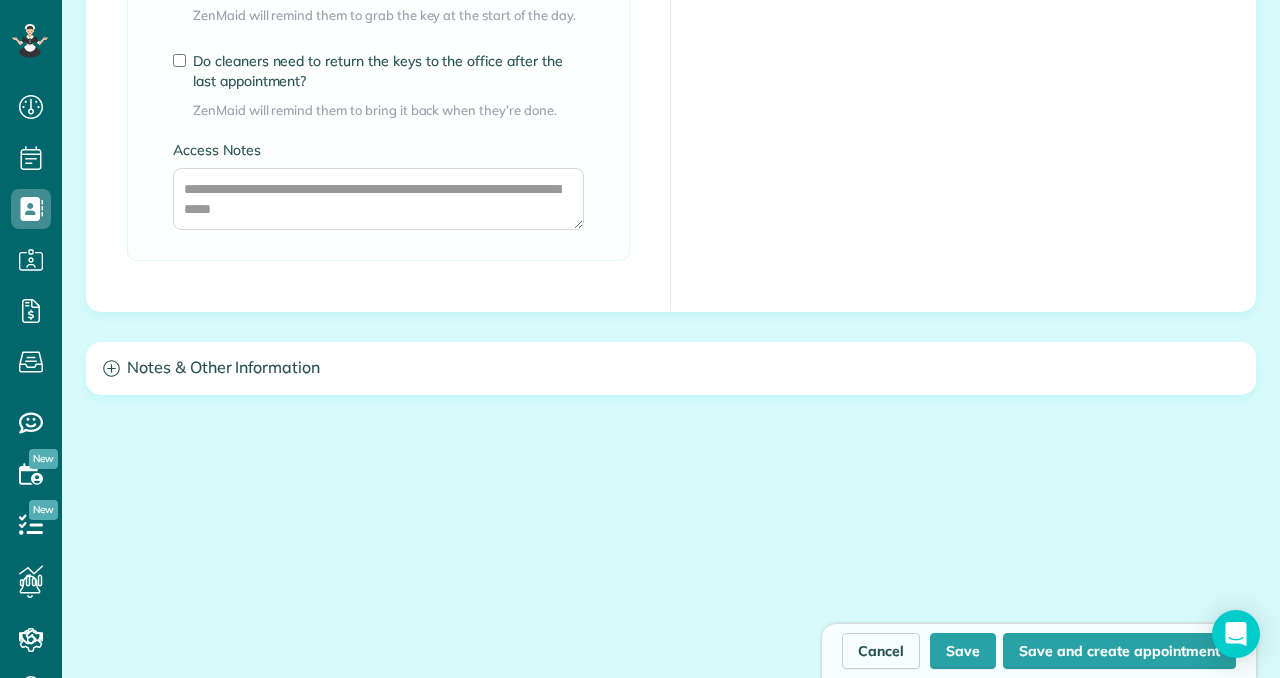 scroll, scrollTop: 1862, scrollLeft: 0, axis: vertical 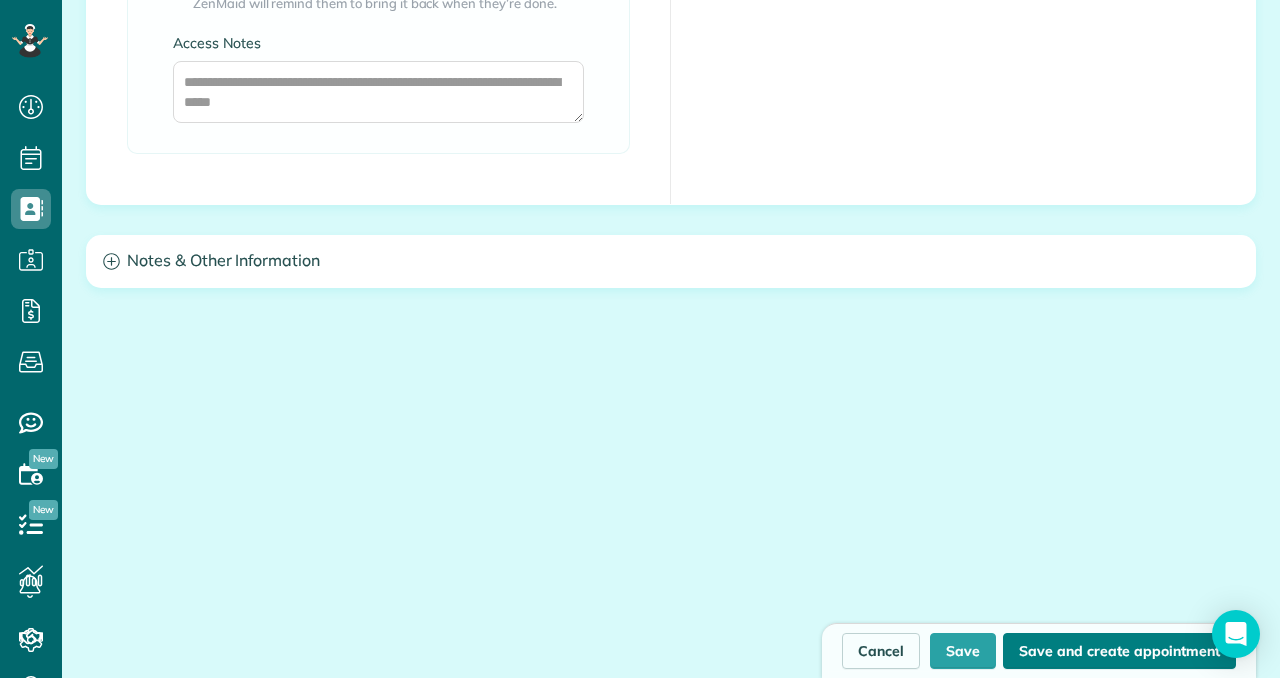 click on "Save and create appointment" at bounding box center [1119, 651] 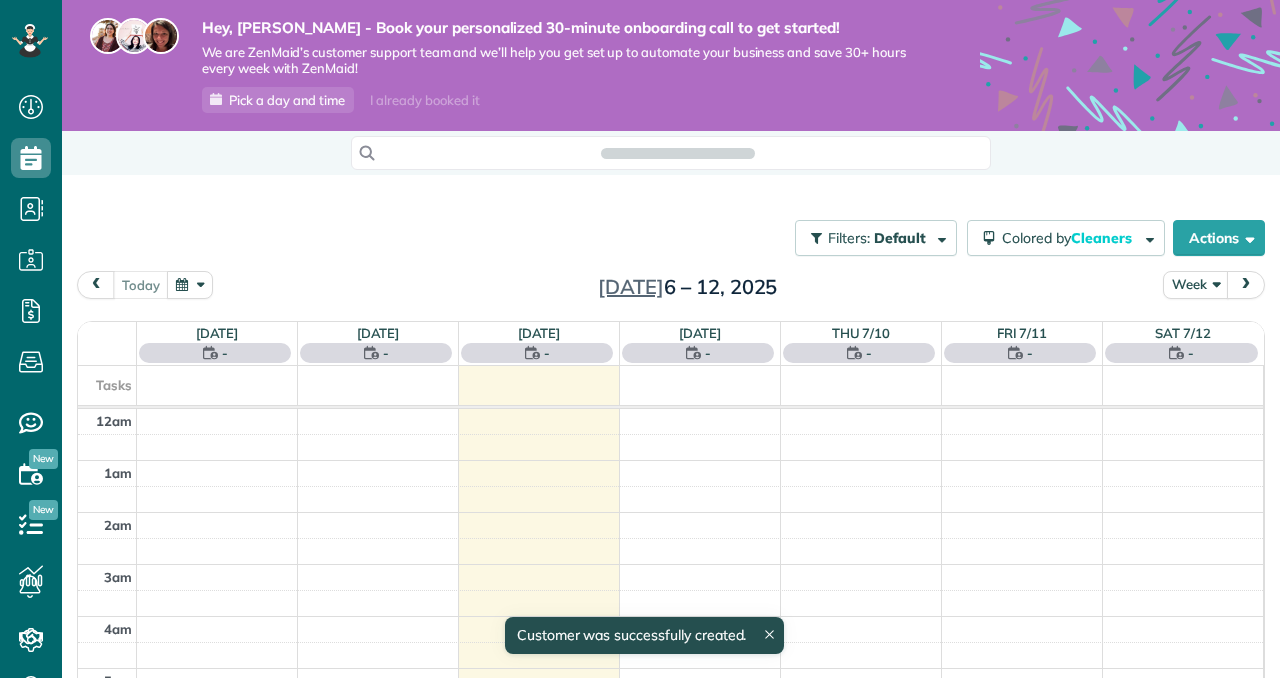 scroll, scrollTop: 0, scrollLeft: 0, axis: both 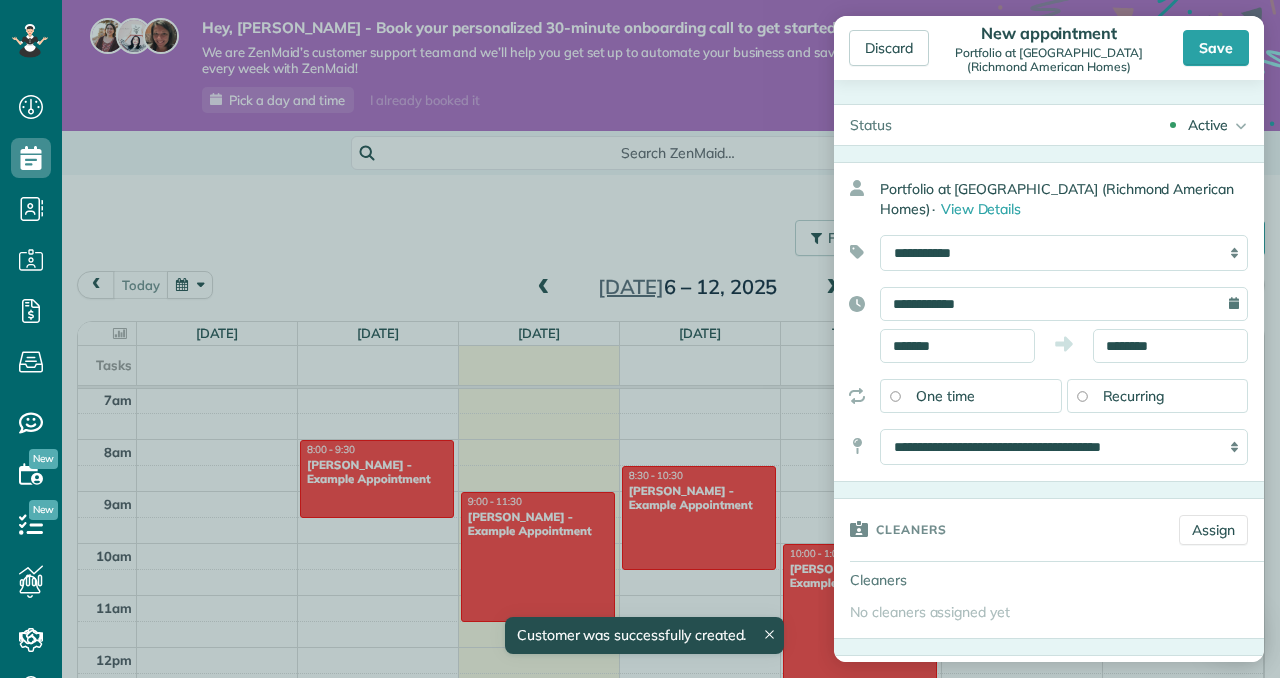 click on "Recurring" at bounding box center (1158, 396) 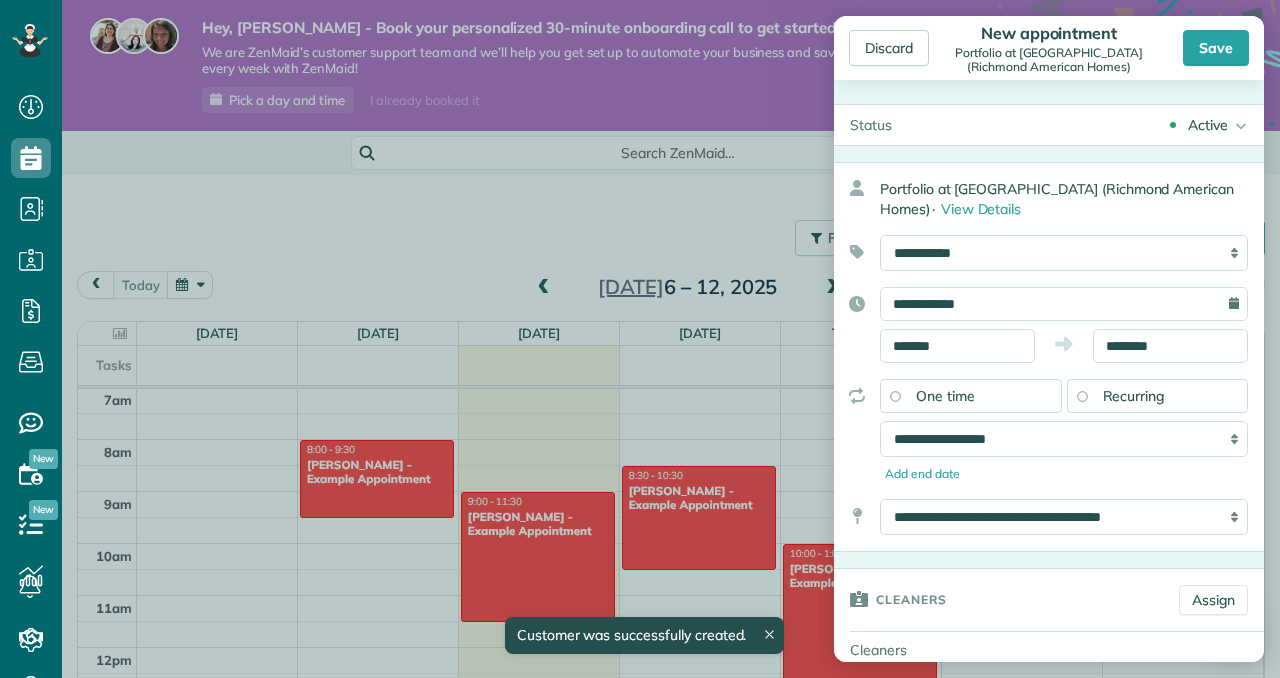 click on "**********" at bounding box center (1064, 304) 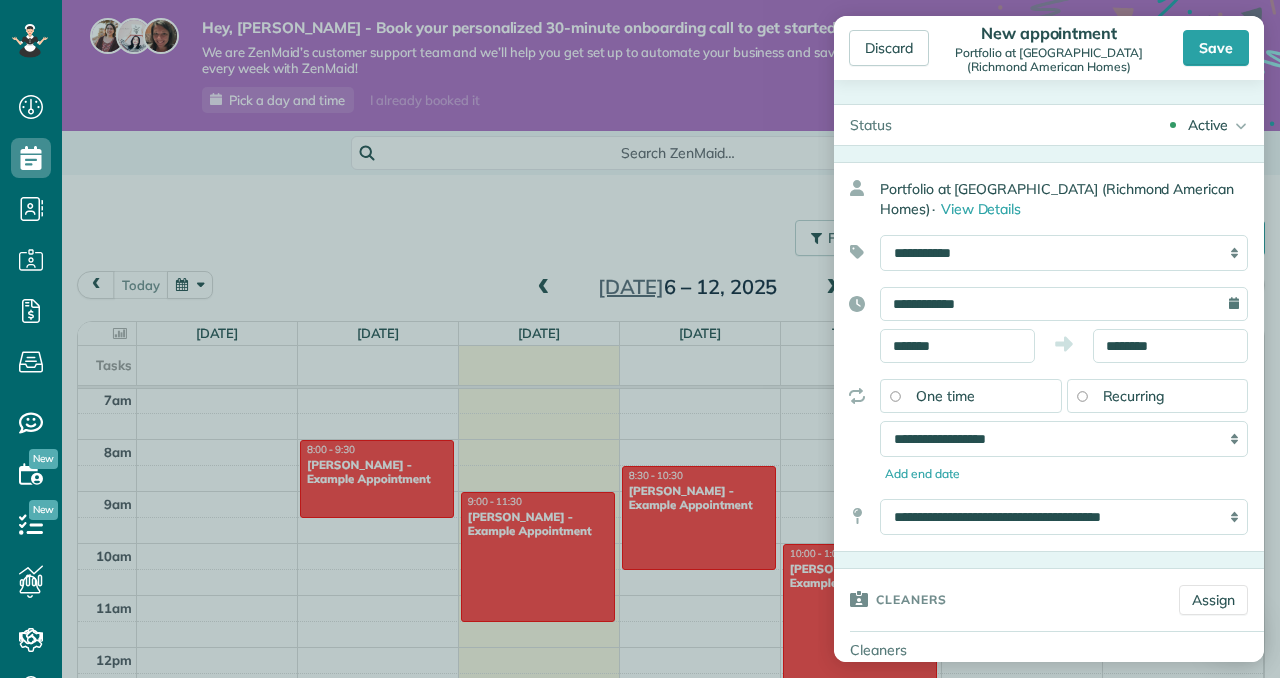 click on "**********" at bounding box center [1064, 304] 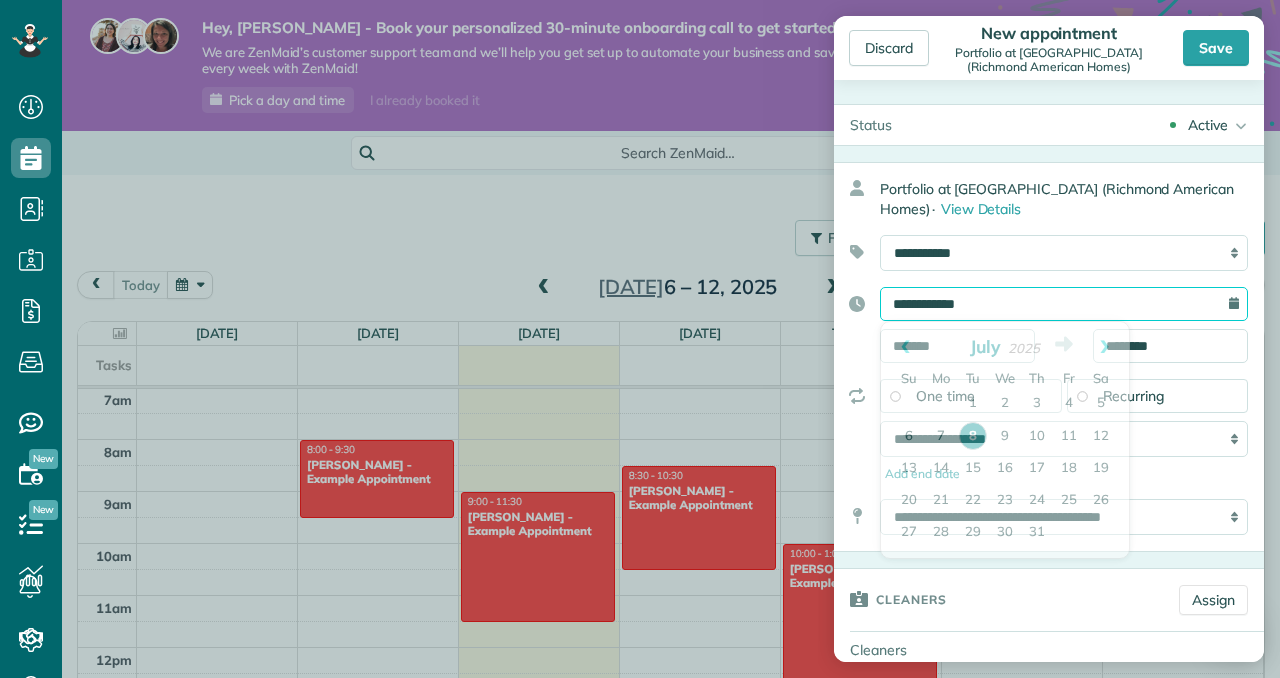 click on "**********" at bounding box center [1064, 304] 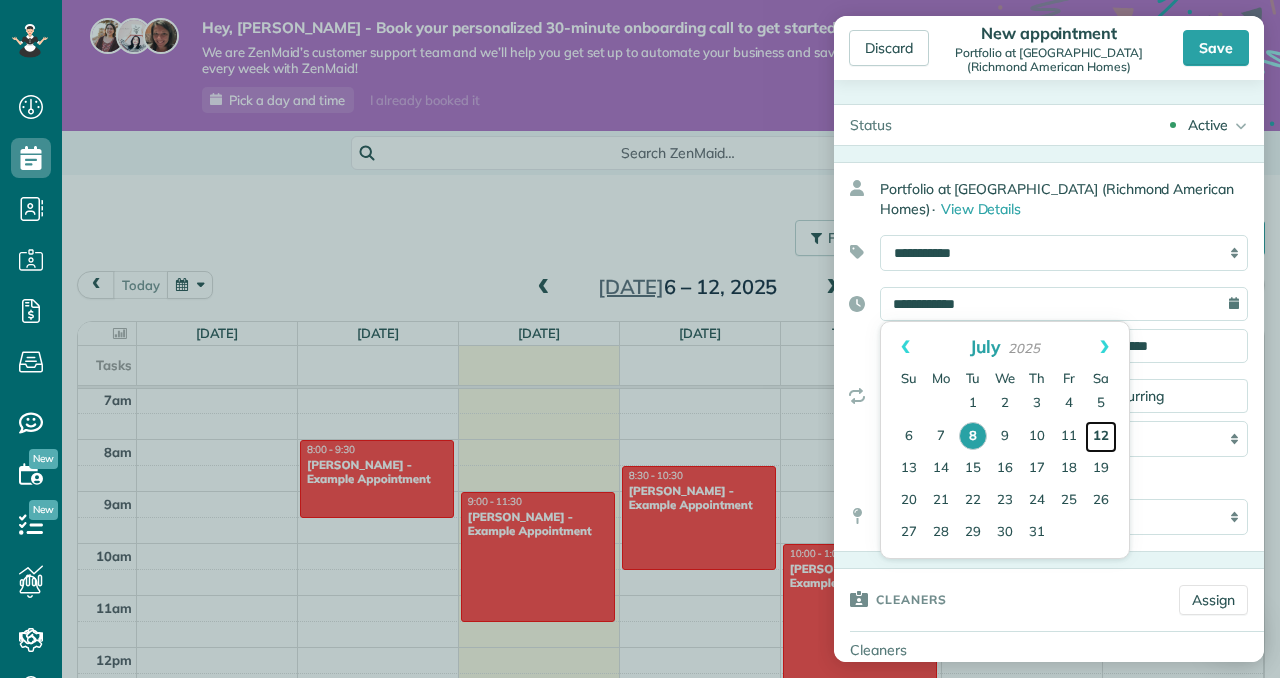 click on "12" at bounding box center [1101, 437] 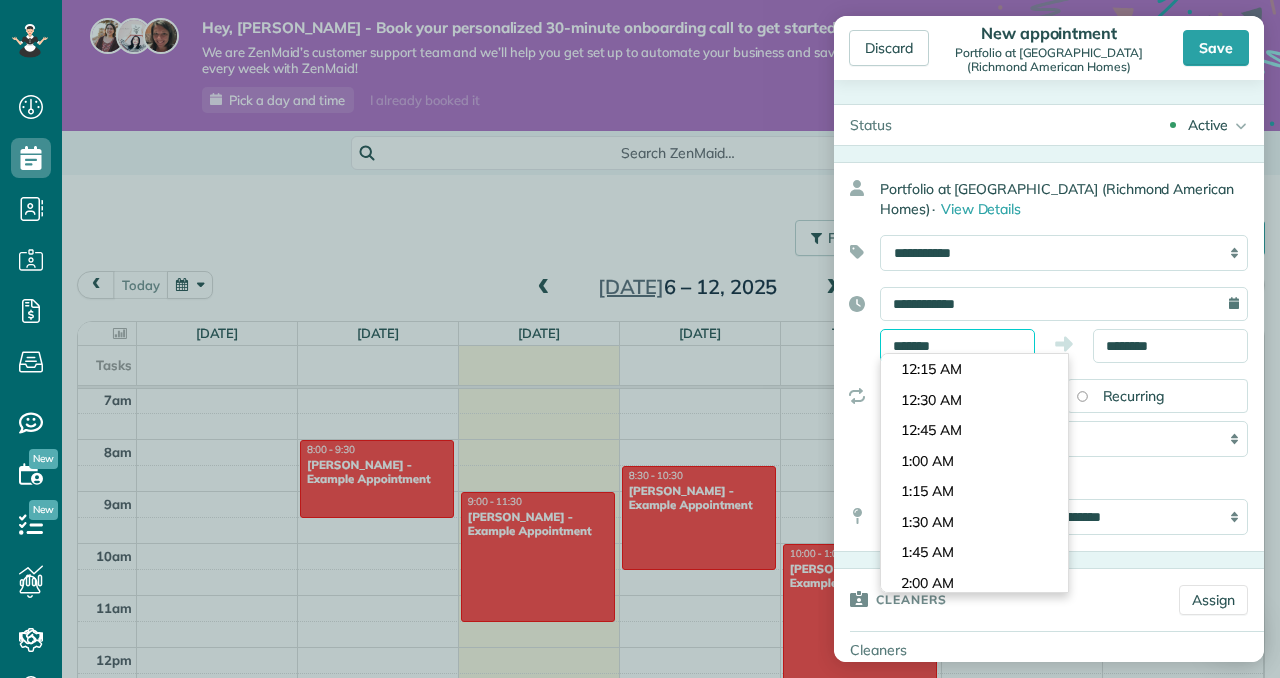 click on "Dashboard
Scheduling
Calendar View
List View
Dispatch View - Weekly scheduling (Beta)" at bounding box center (640, 339) 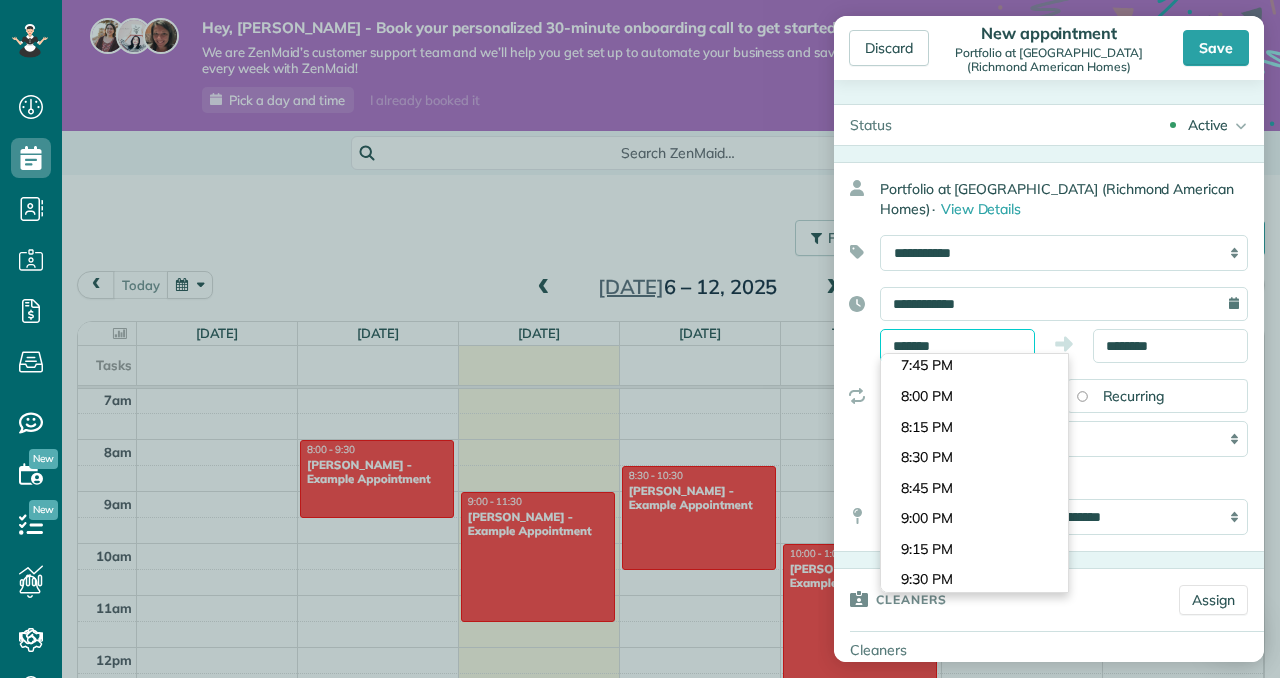 scroll, scrollTop: 2413, scrollLeft: 0, axis: vertical 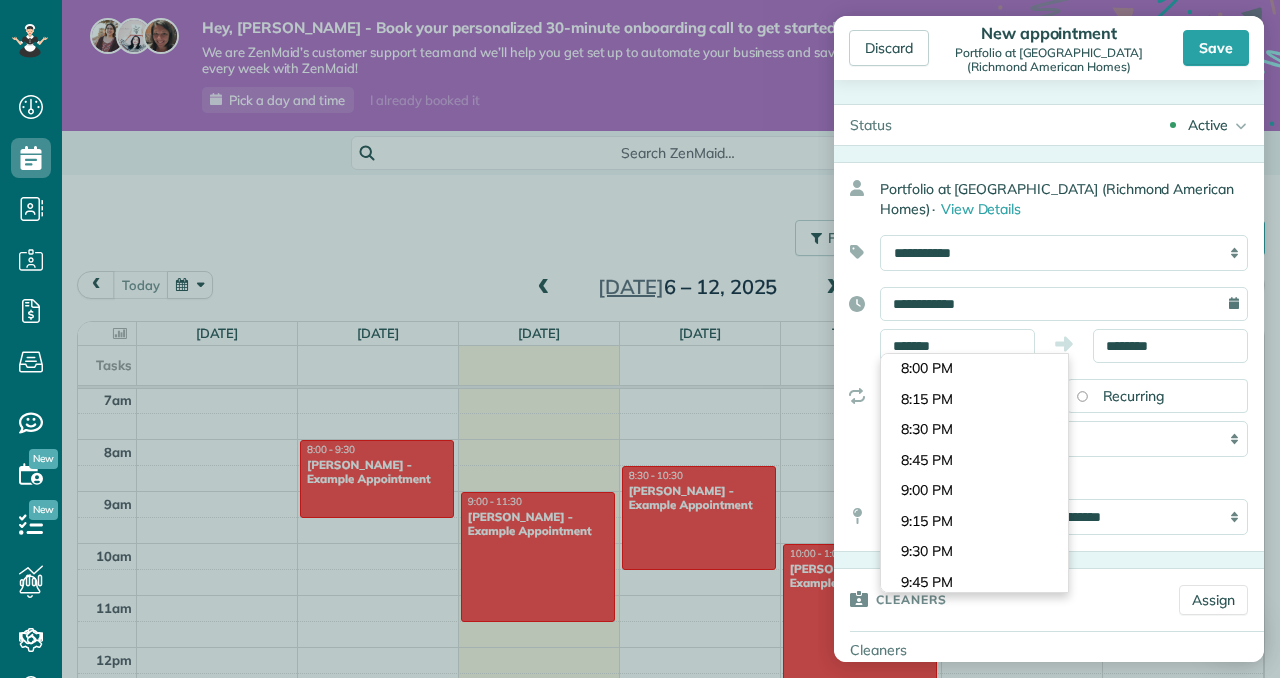 click on "Dashboard
Scheduling
Calendar View
List View
Dispatch View - Weekly scheduling (Beta)" at bounding box center (640, 339) 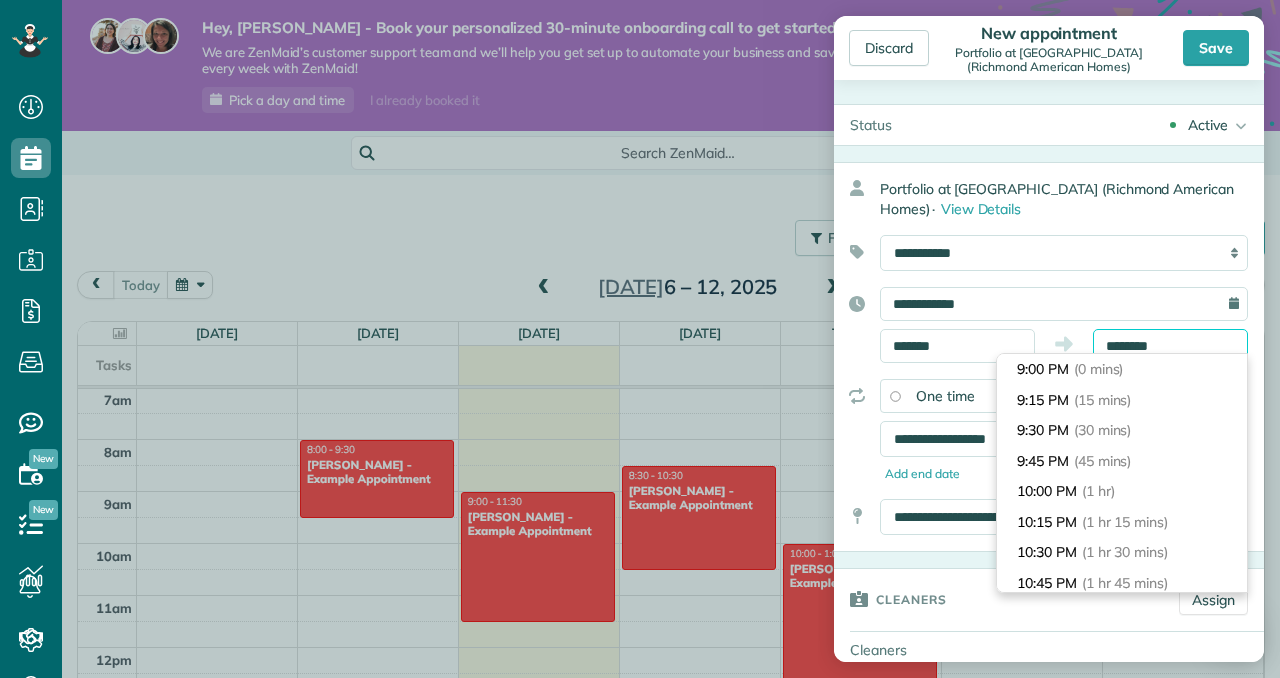 click on "********" at bounding box center [1170, 346] 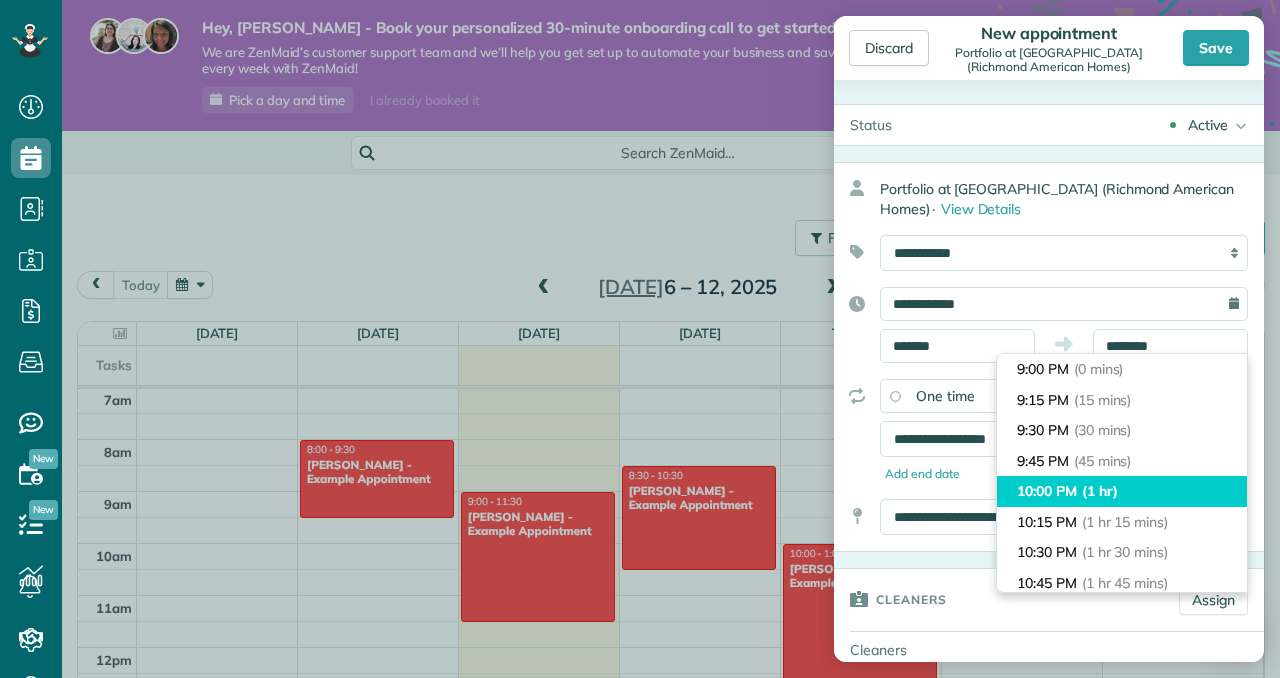 type on "********" 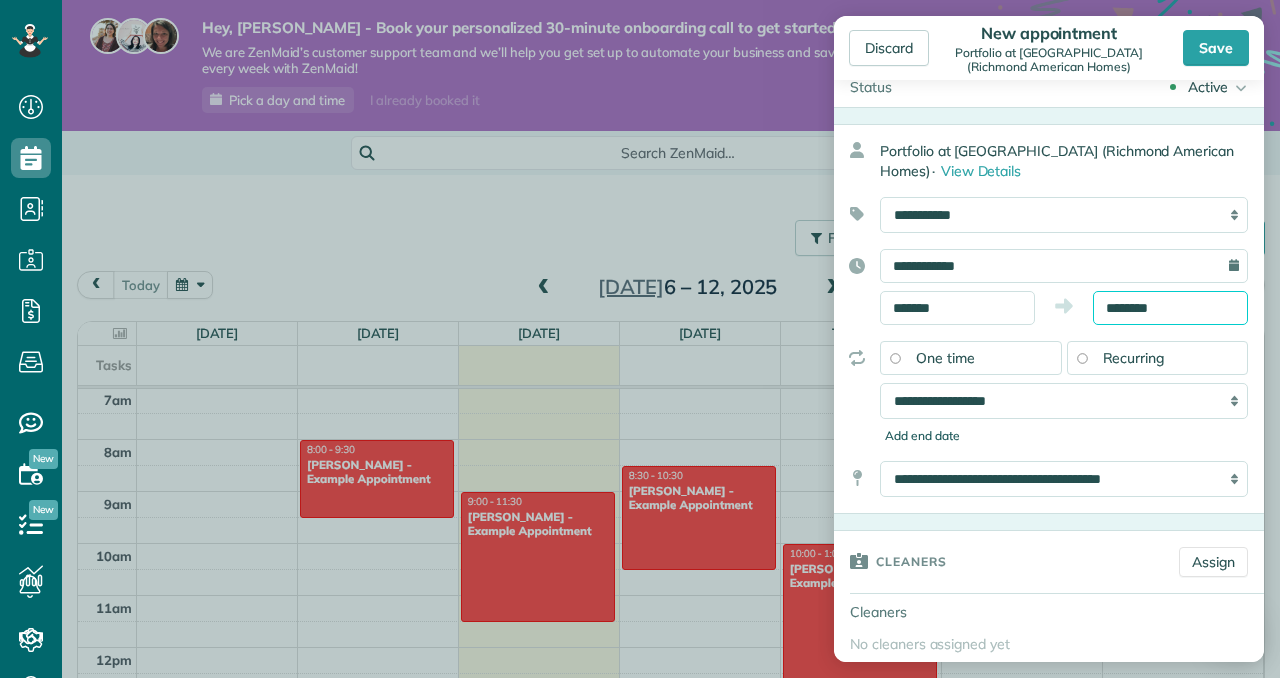 scroll, scrollTop: 0, scrollLeft: 0, axis: both 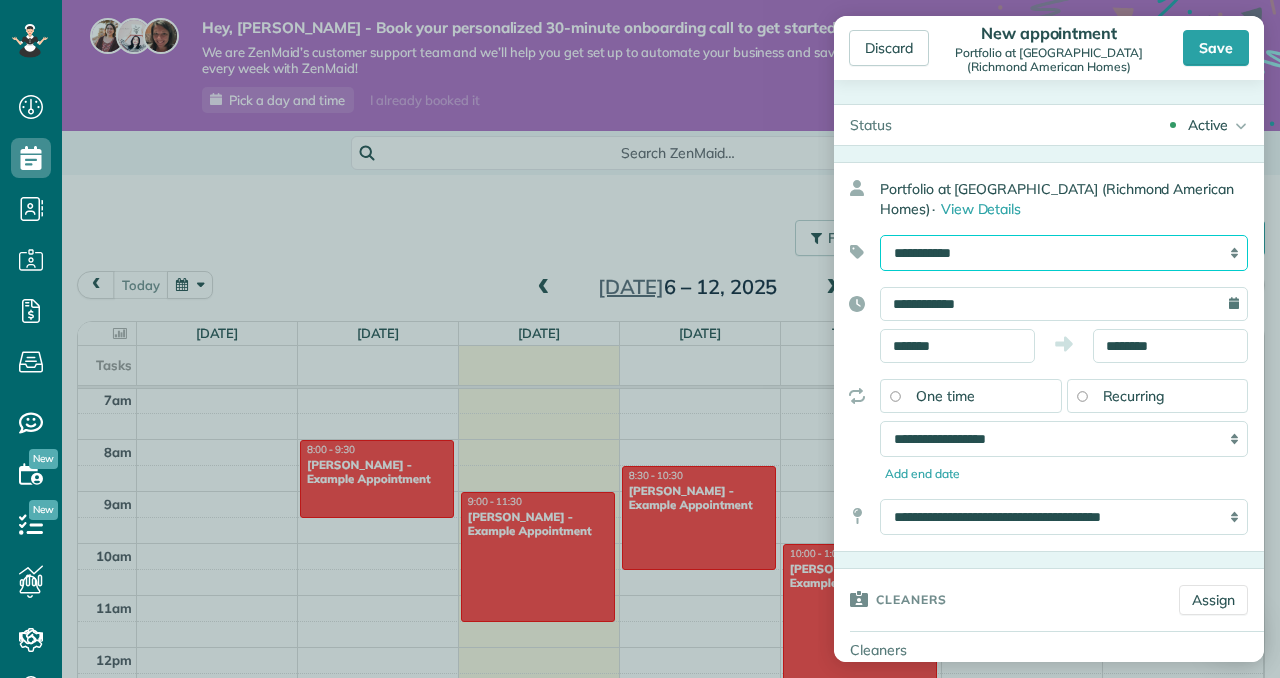 click on "**********" at bounding box center [1064, 253] 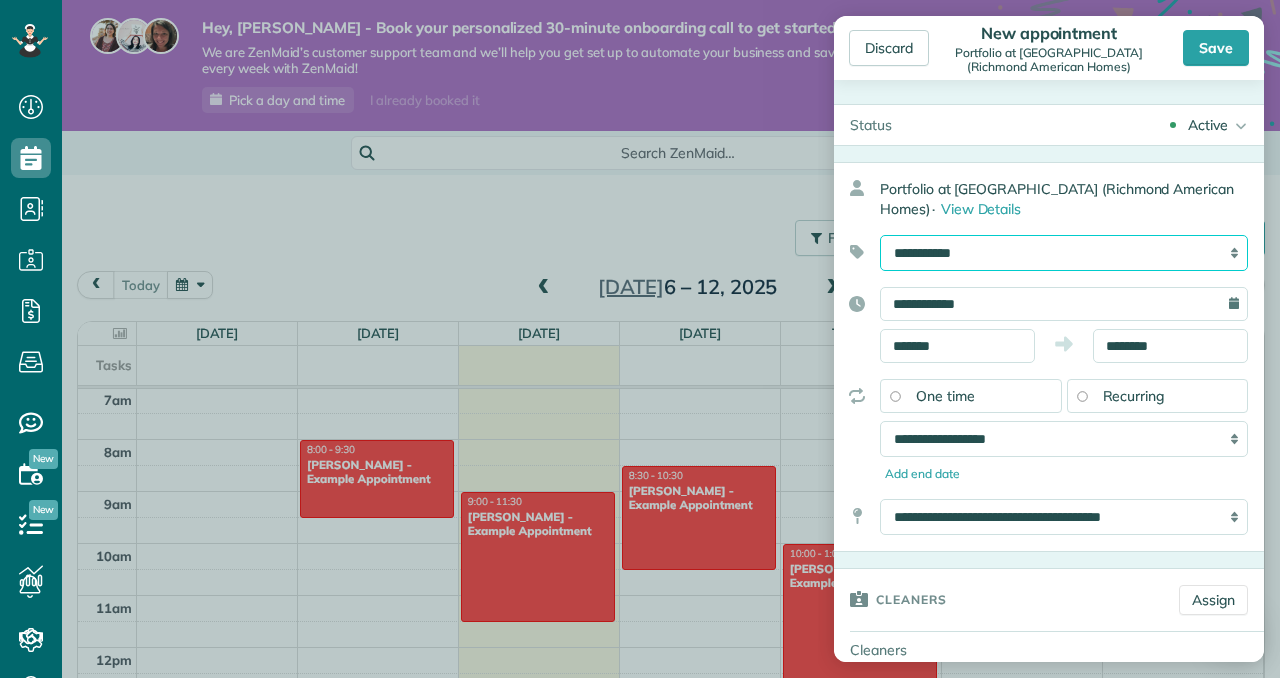 select on "******" 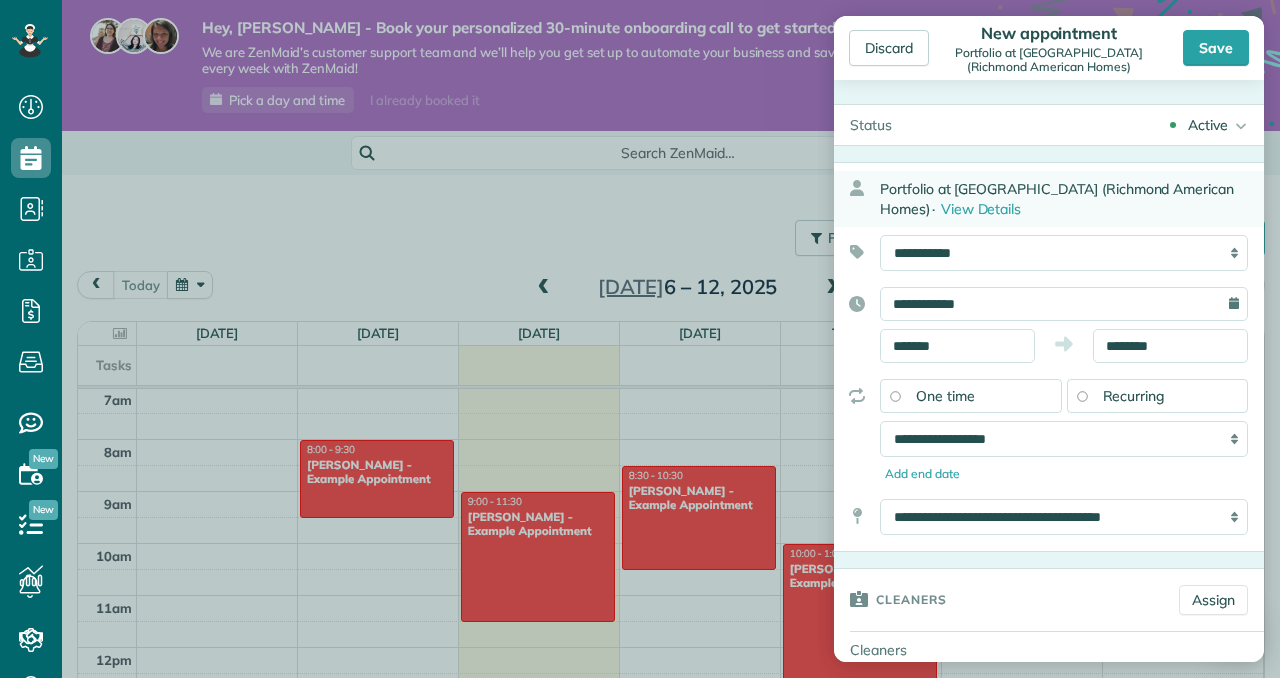 click on "Portfolio at [GEOGRAPHIC_DATA] (Richmond American Homes)
·
View Details" at bounding box center [1072, 199] 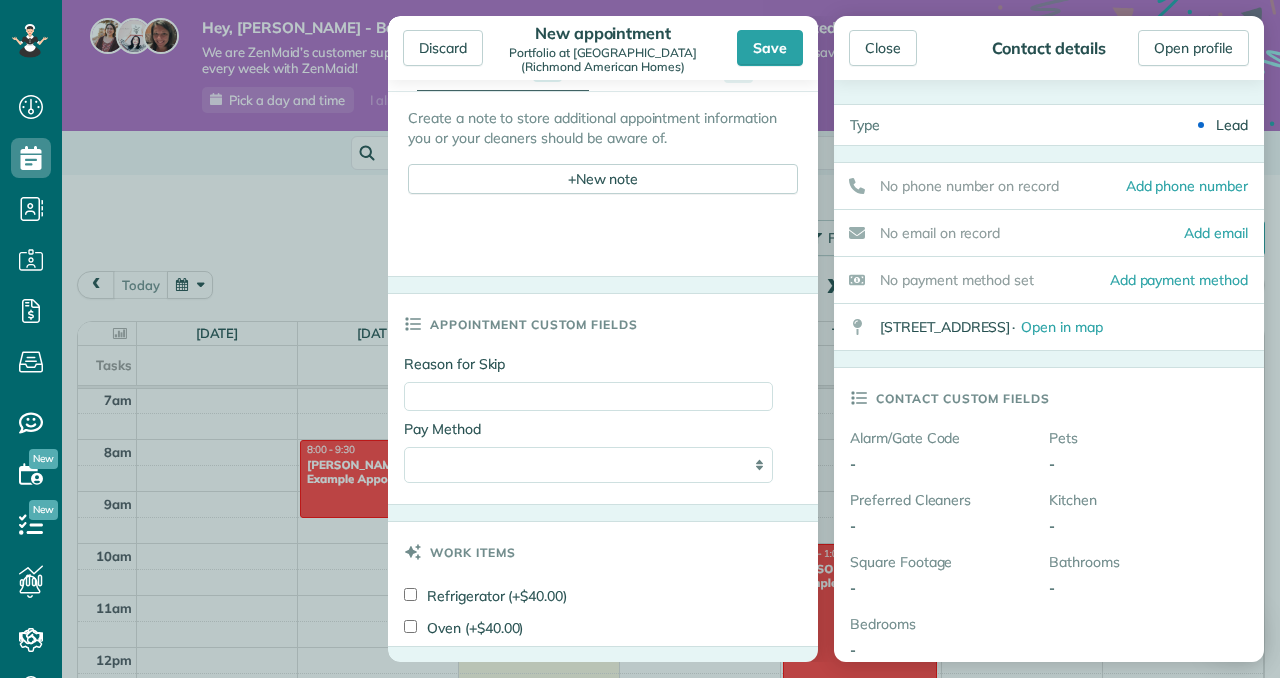 scroll, scrollTop: 1149, scrollLeft: 0, axis: vertical 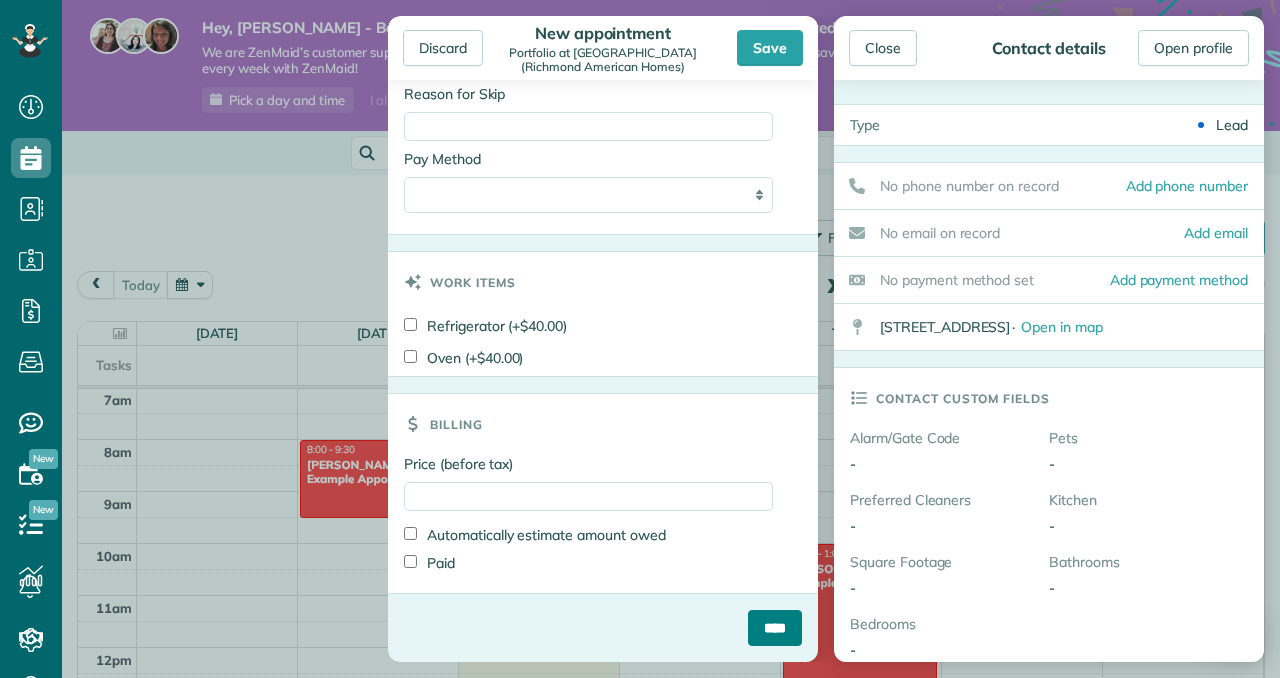 click on "****" at bounding box center [775, 628] 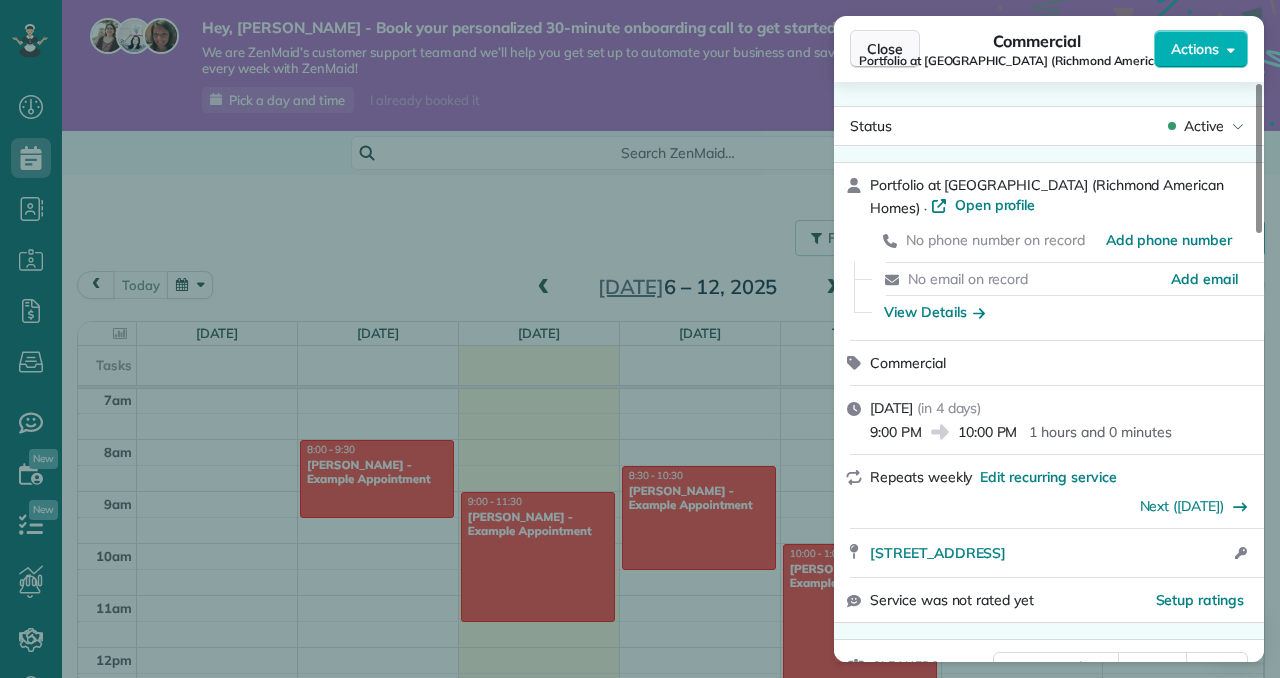 click on "Close" at bounding box center [885, 49] 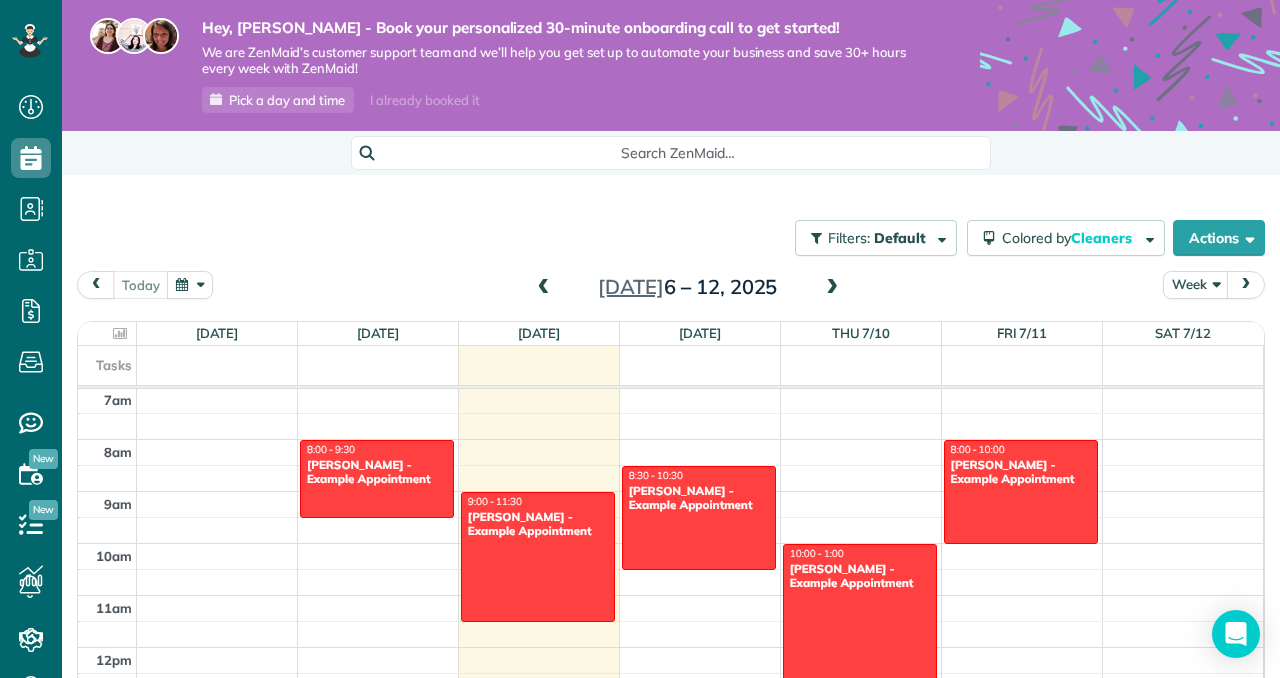 scroll, scrollTop: 187, scrollLeft: 0, axis: vertical 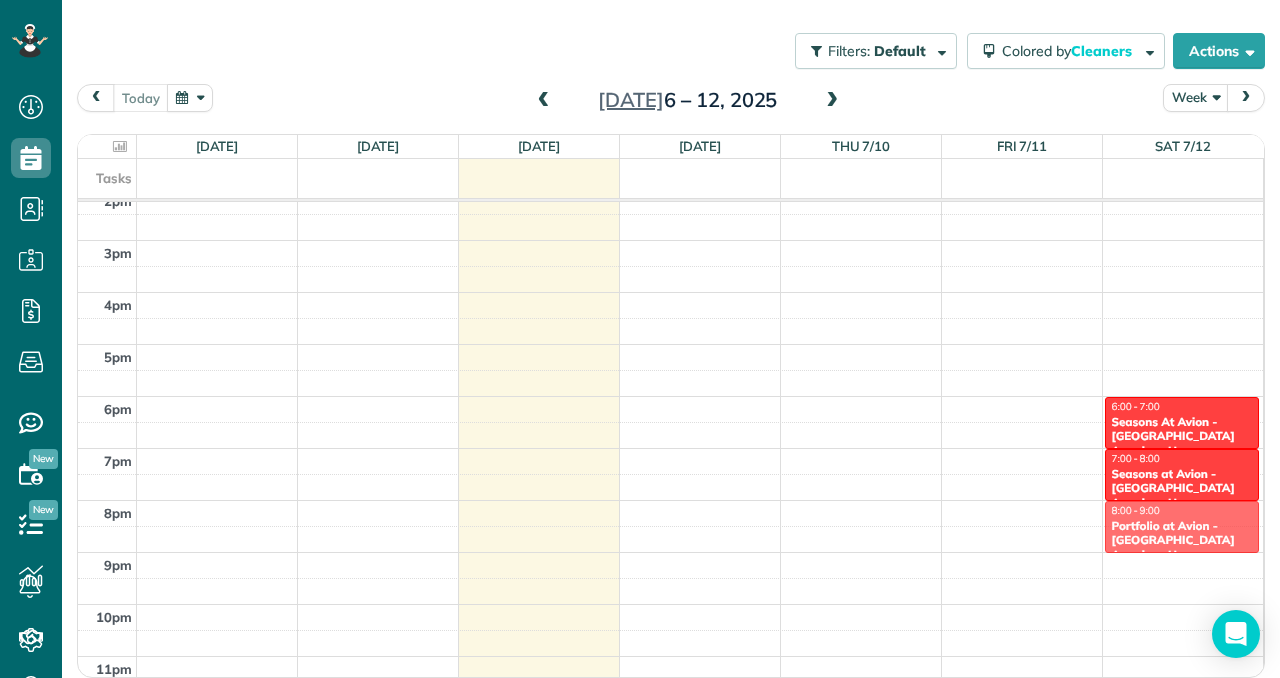 drag, startPoint x: 1194, startPoint y: 578, endPoint x: 1184, endPoint y: 530, distance: 49.0306 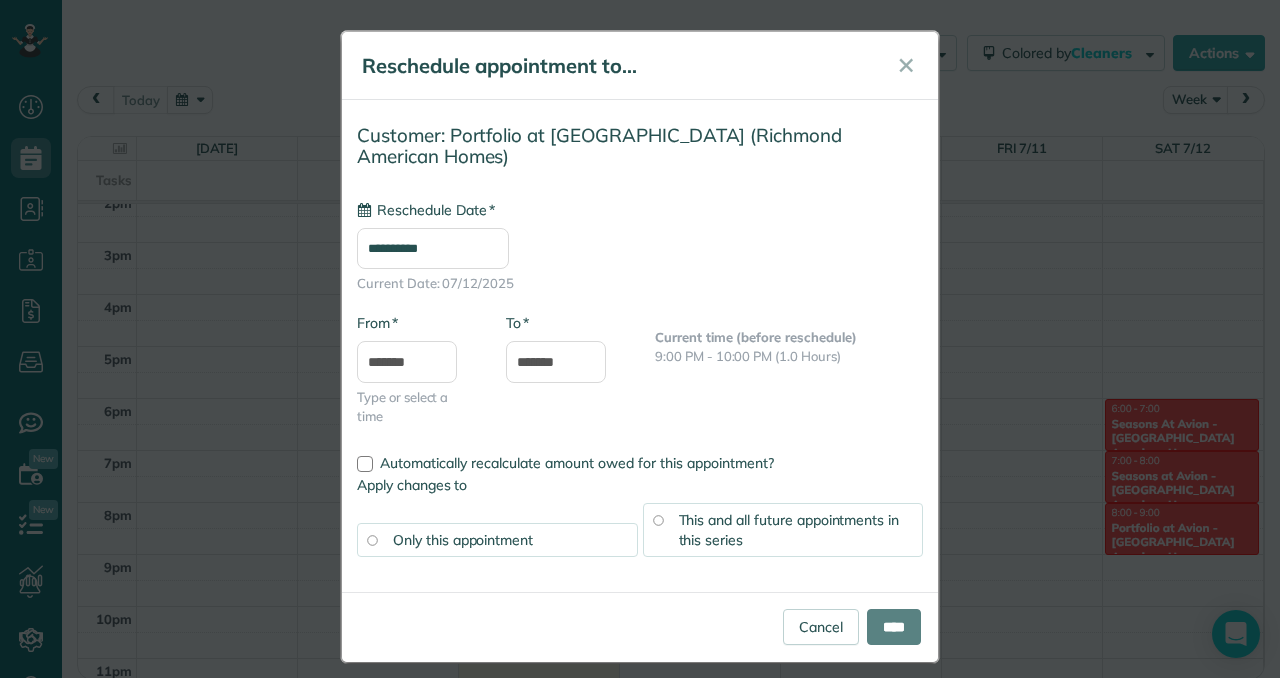 type on "**********" 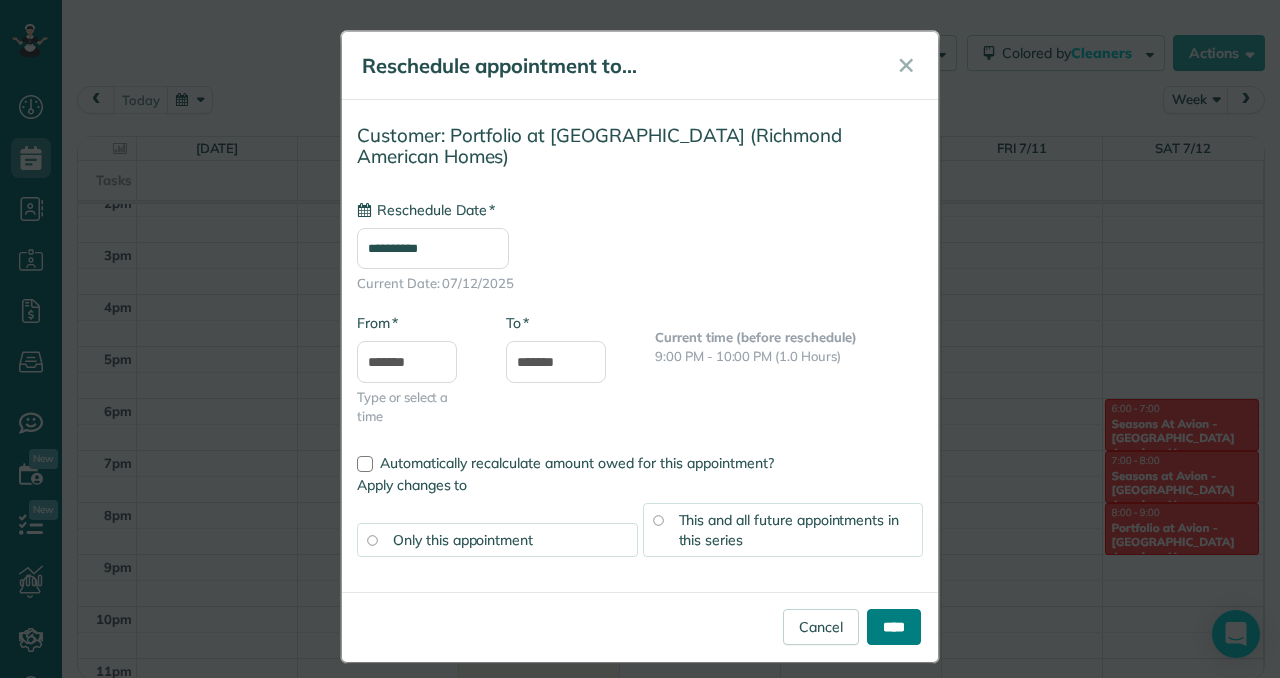 click on "****" at bounding box center [894, 627] 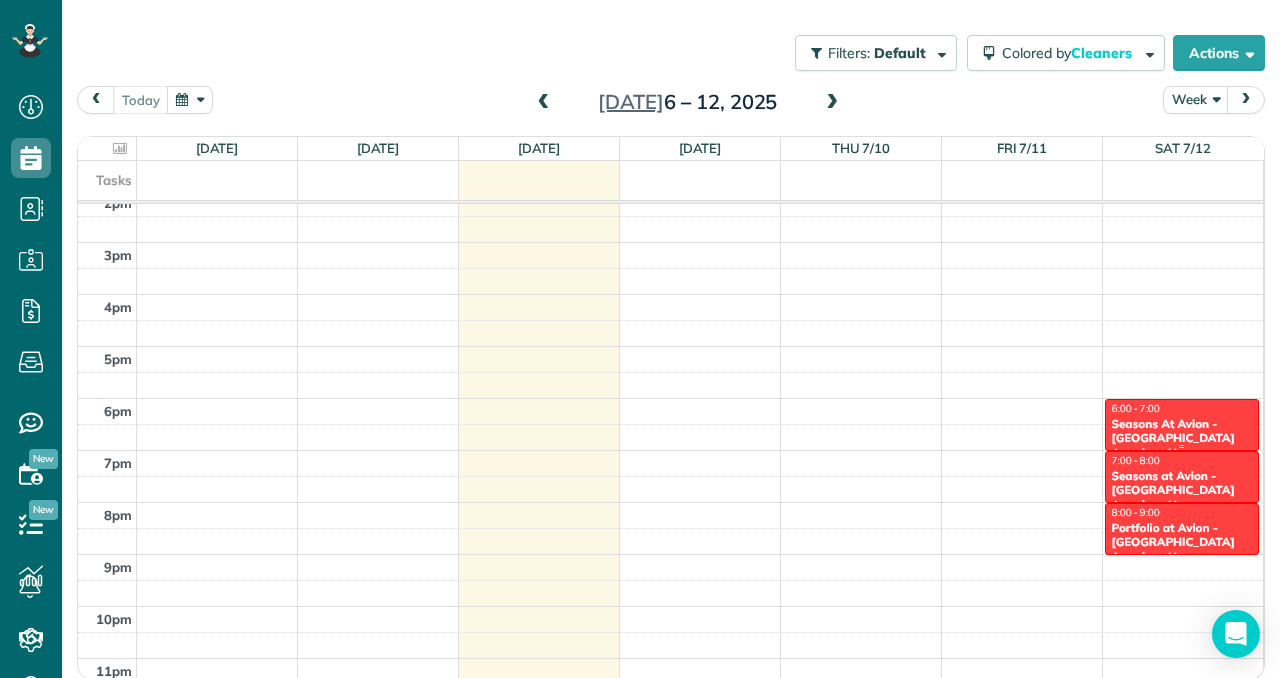 click on "Seasons At Avion - [GEOGRAPHIC_DATA] American Homes" at bounding box center [1182, 438] 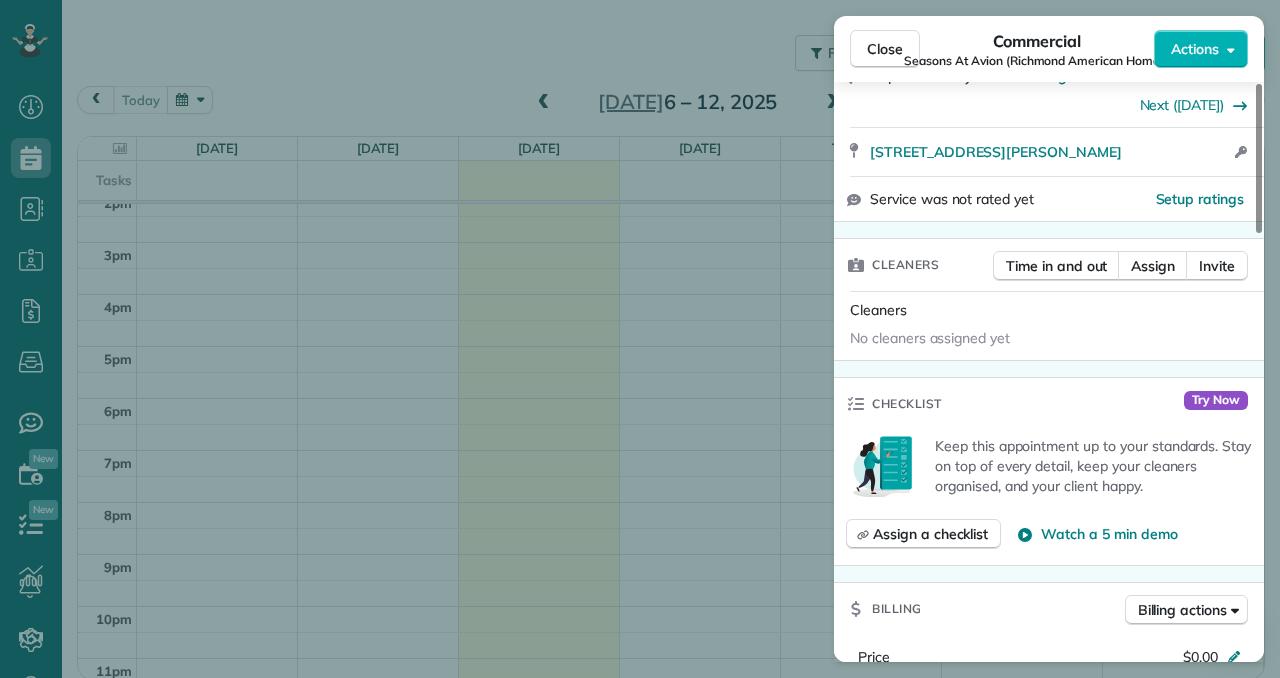 scroll, scrollTop: 409, scrollLeft: 0, axis: vertical 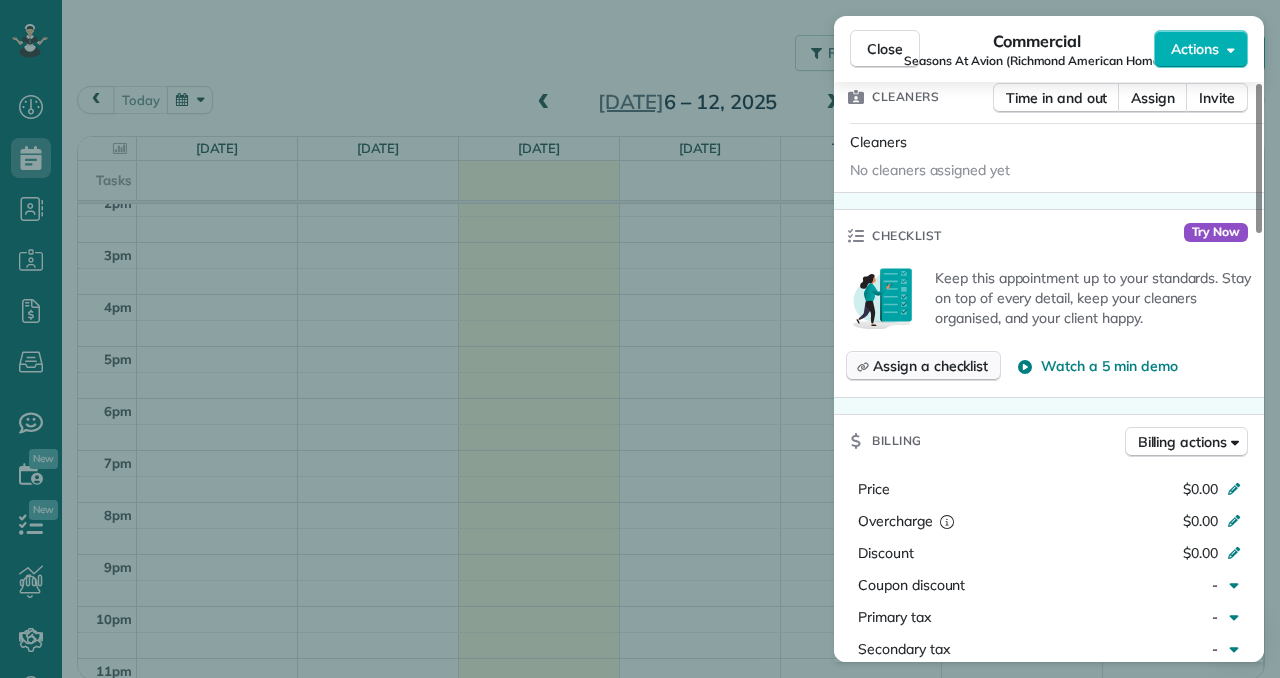 click on "Assign a checklist" at bounding box center [930, 366] 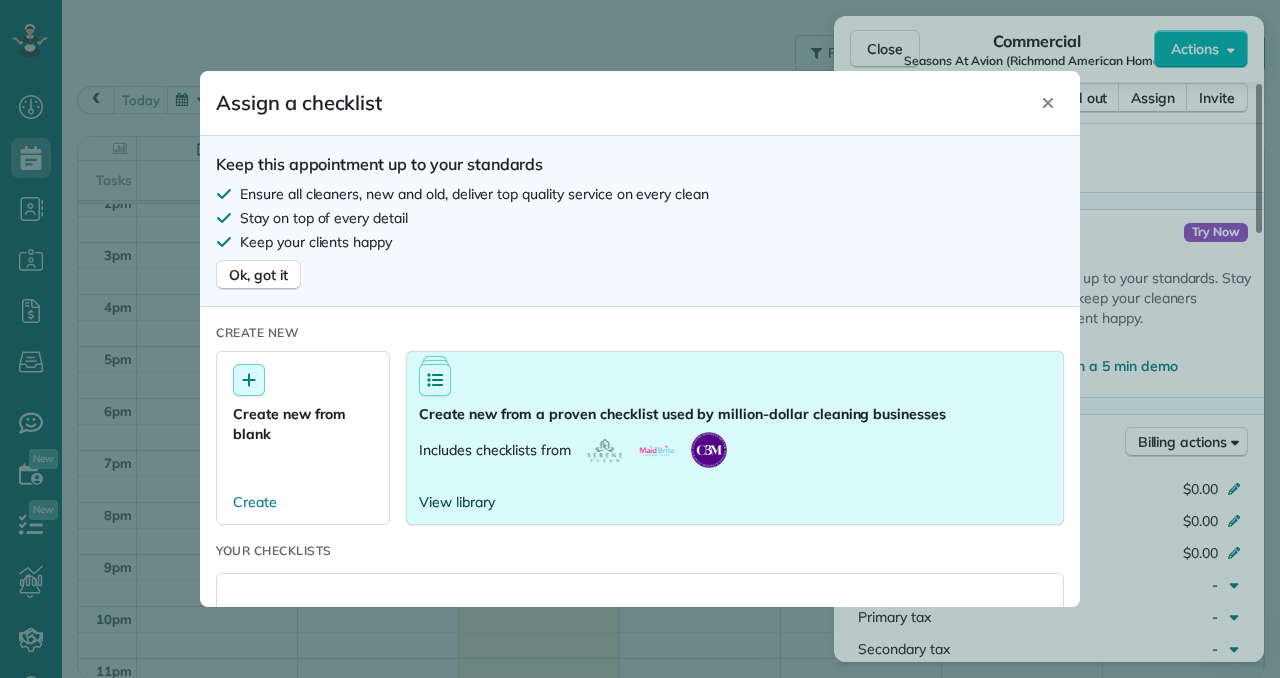 click on "View library" at bounding box center (457, 502) 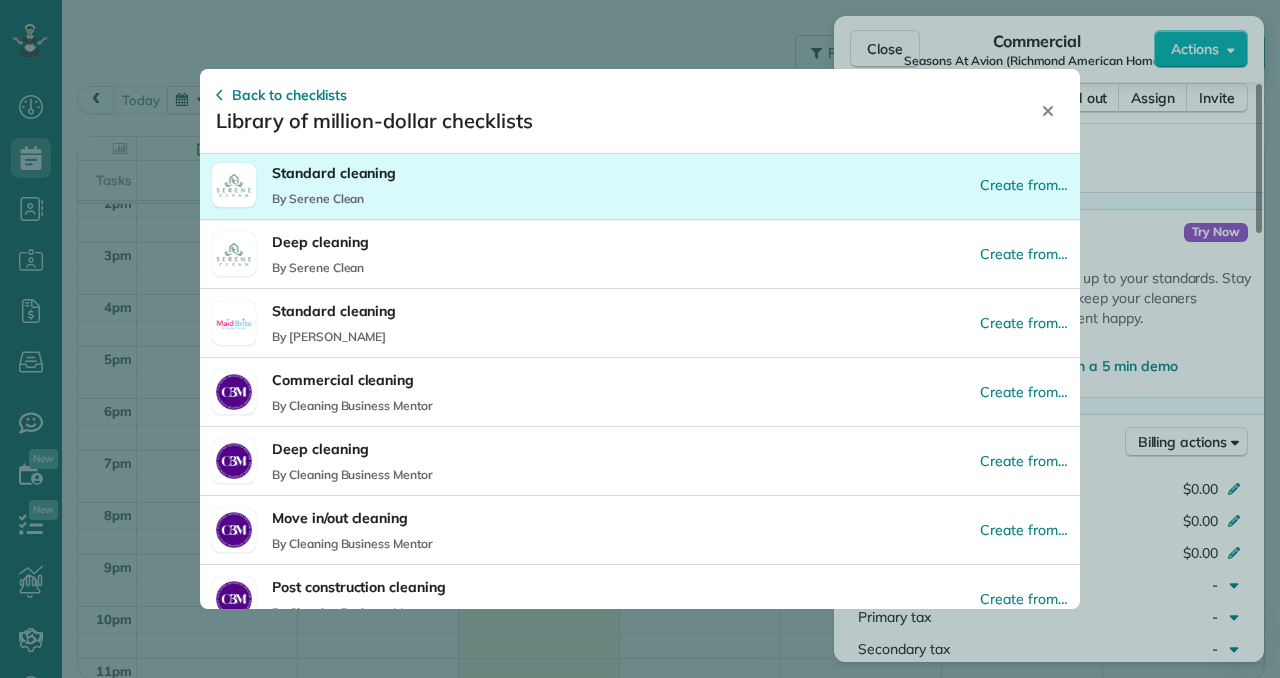 scroll, scrollTop: 215, scrollLeft: 0, axis: vertical 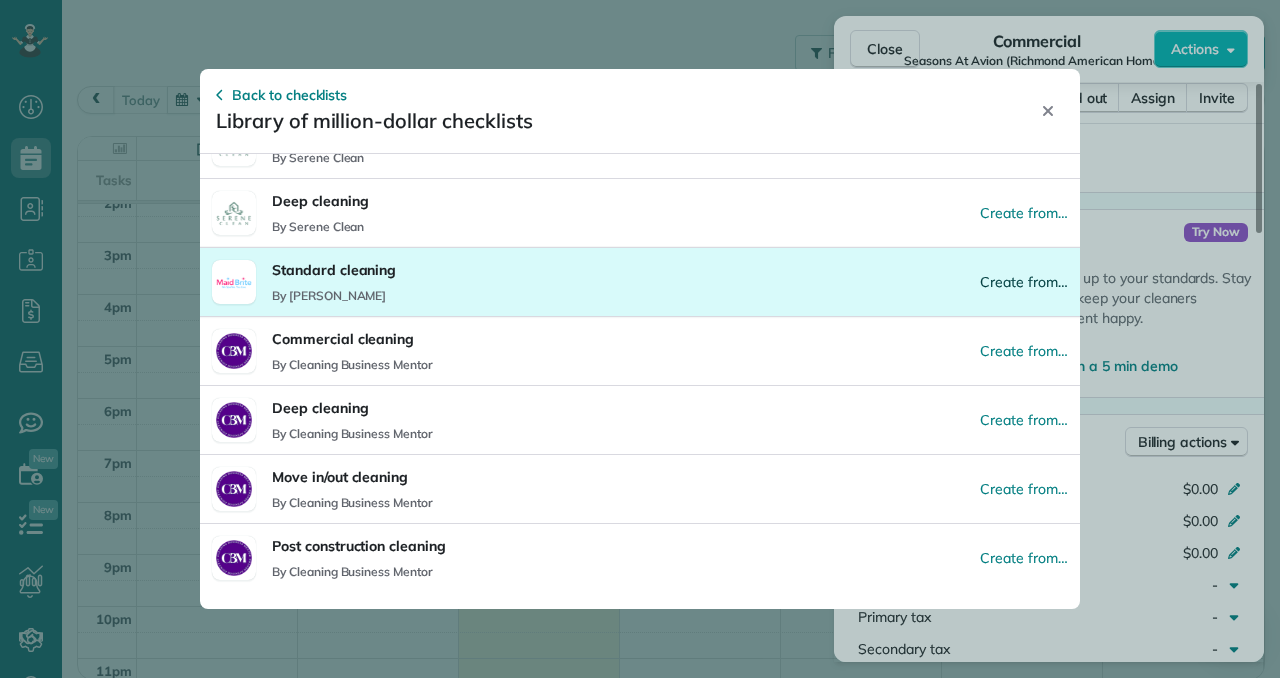 click on "Create from…" at bounding box center (1024, 282) 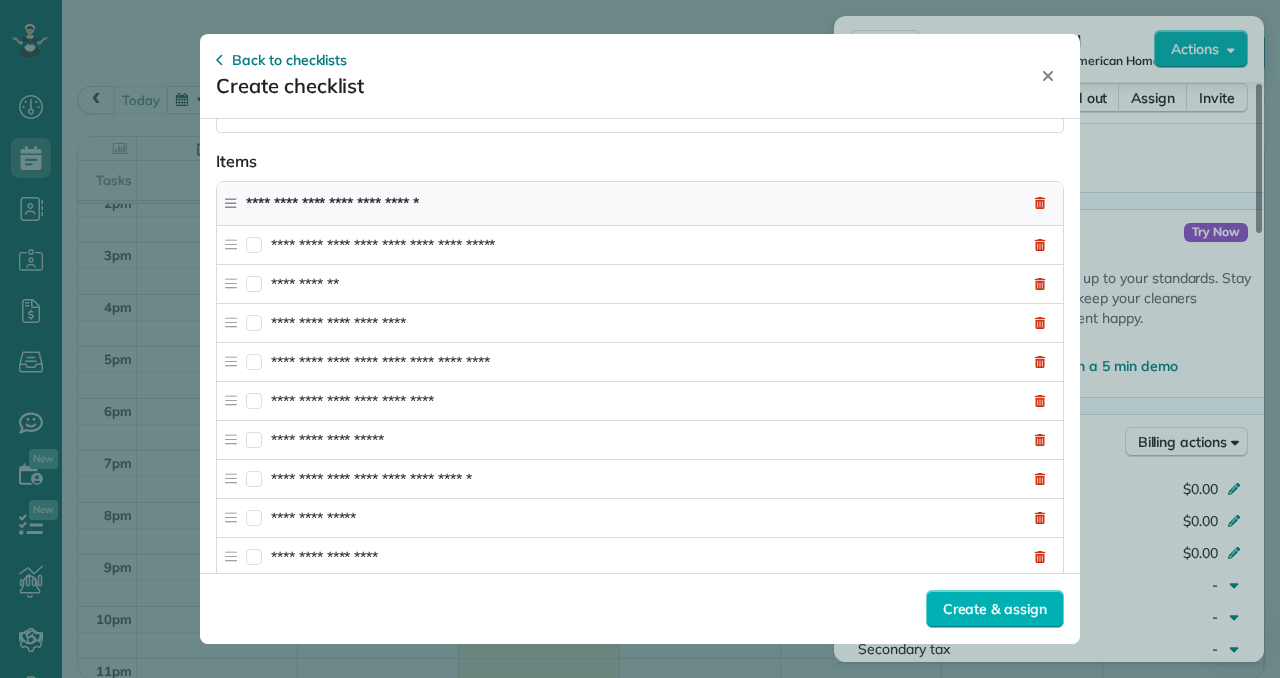 scroll, scrollTop: 243, scrollLeft: 0, axis: vertical 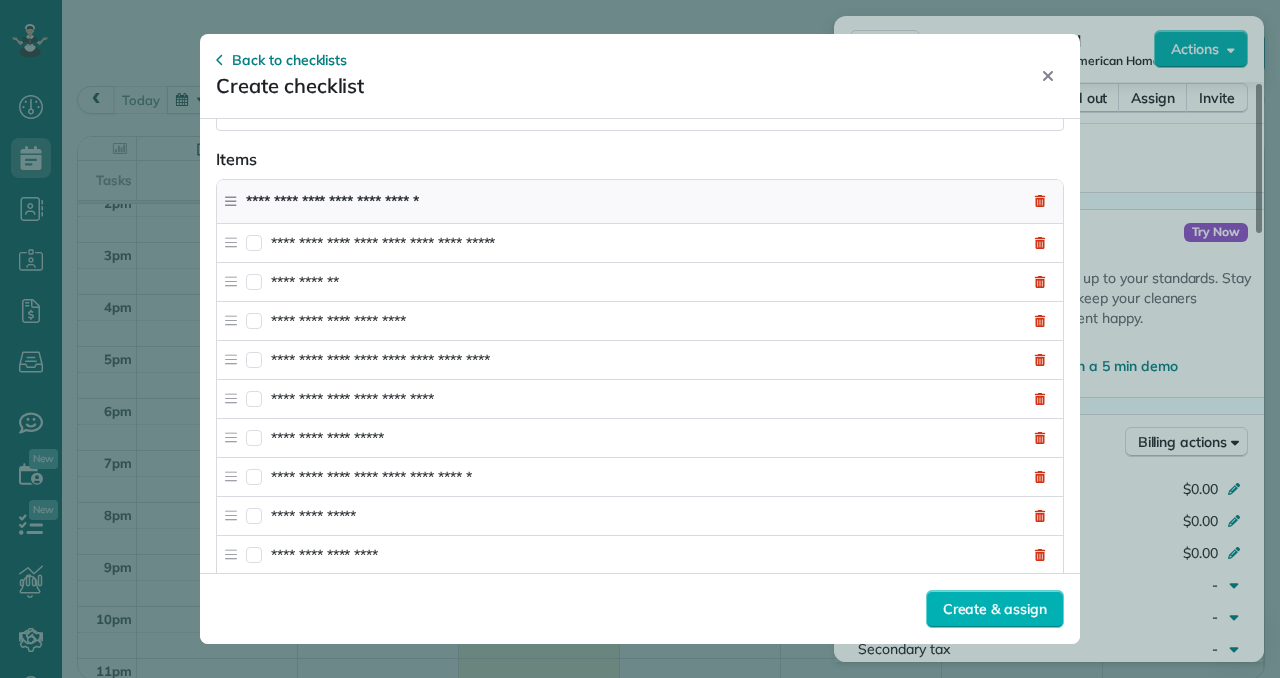 click on "**********" at bounding box center [643, 282] 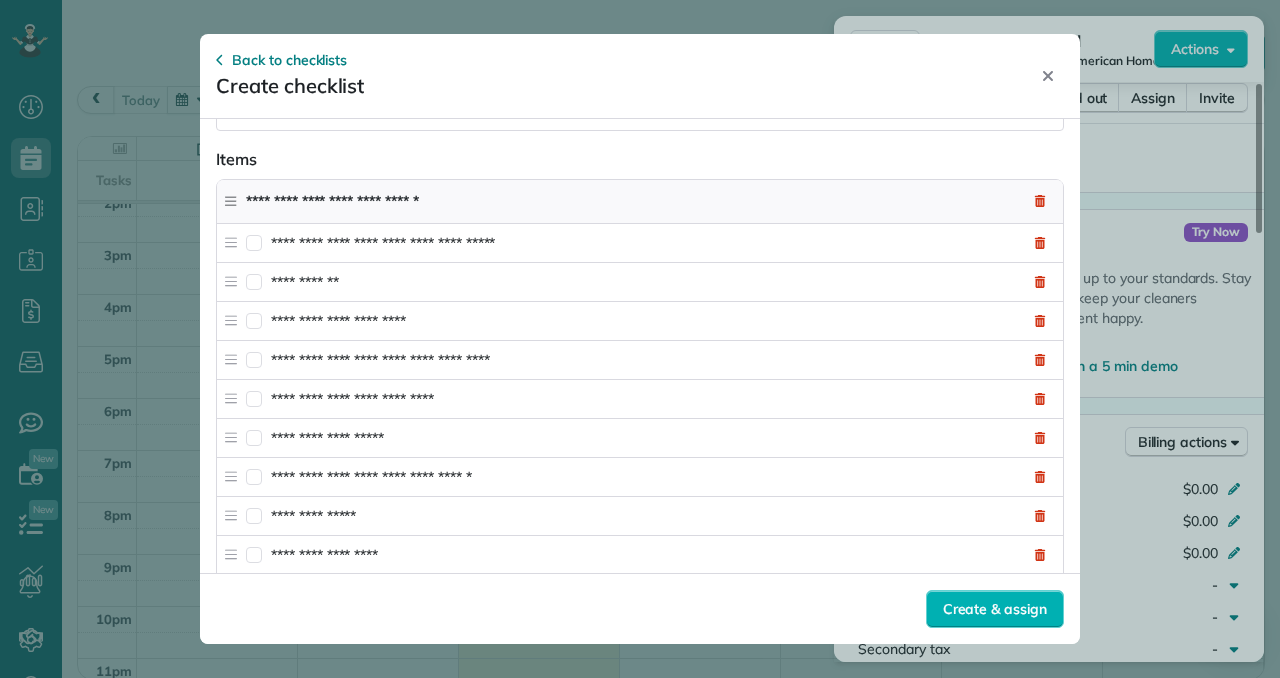 click 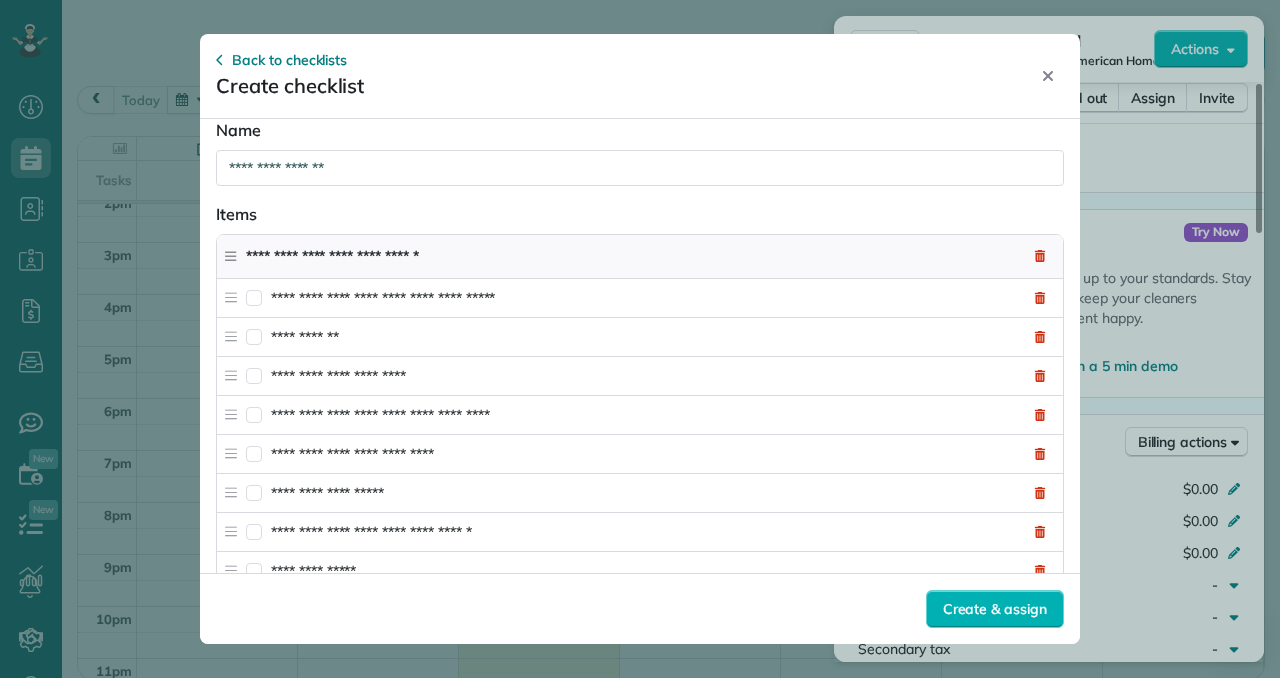 scroll, scrollTop: 0, scrollLeft: 0, axis: both 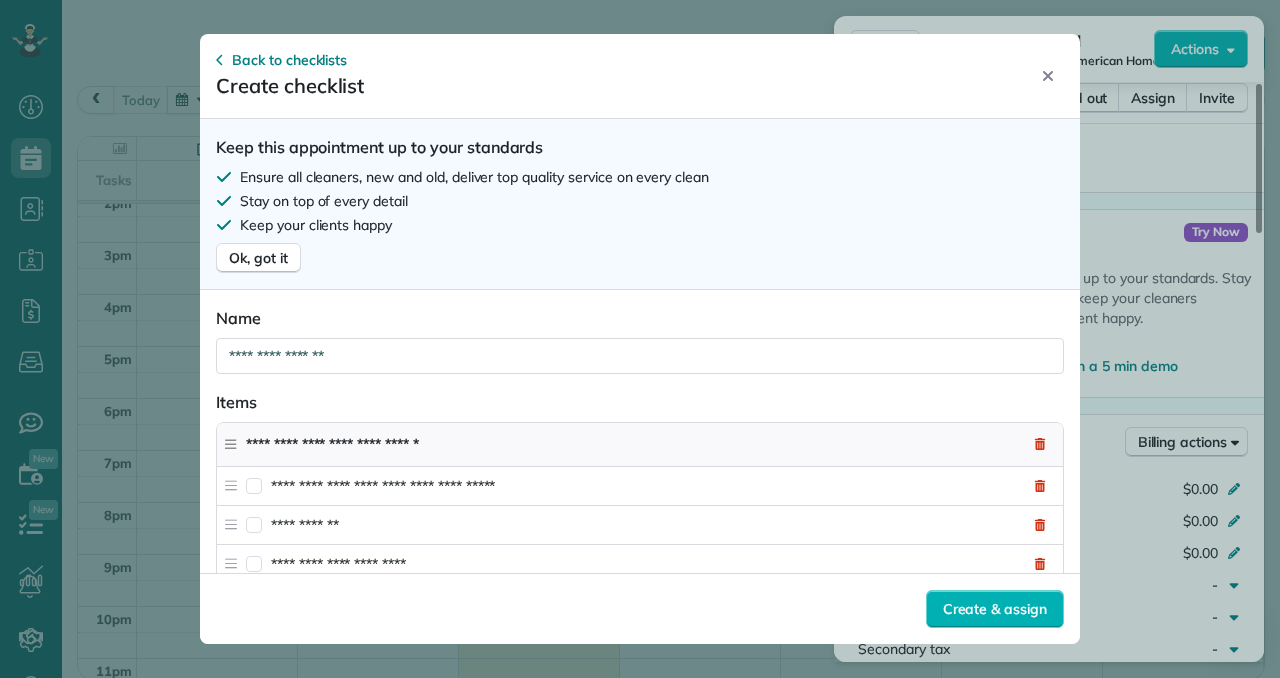 click on "**********" at bounding box center (640, 356) 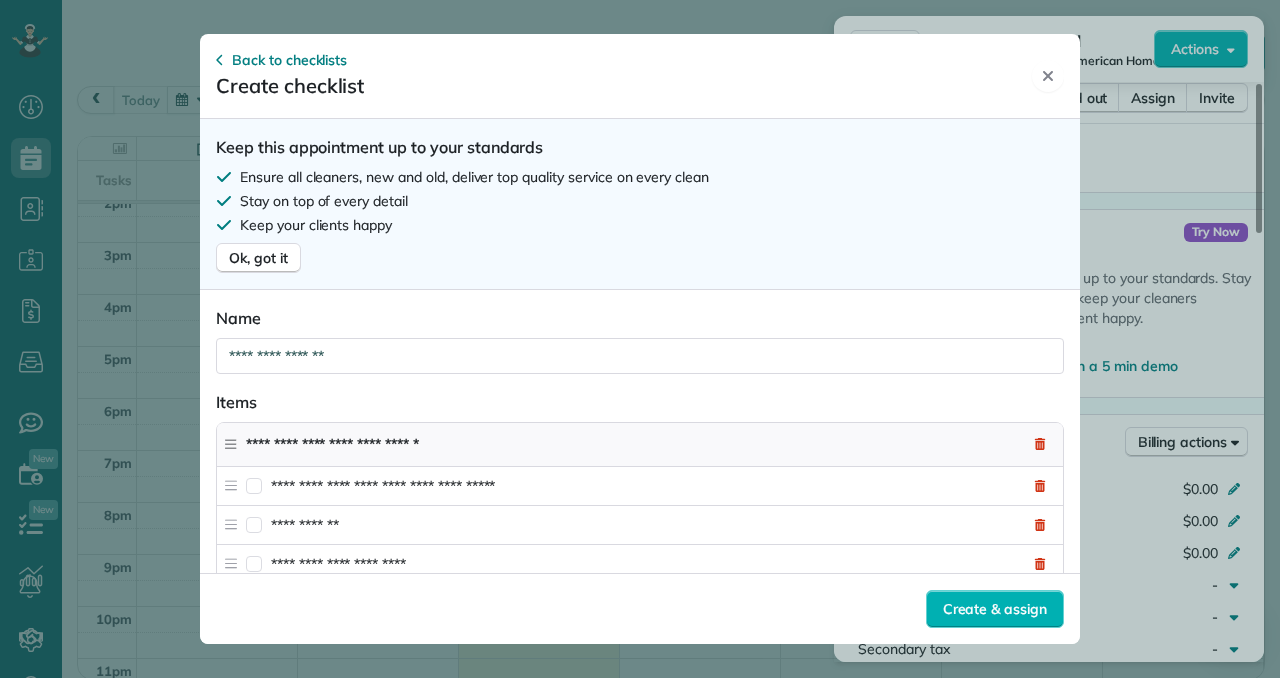 click 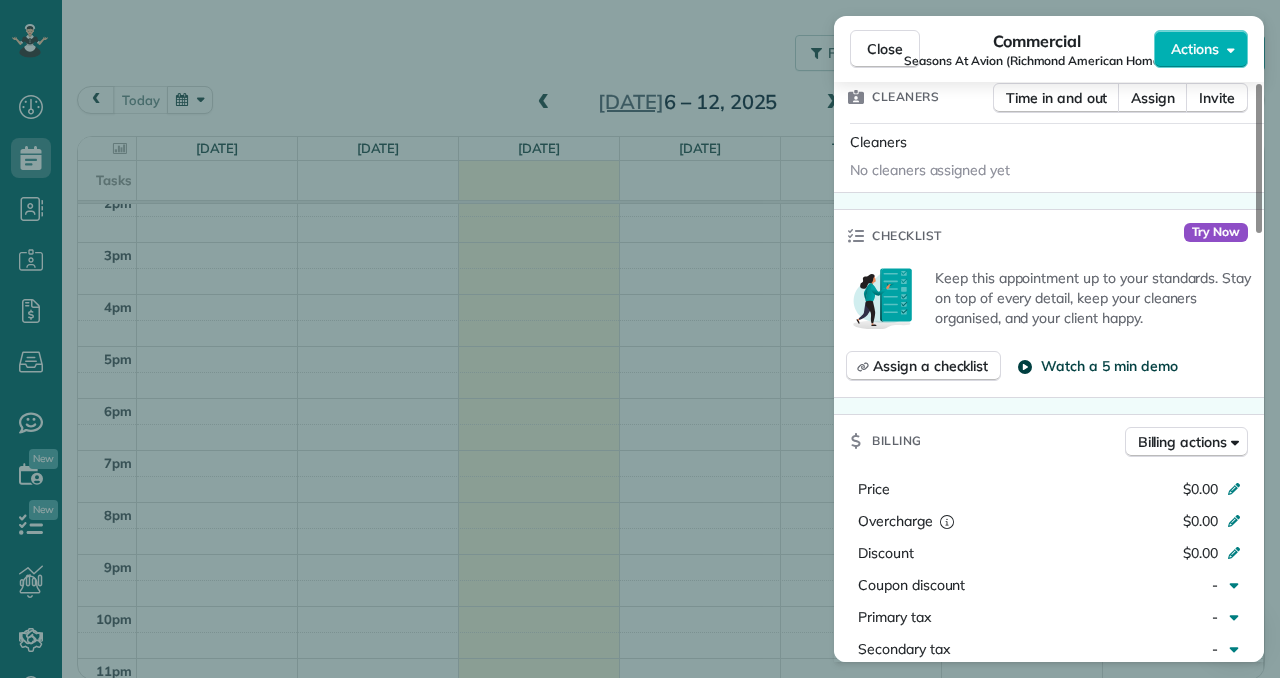 click on "Watch a 5 min demo" at bounding box center (1109, 366) 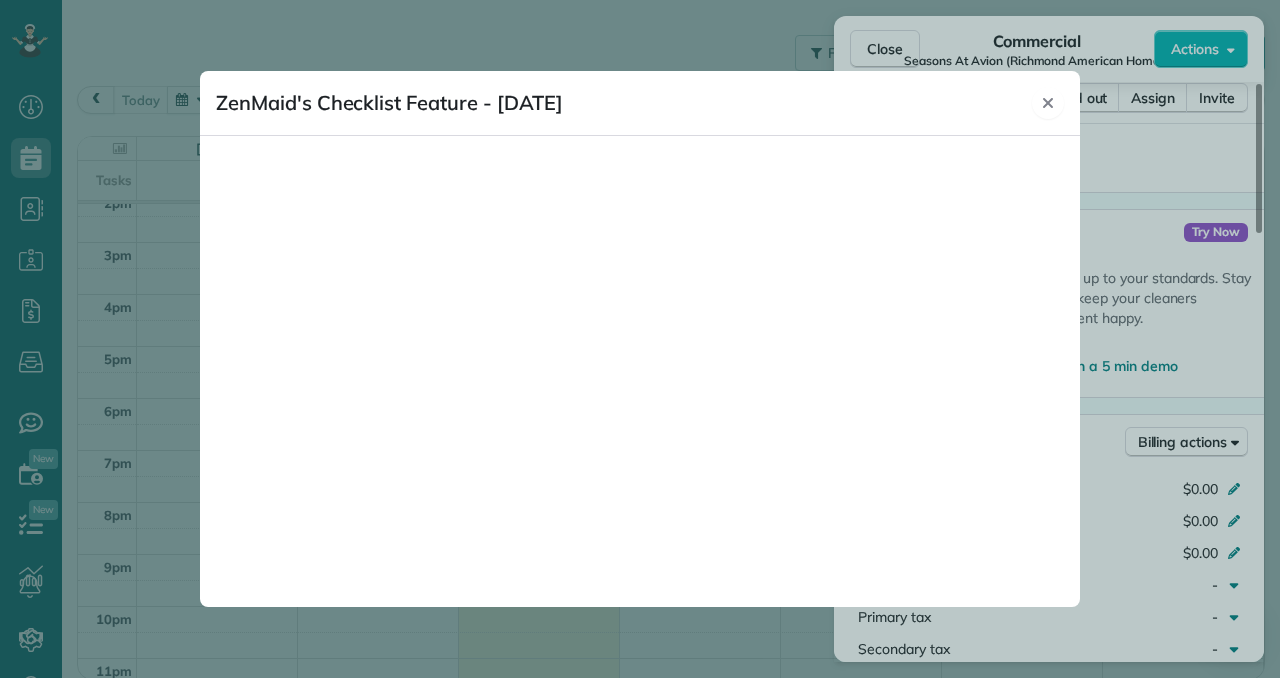 click on "Close" at bounding box center (1048, 103) 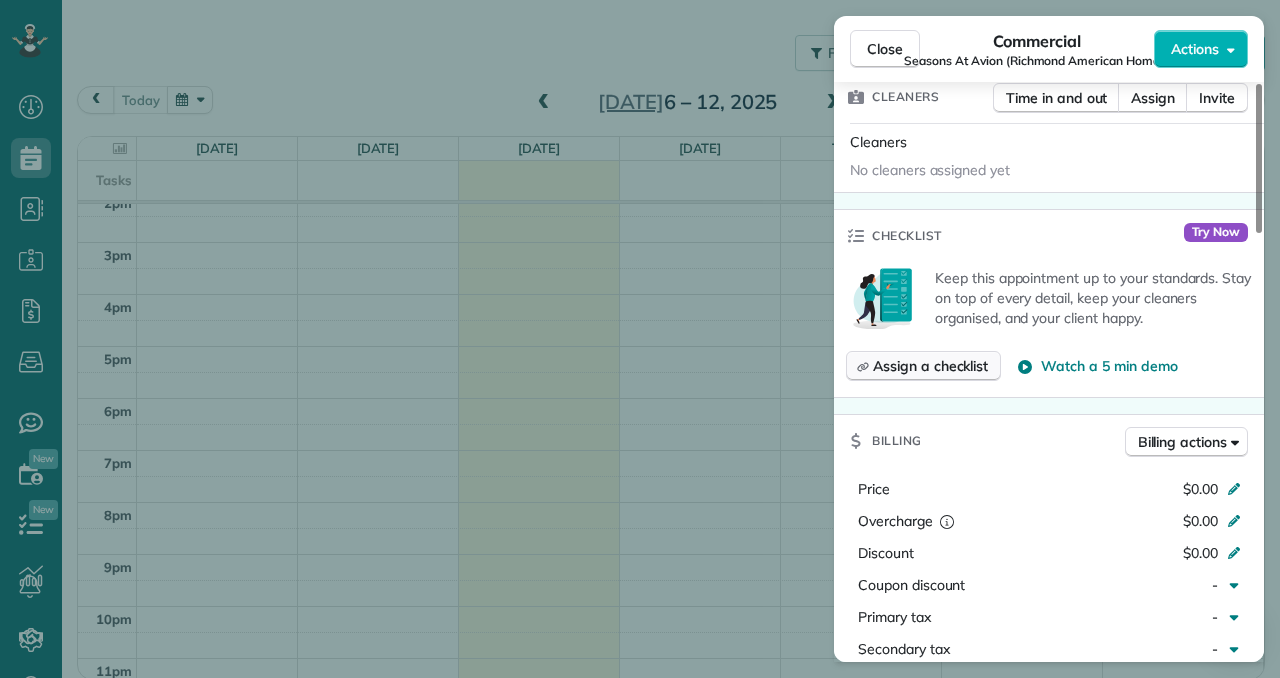 click on "Assign a checklist" at bounding box center (930, 366) 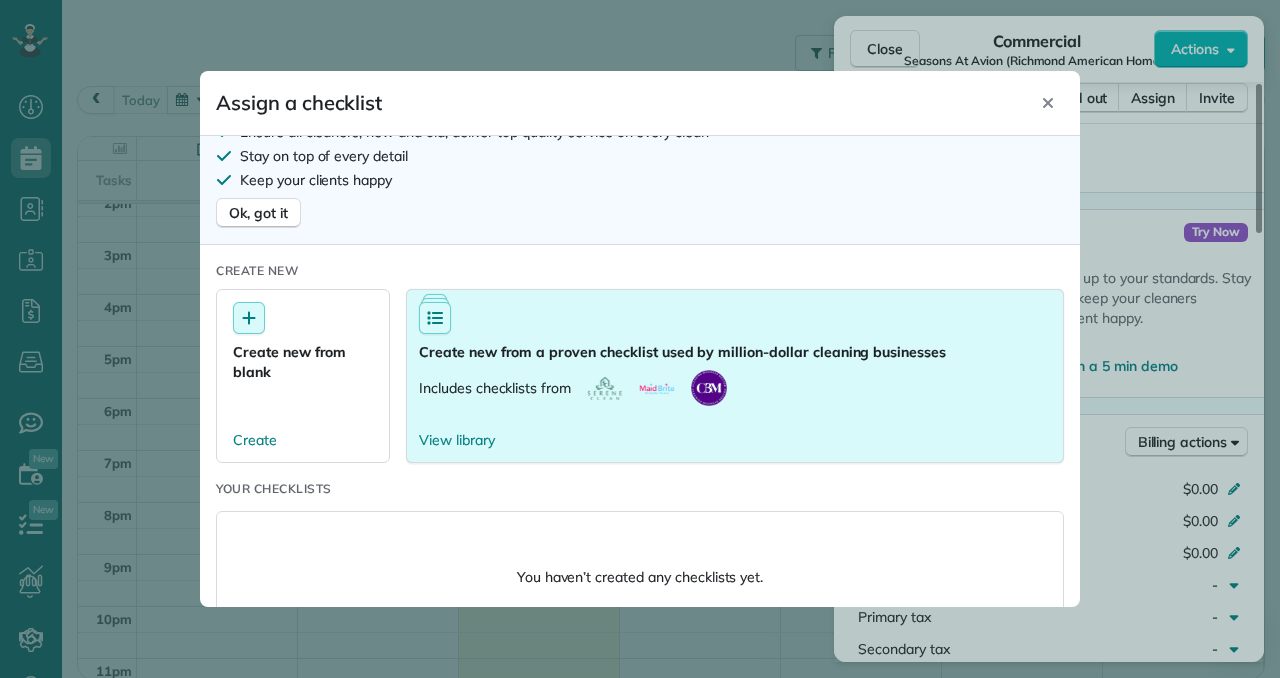 scroll, scrollTop: 151, scrollLeft: 0, axis: vertical 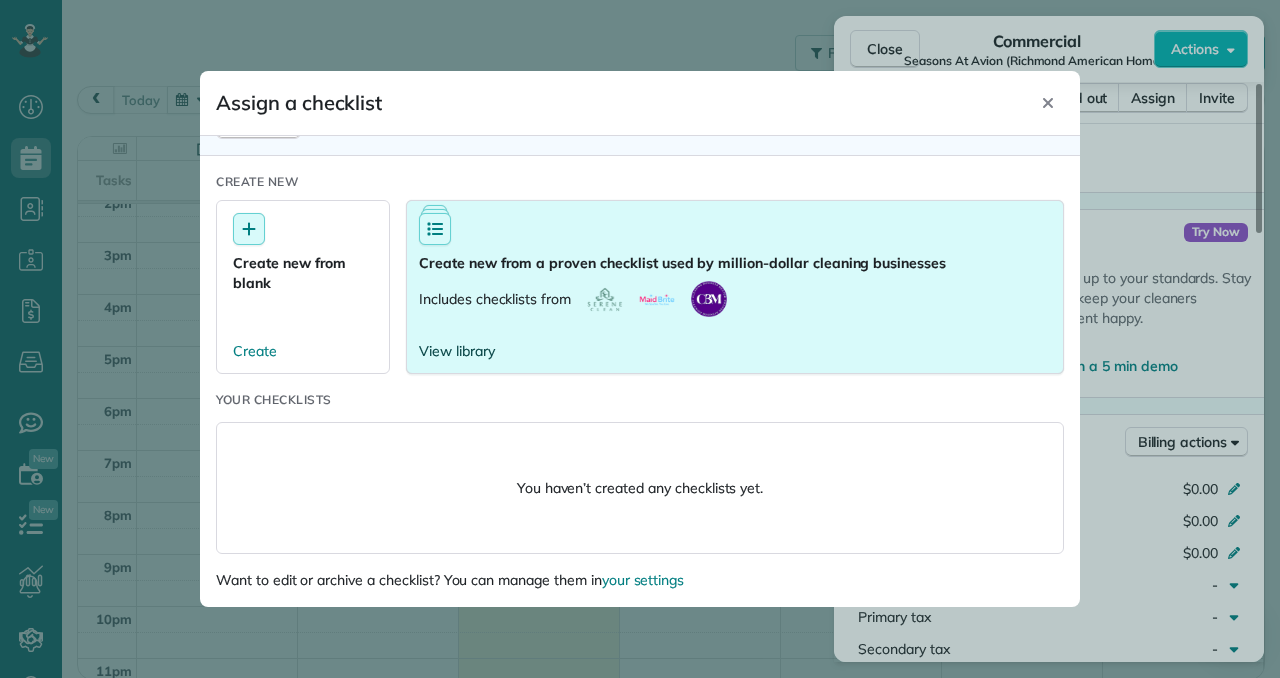 click on "View library" at bounding box center (457, 351) 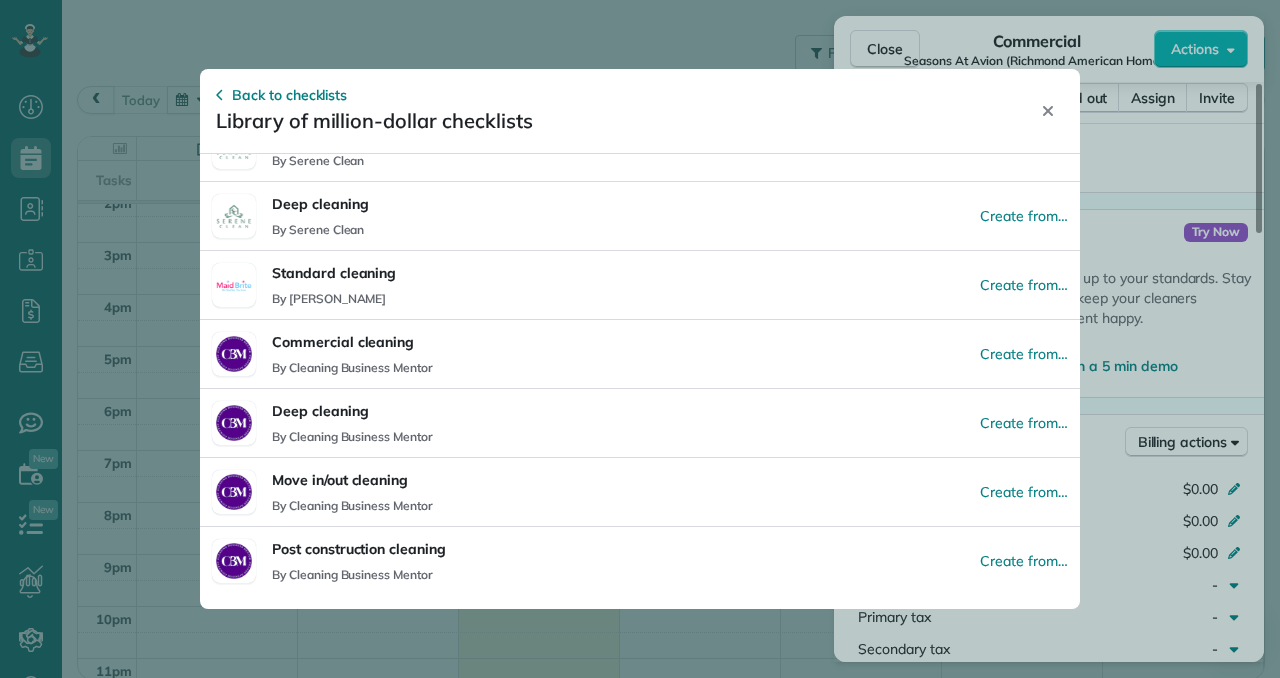 scroll, scrollTop: 215, scrollLeft: 0, axis: vertical 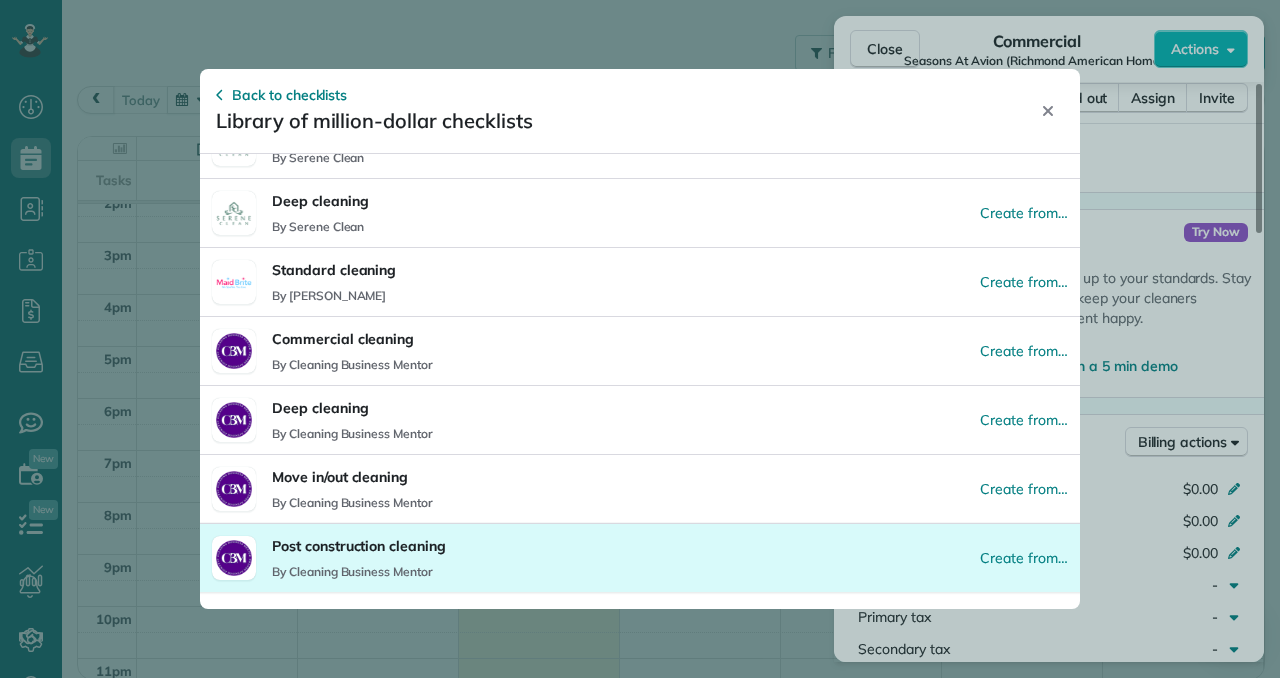 click on "Post construction cleaning" at bounding box center [359, 546] 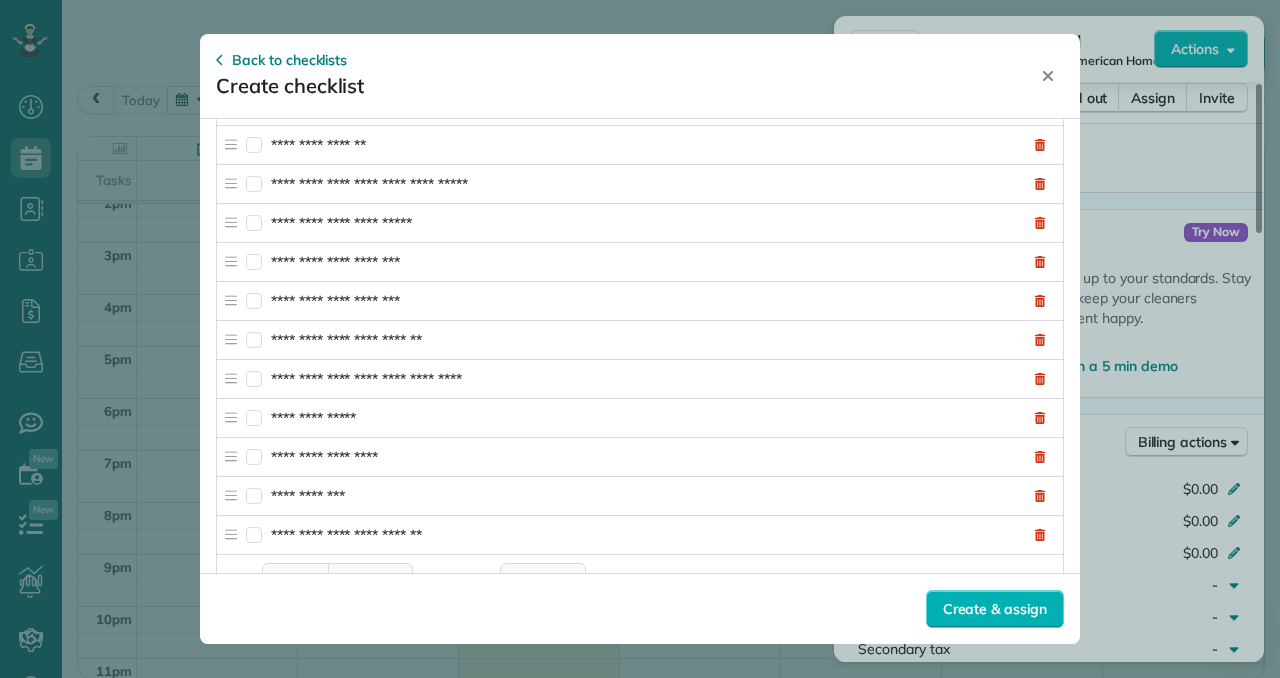 scroll, scrollTop: 1774, scrollLeft: 0, axis: vertical 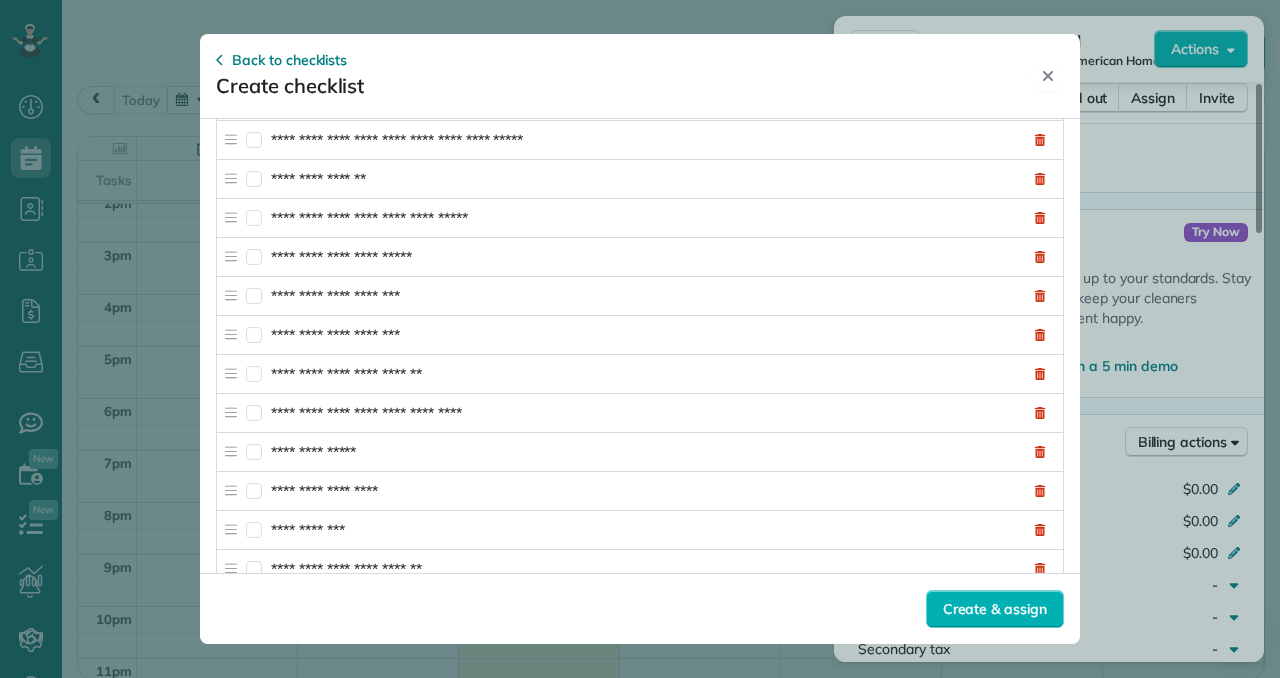 click 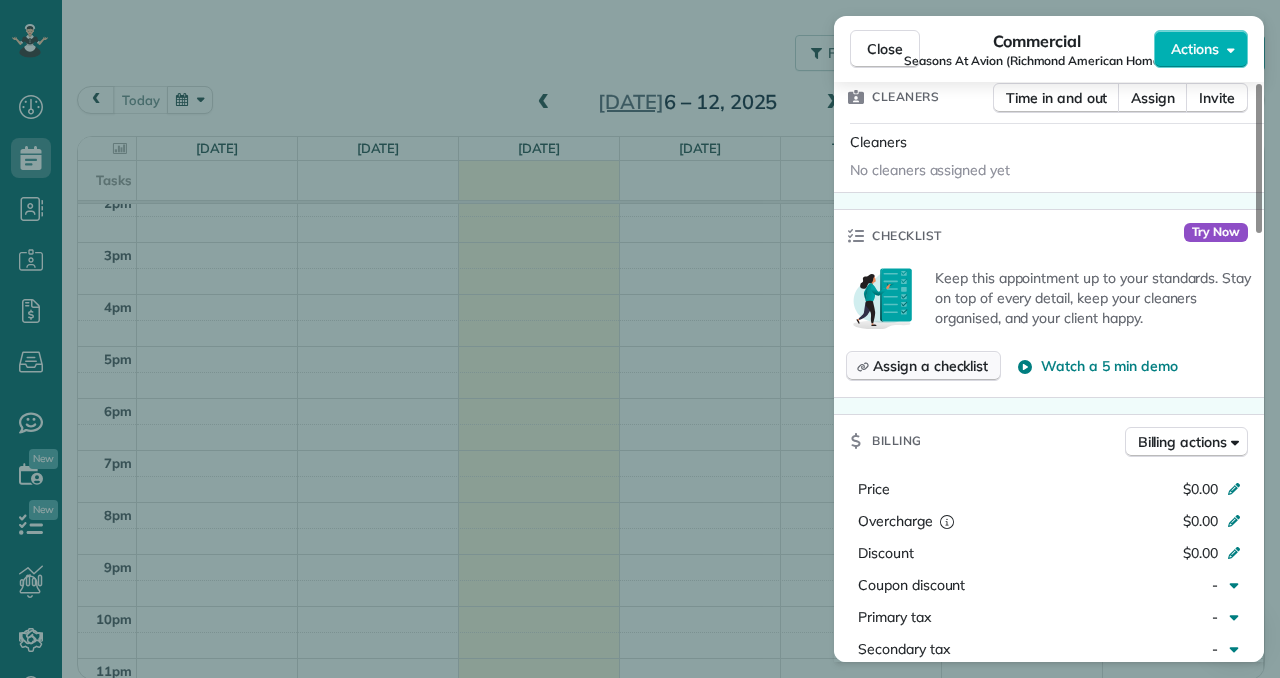 click on "Assign a checklist" at bounding box center [930, 366] 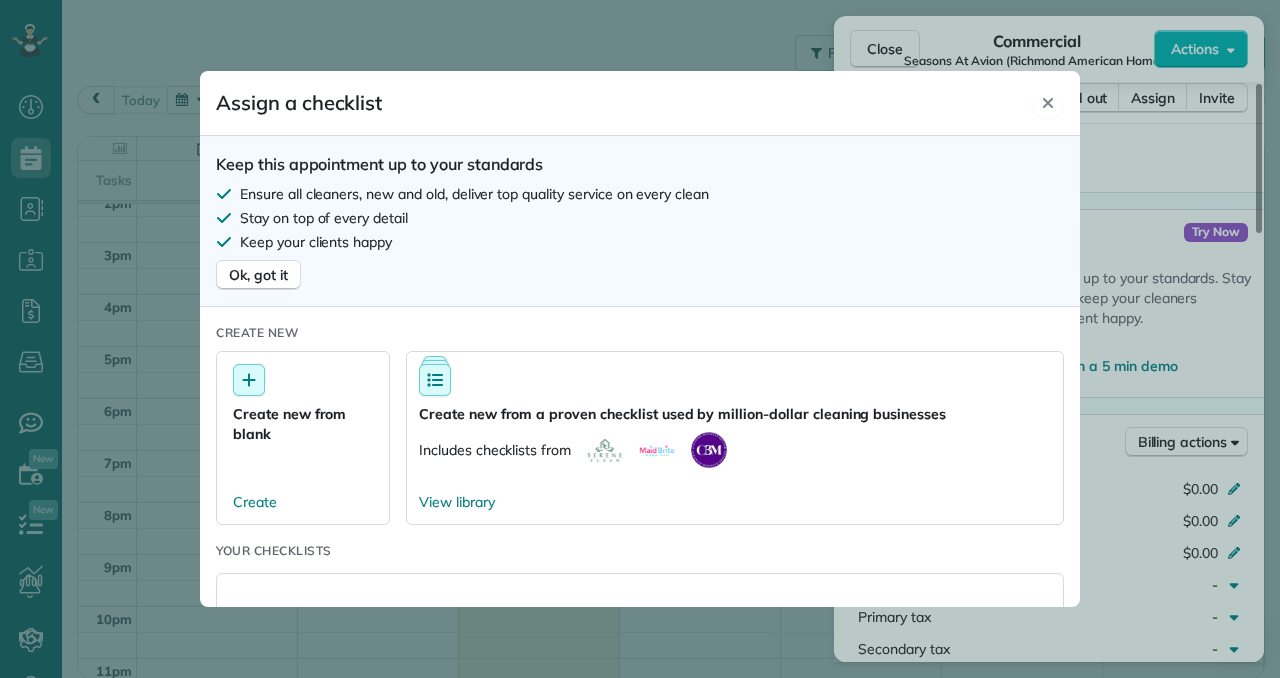 click 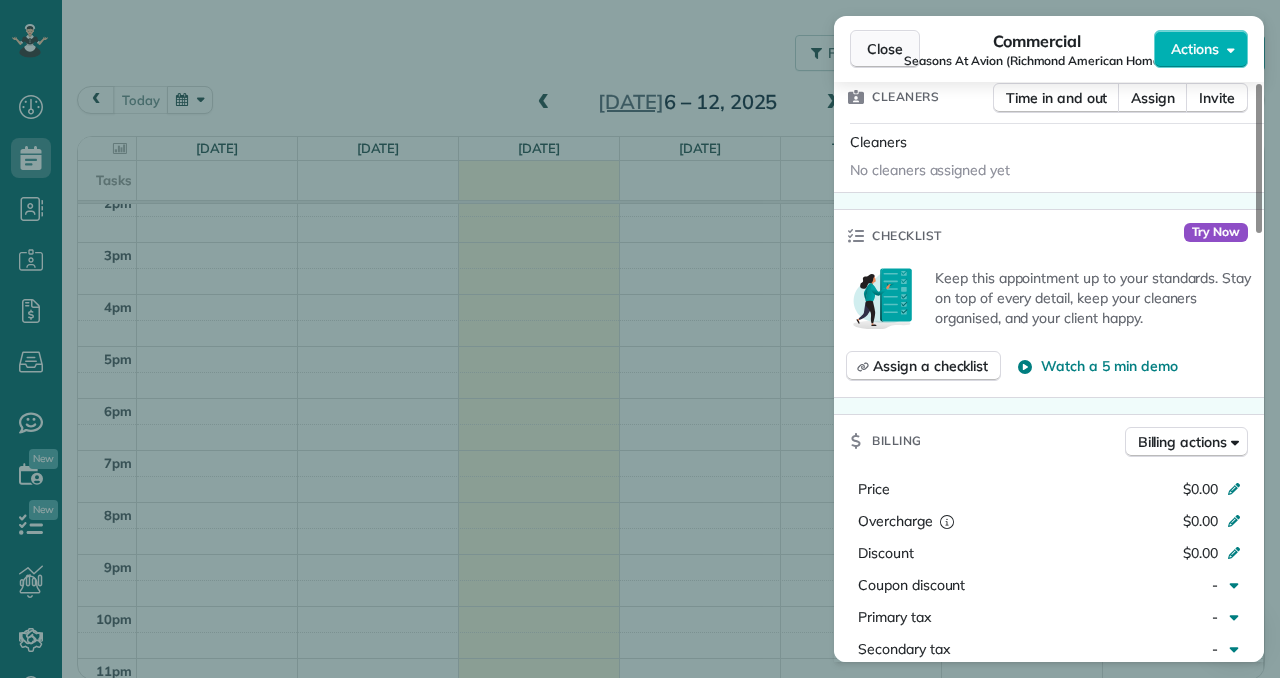 click on "Close" at bounding box center [885, 49] 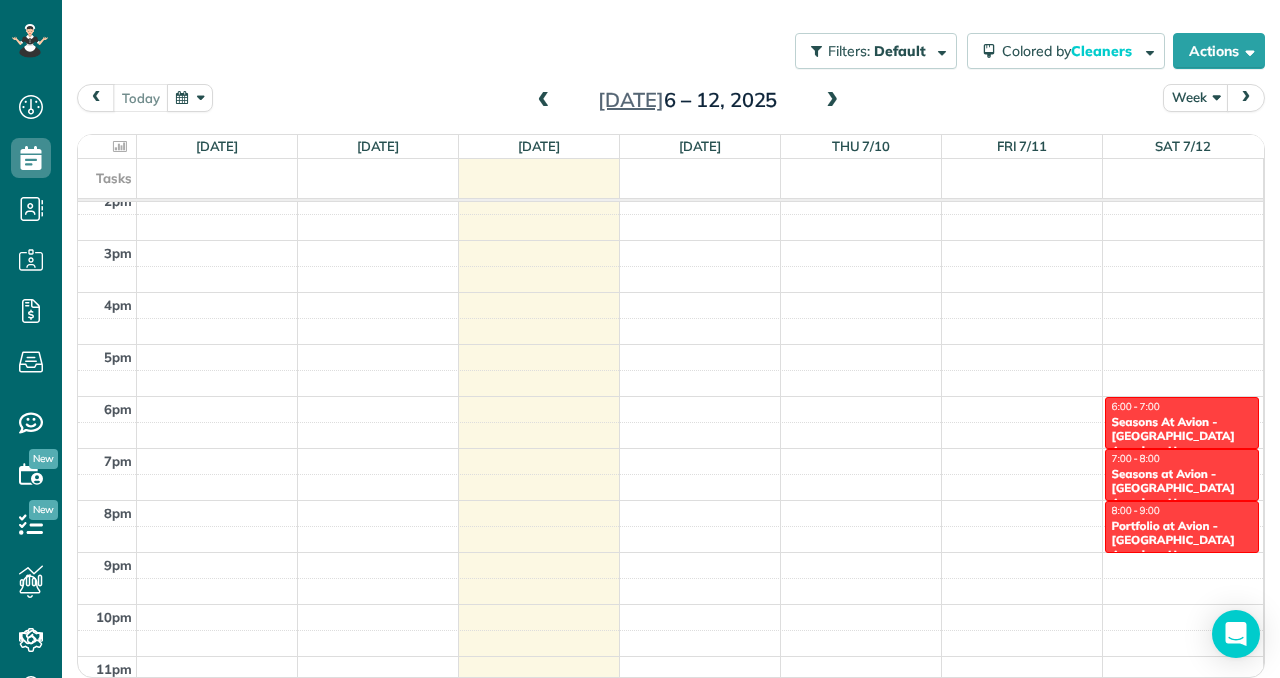 scroll, scrollTop: 125, scrollLeft: 0, axis: vertical 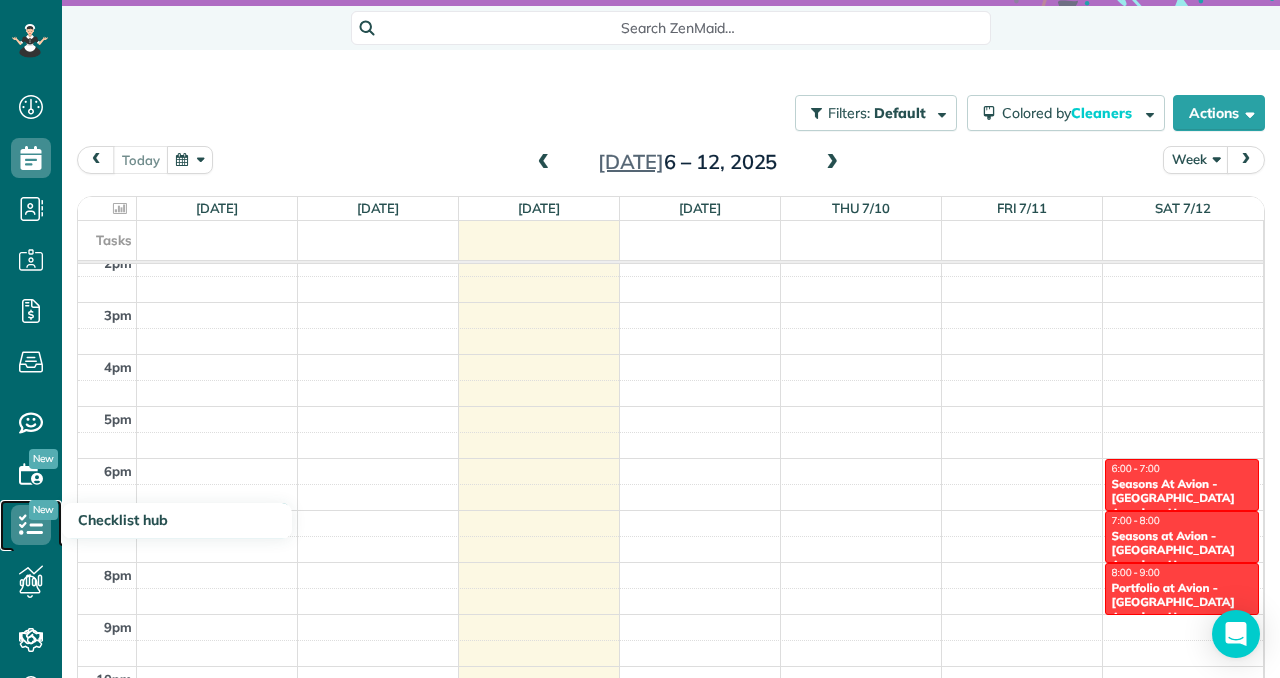 click 